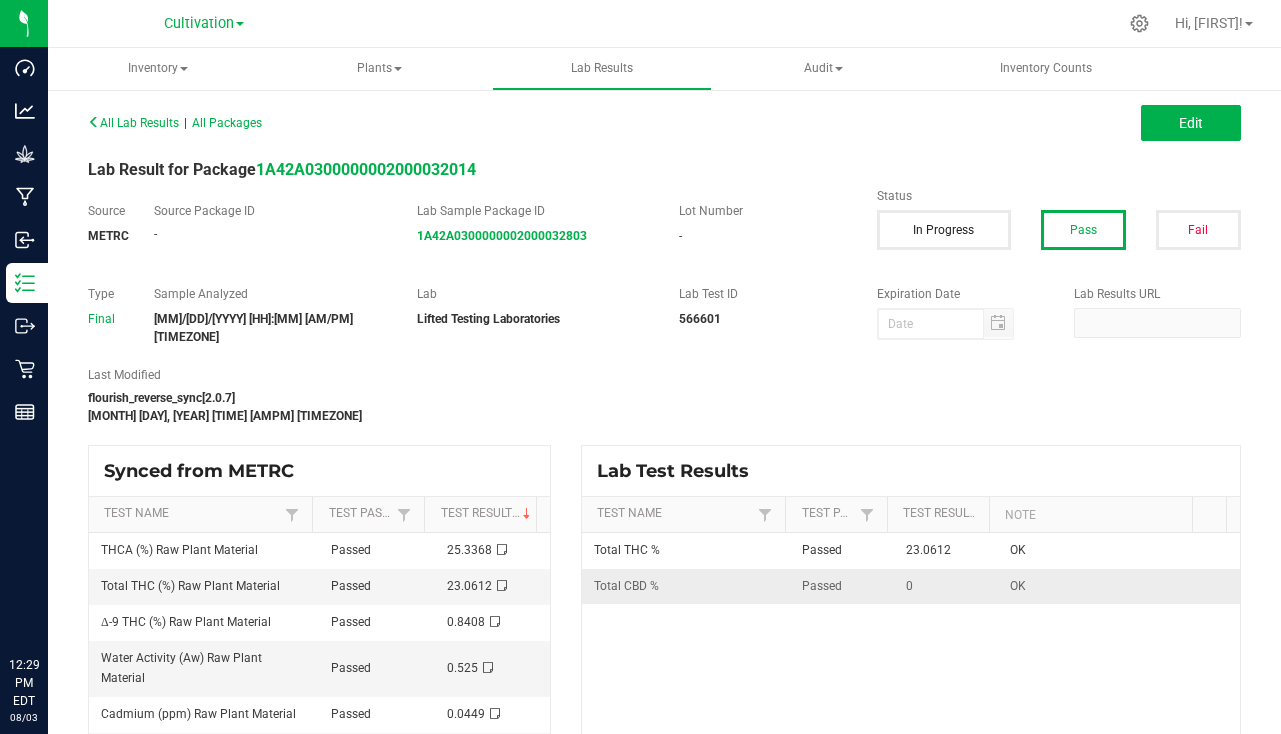 scroll, scrollTop: 0, scrollLeft: 0, axis: both 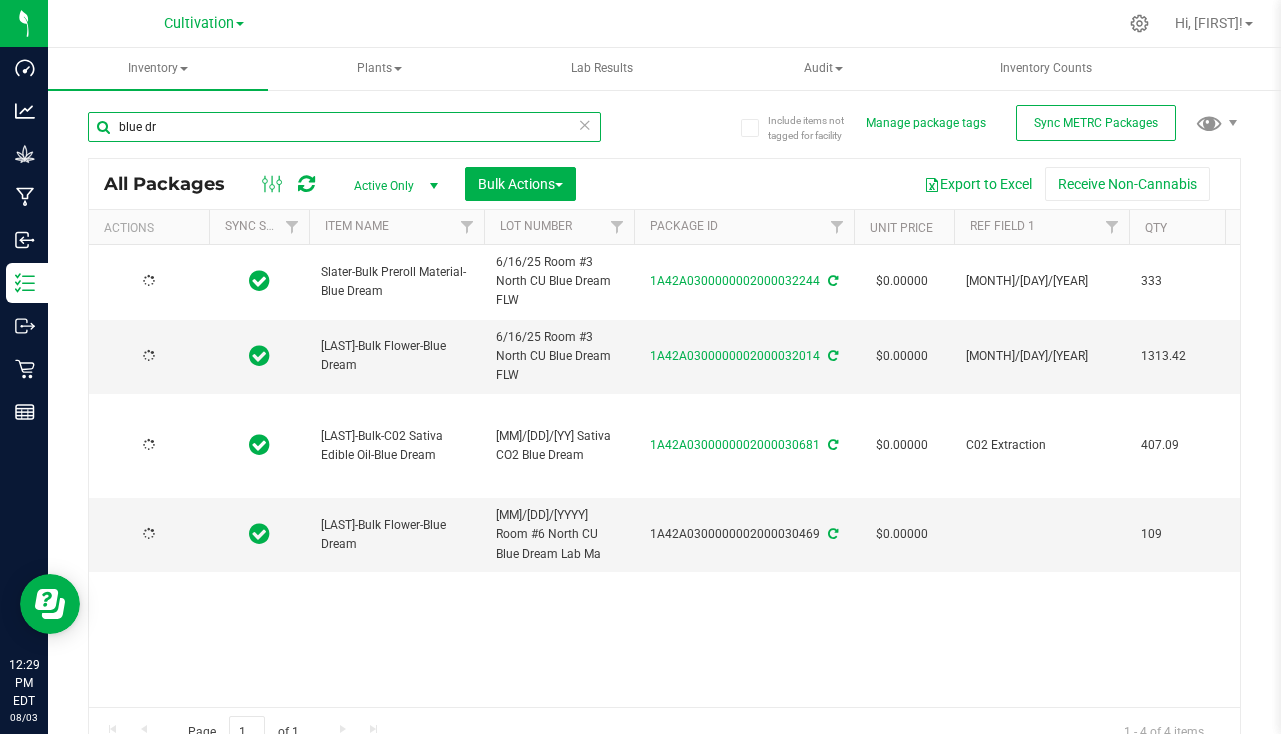 type on "[YYYY]-[MM]-[DD]" 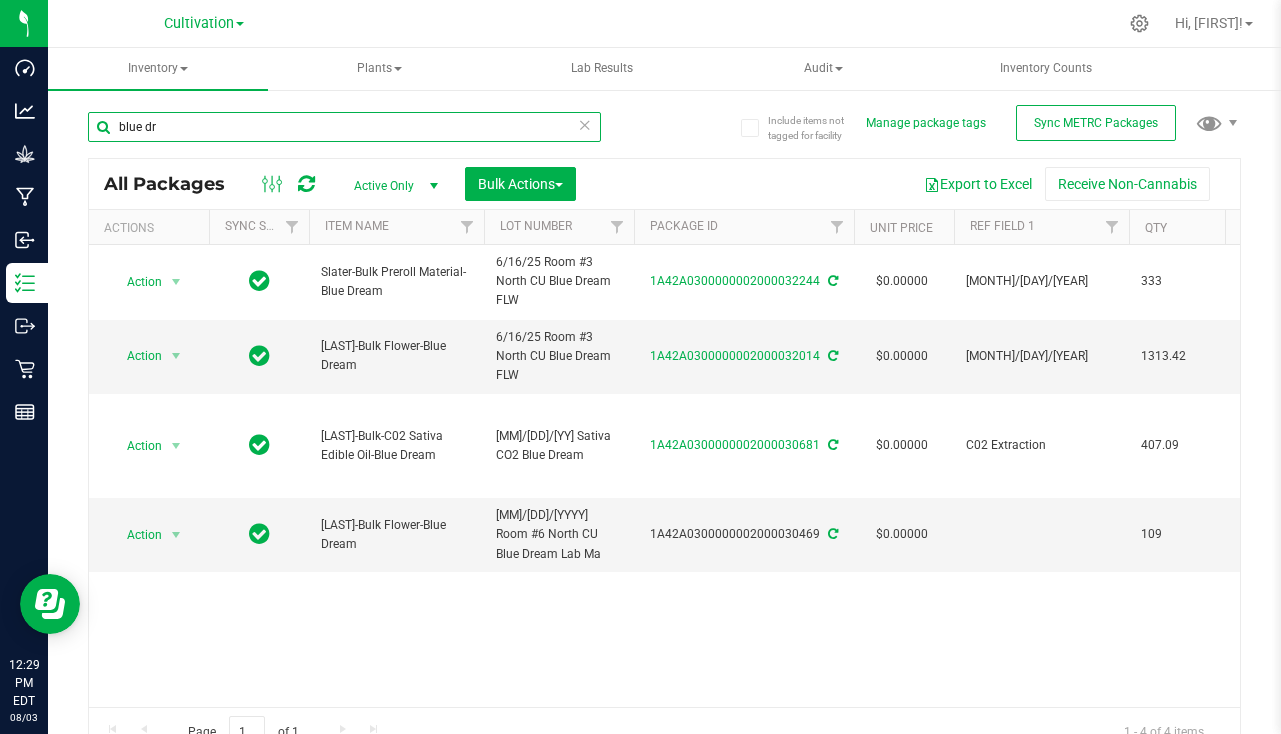 click on "blue dr" at bounding box center (344, 127) 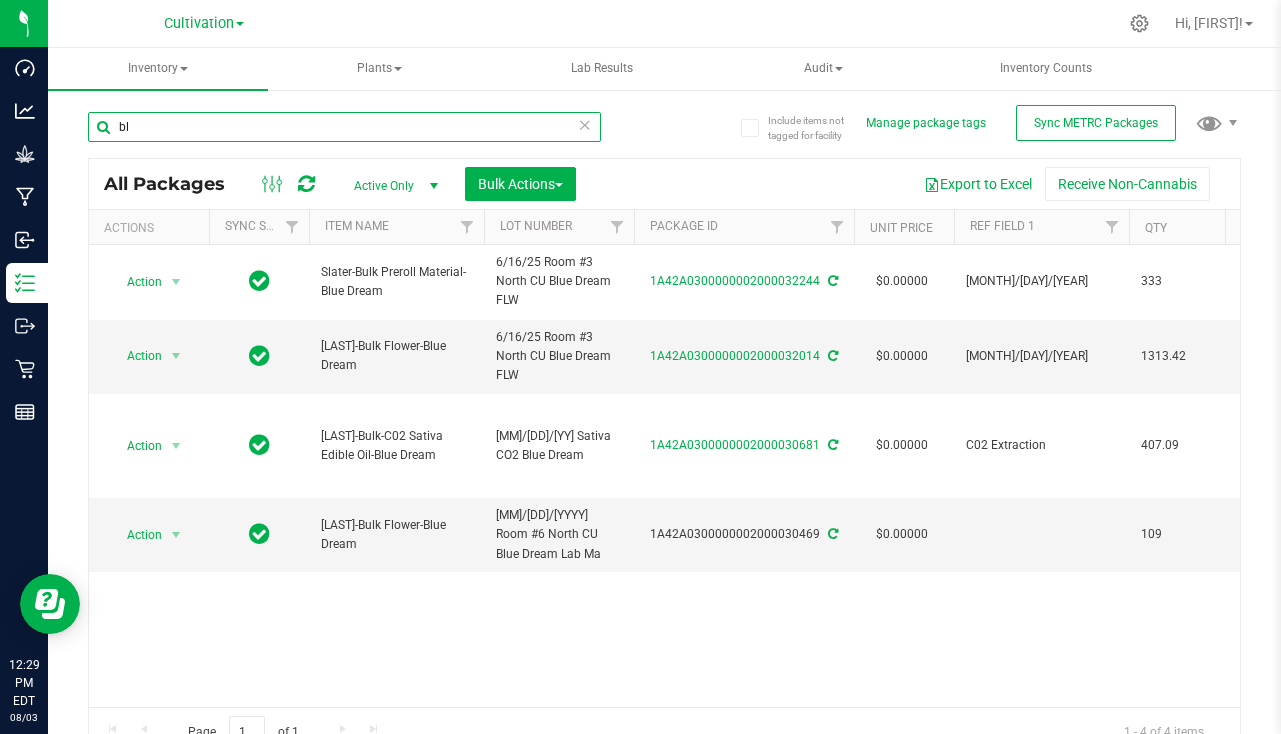 type on "b" 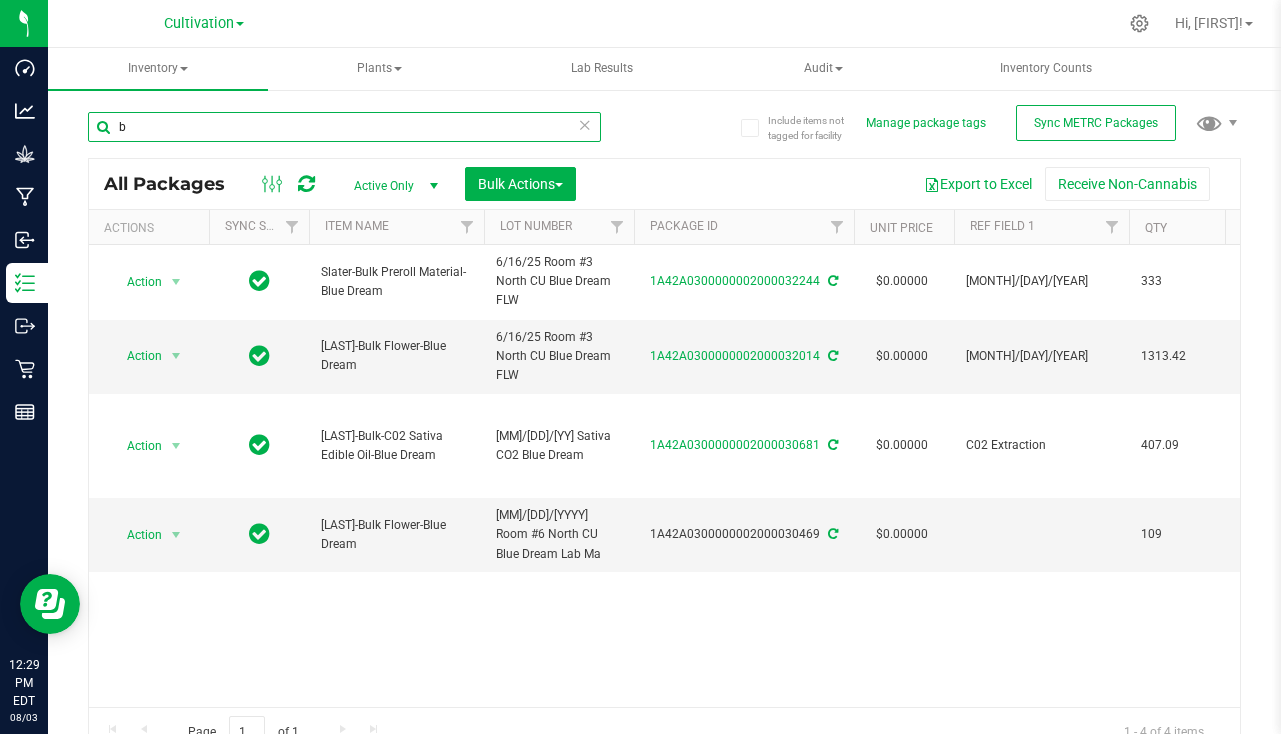 type 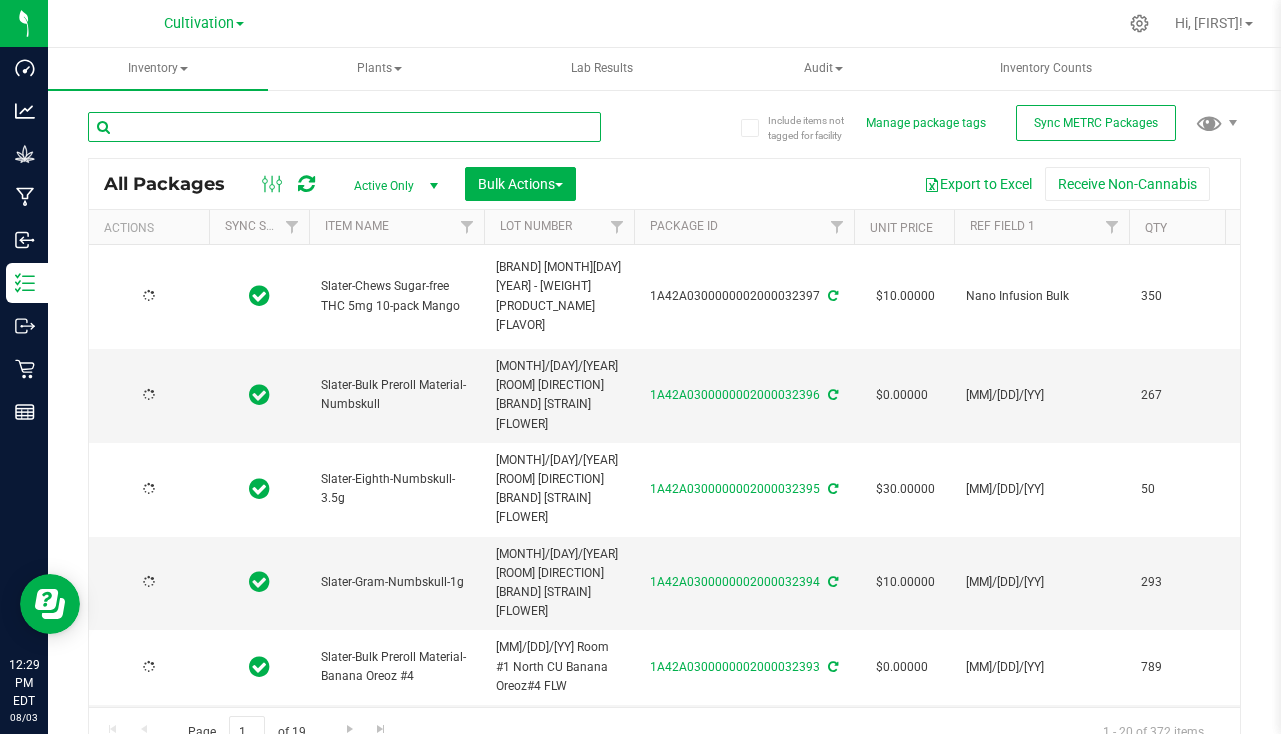 type on "2025-08-03" 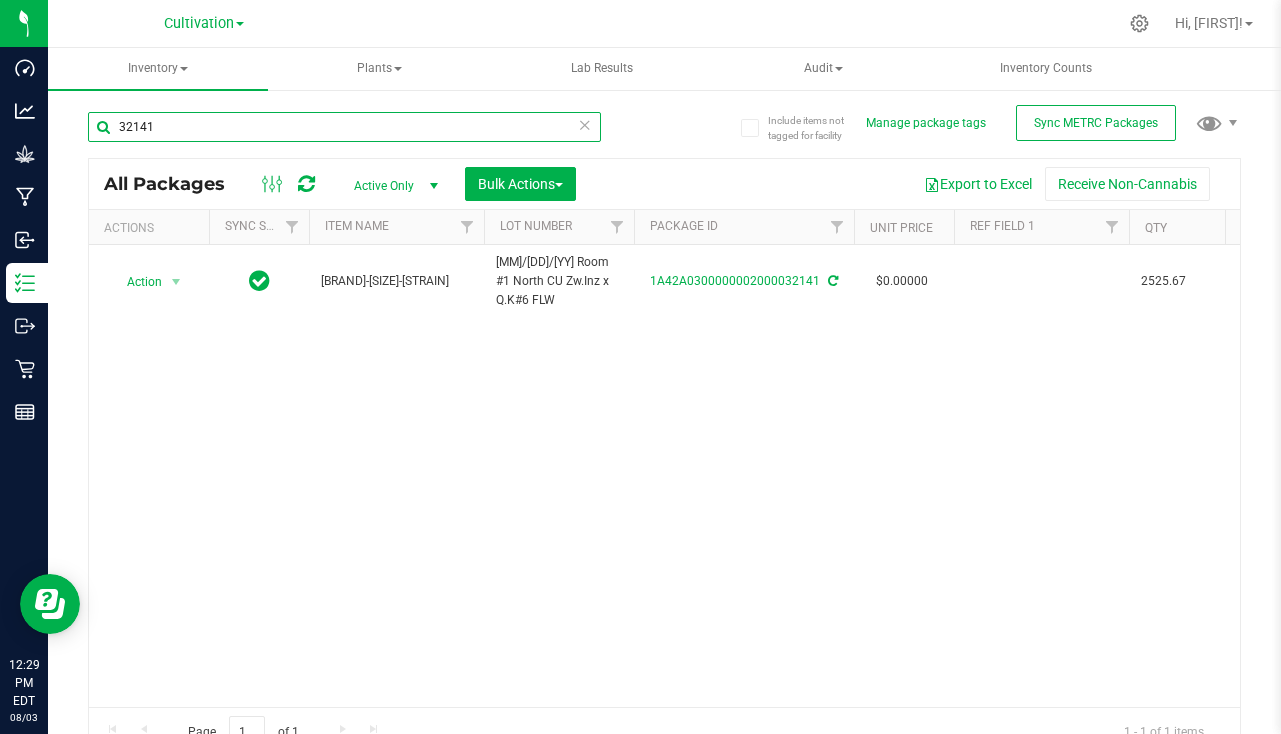 type on "32141" 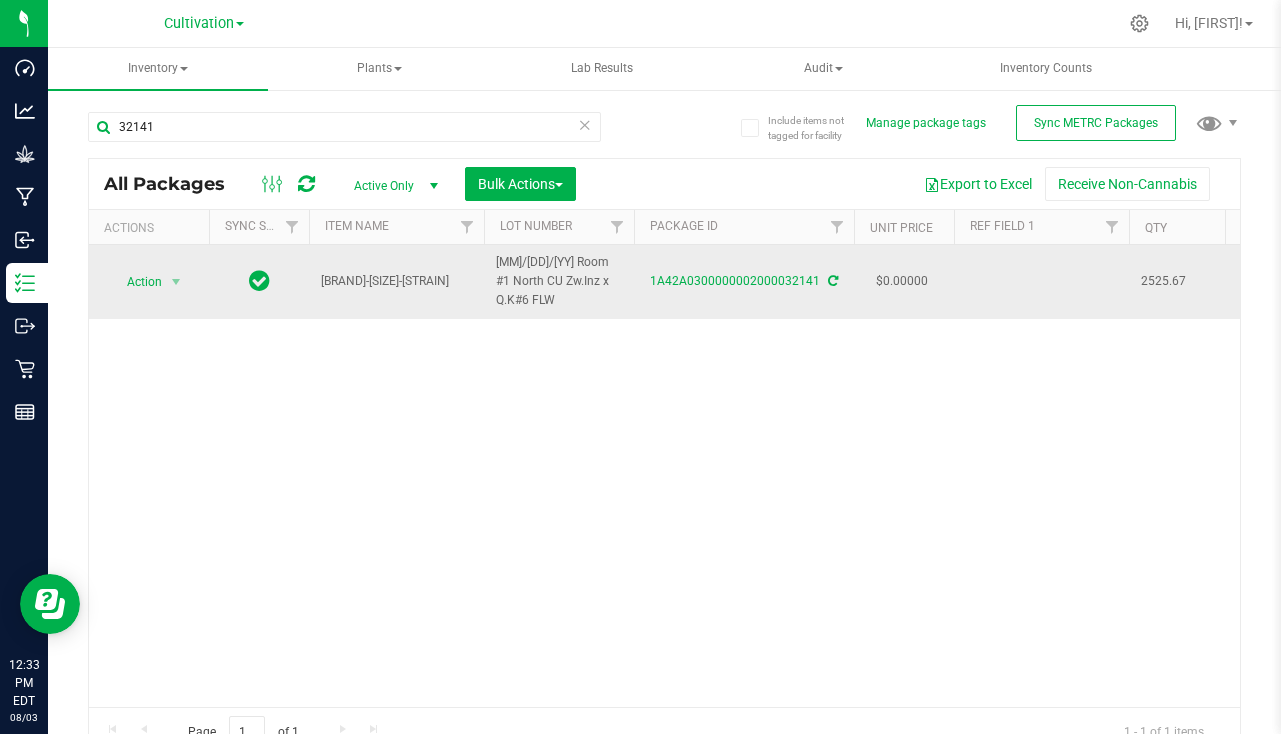 click at bounding box center [1041, 282] 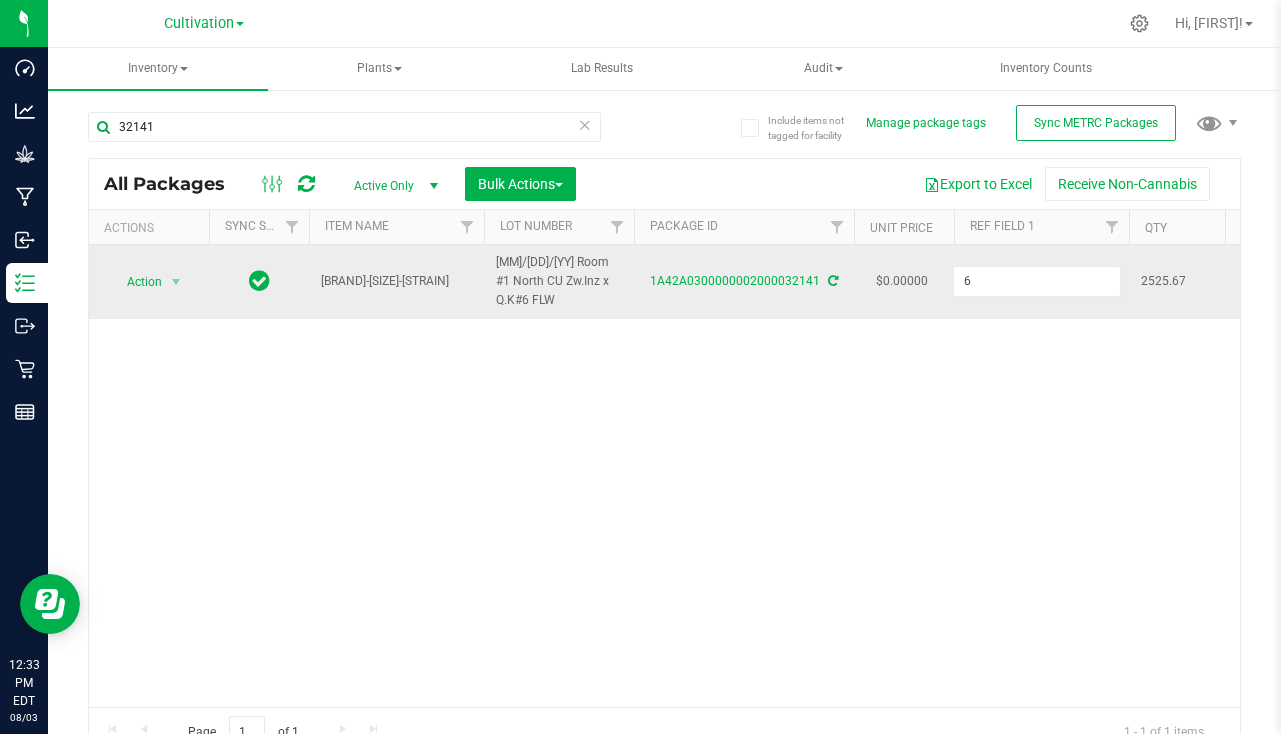 type on "[MM]/[DD]/[YY]" 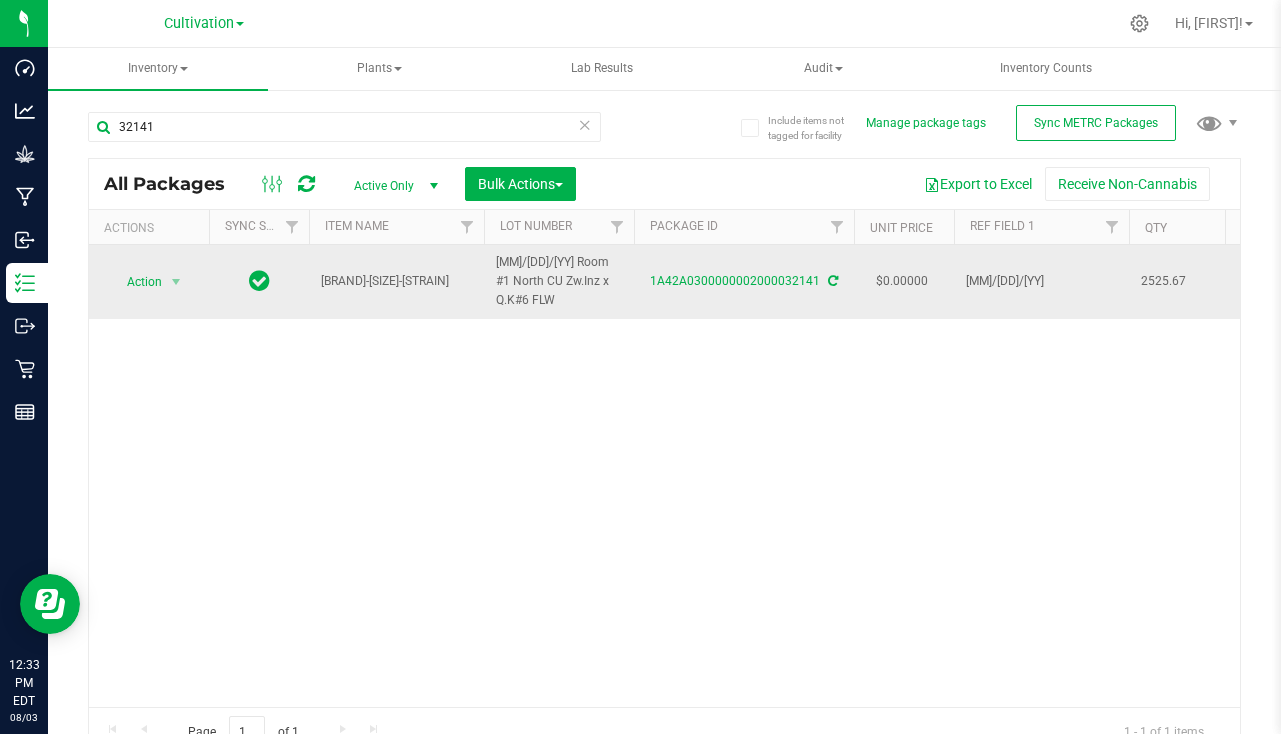 click on "[MM]/[DD]/[YY]" at bounding box center [1041, 281] 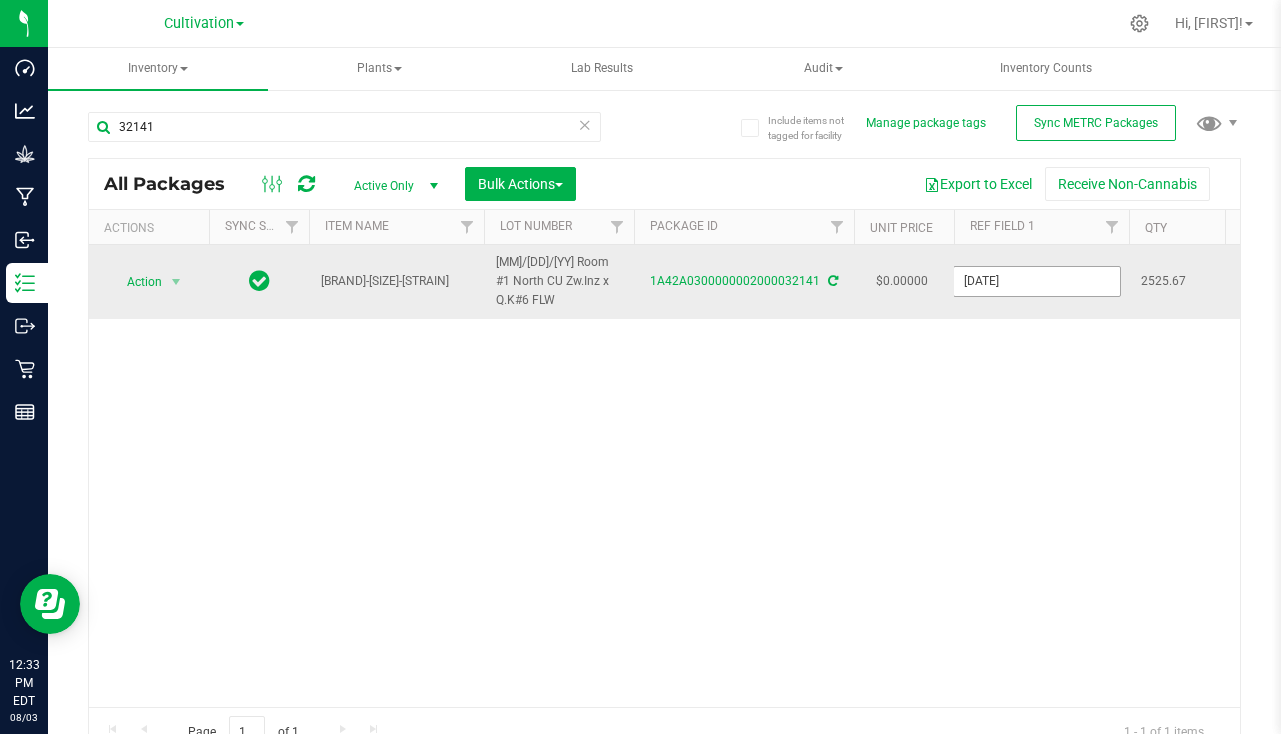 type on "[MM]/[DD]/[YY]" 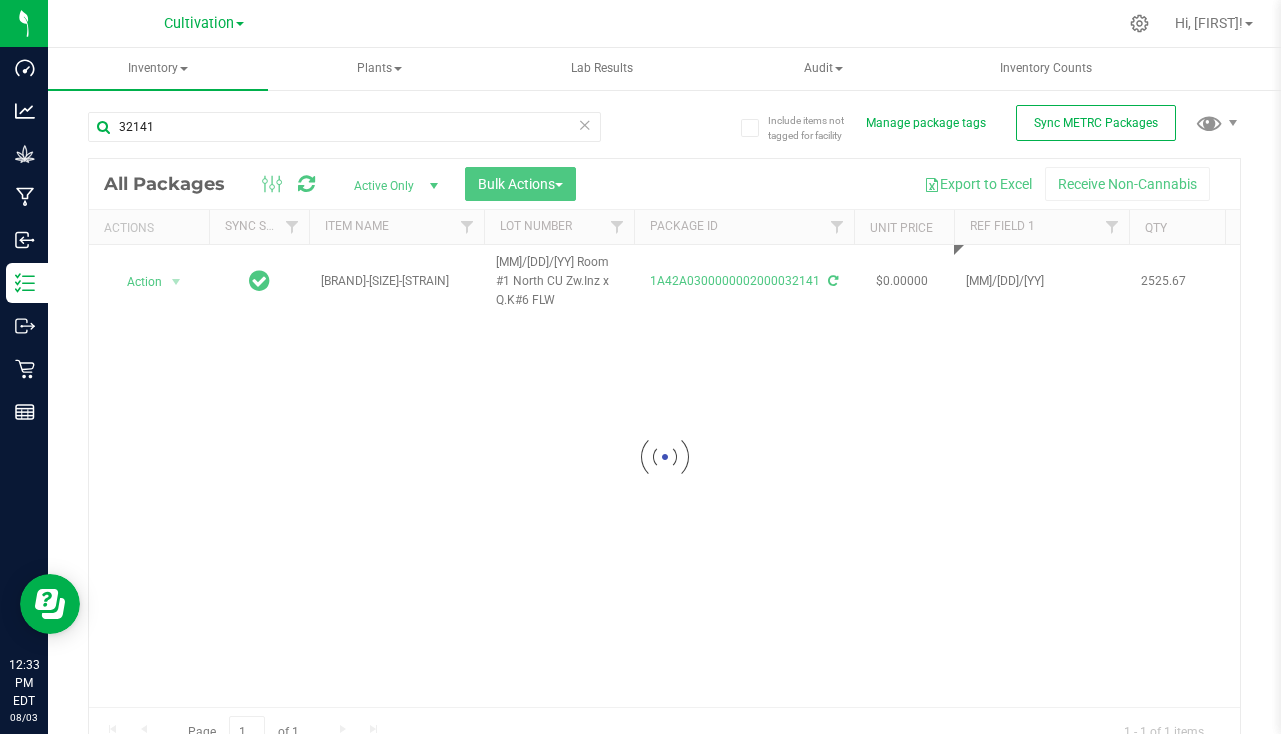 click on "Loading...
All Packages
Active Only Active Only Lab Samples Locked All External Internal
Bulk Actions
Add to manufacturing run
Add to outbound order
Combine packages
Combine packages (lot)" at bounding box center (664, 457) 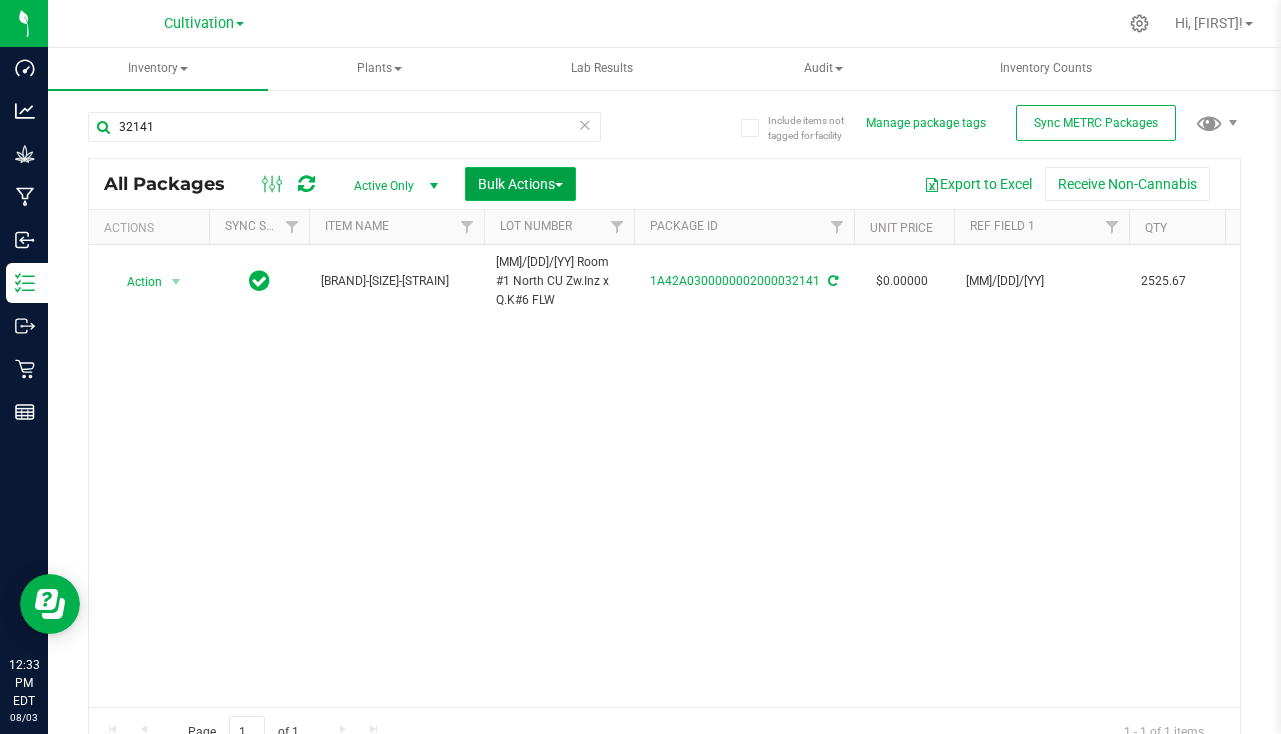 click on "Bulk Actions" at bounding box center (520, 184) 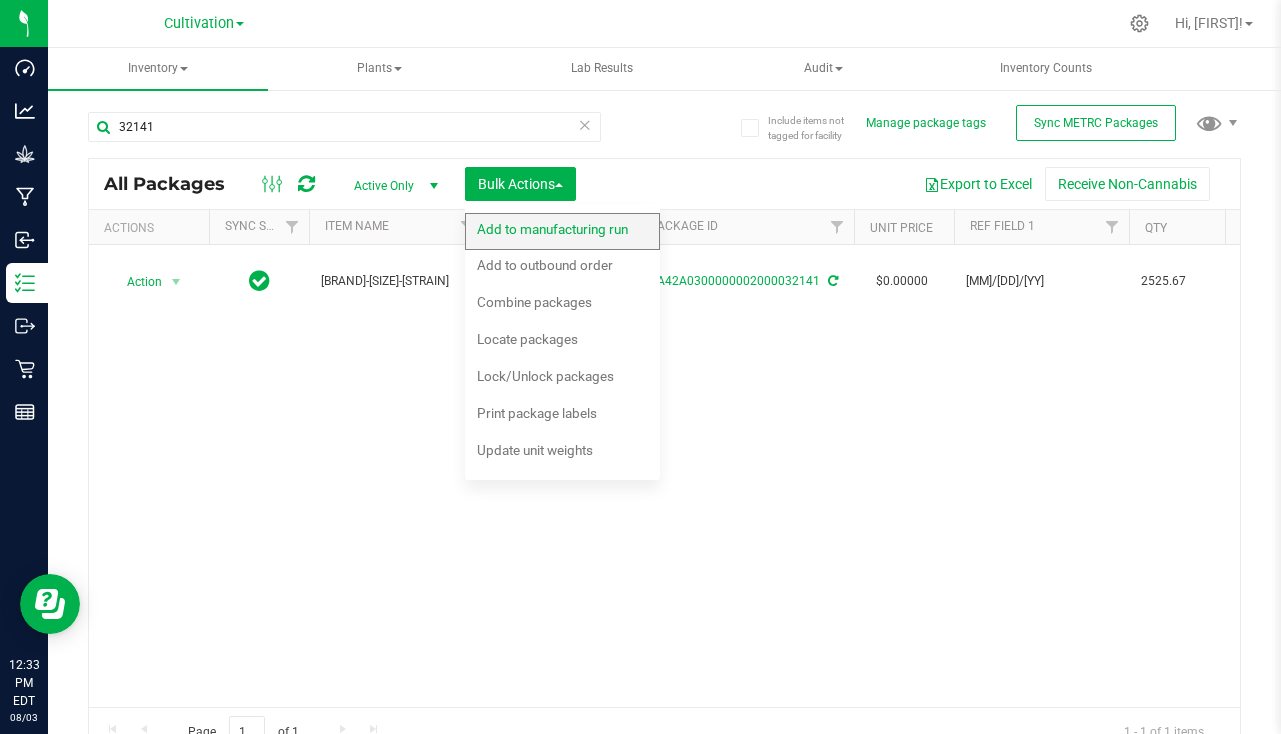 click on "Add to manufacturing run" at bounding box center [552, 229] 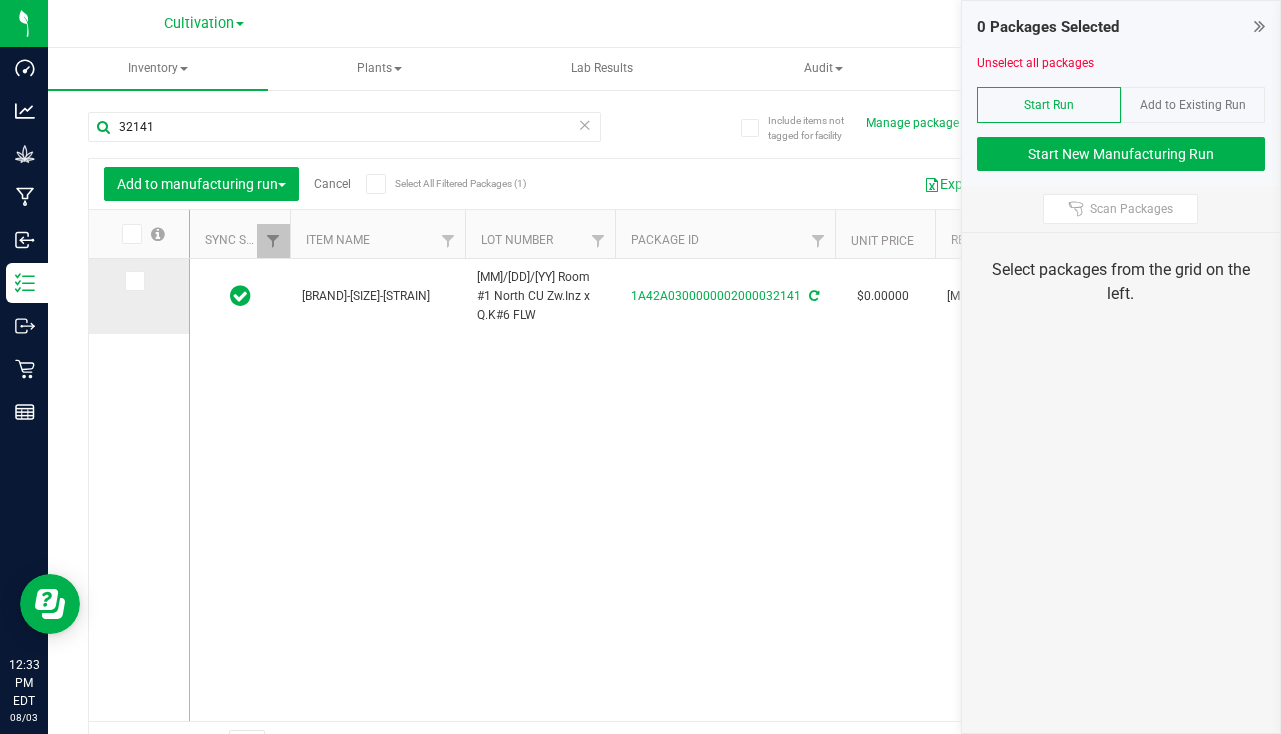 click at bounding box center [135, 281] 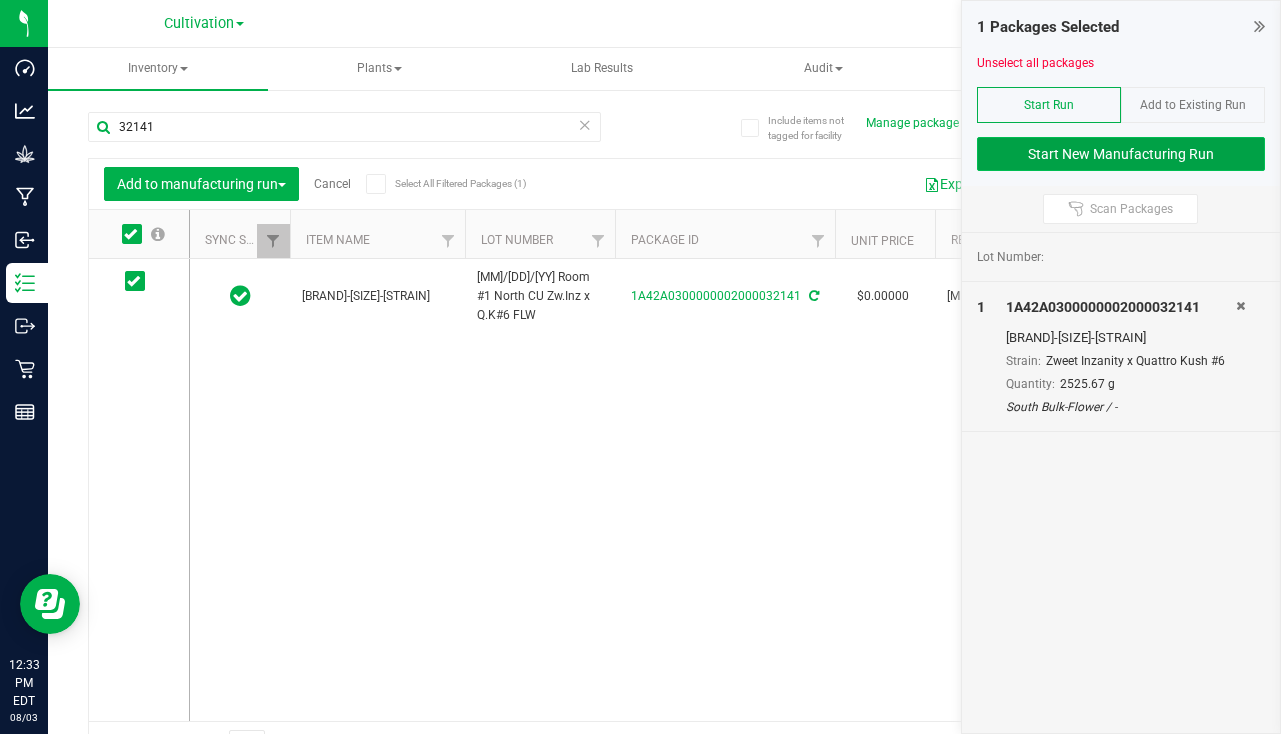 click on "Start New Manufacturing Run" at bounding box center (1121, 154) 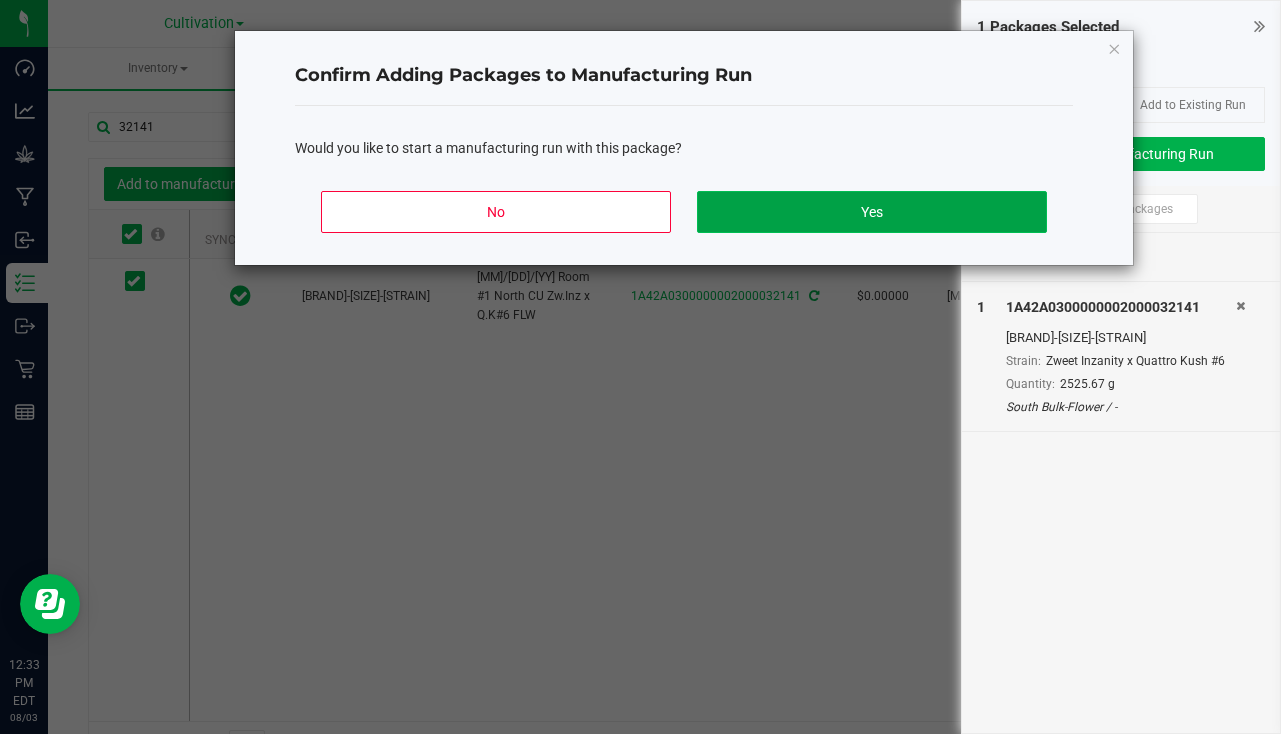 click on "Yes" 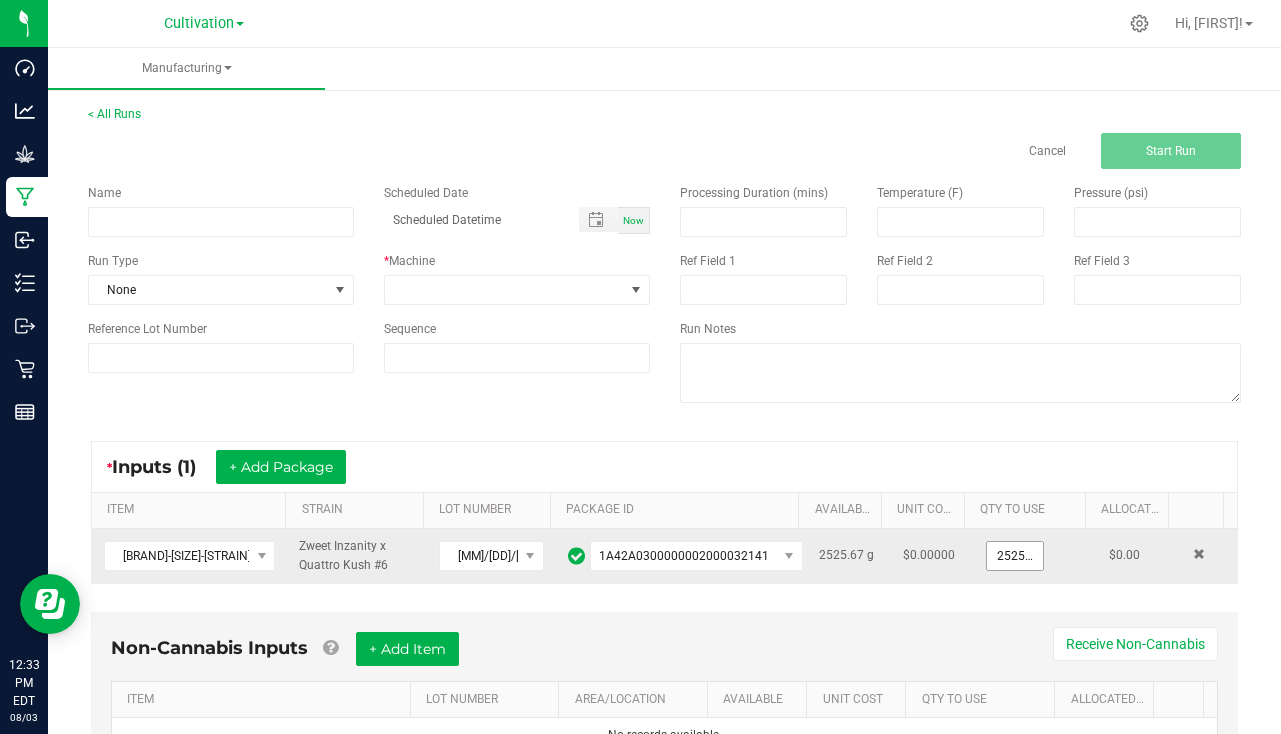 click on "2525.67" at bounding box center [1015, 556] 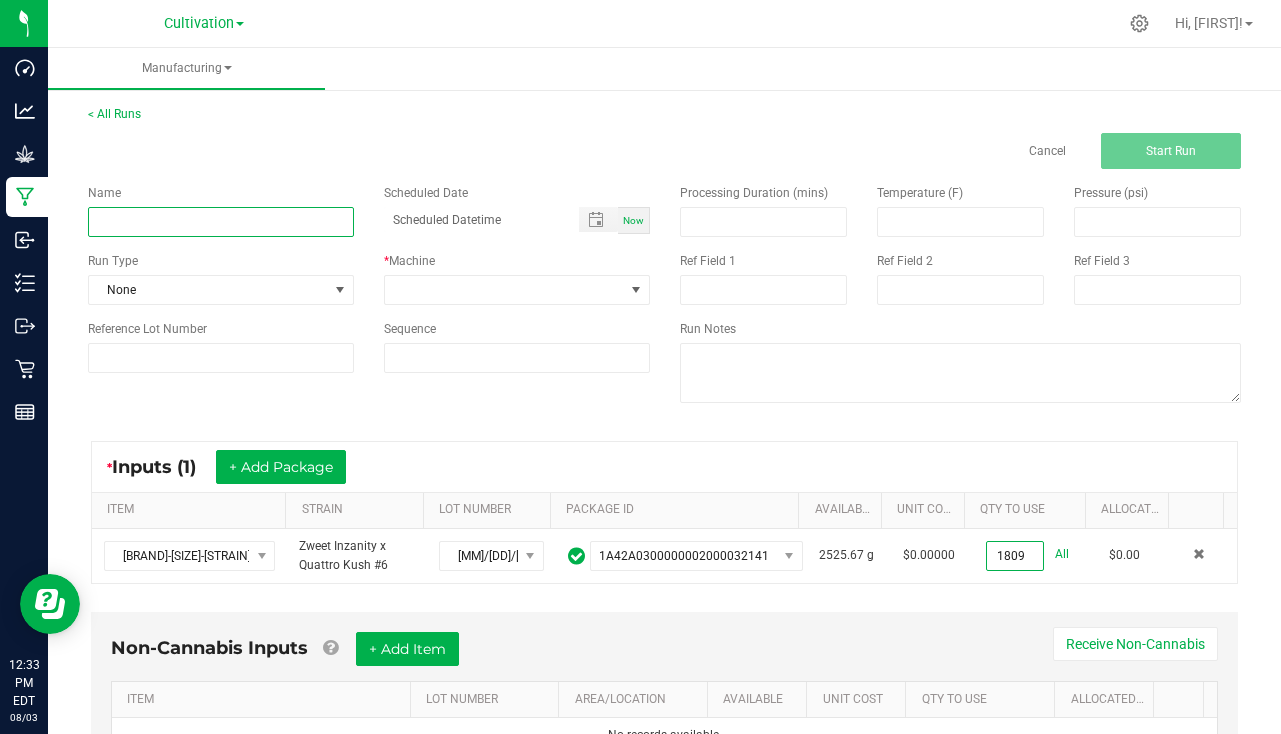 type on "1809.0000 g" 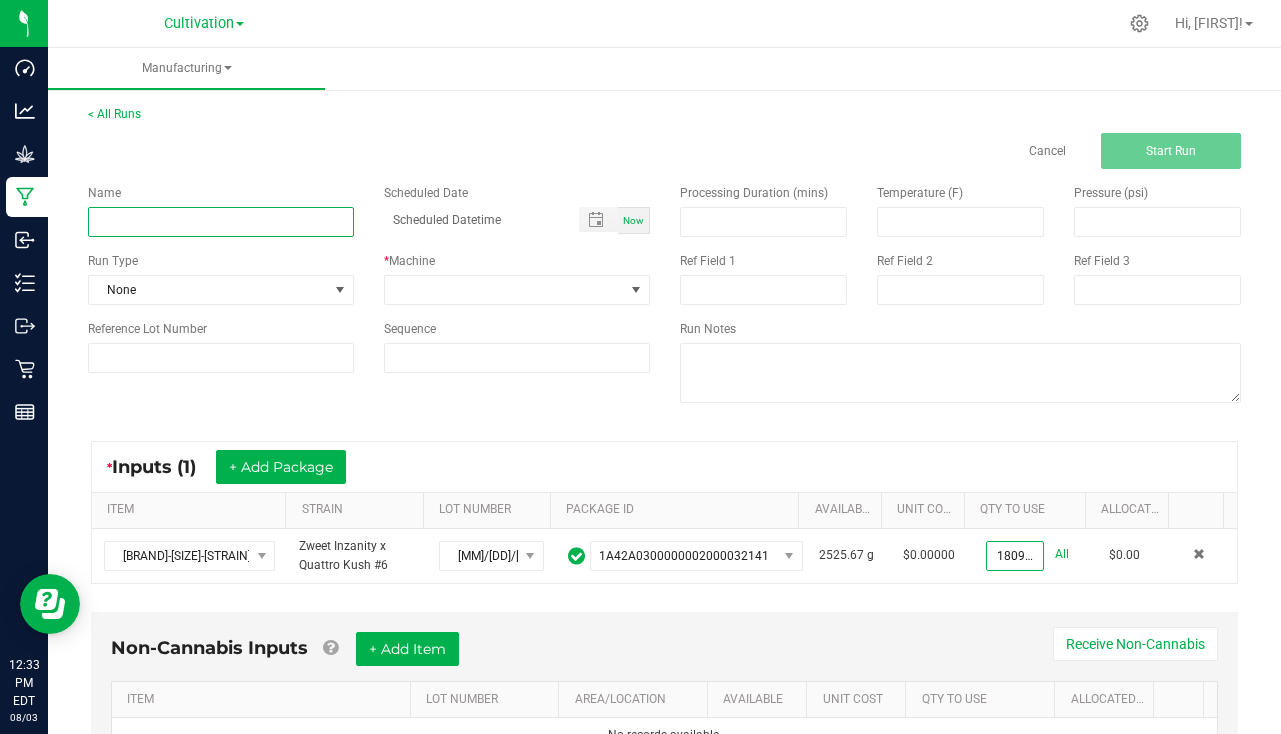 click at bounding box center [221, 222] 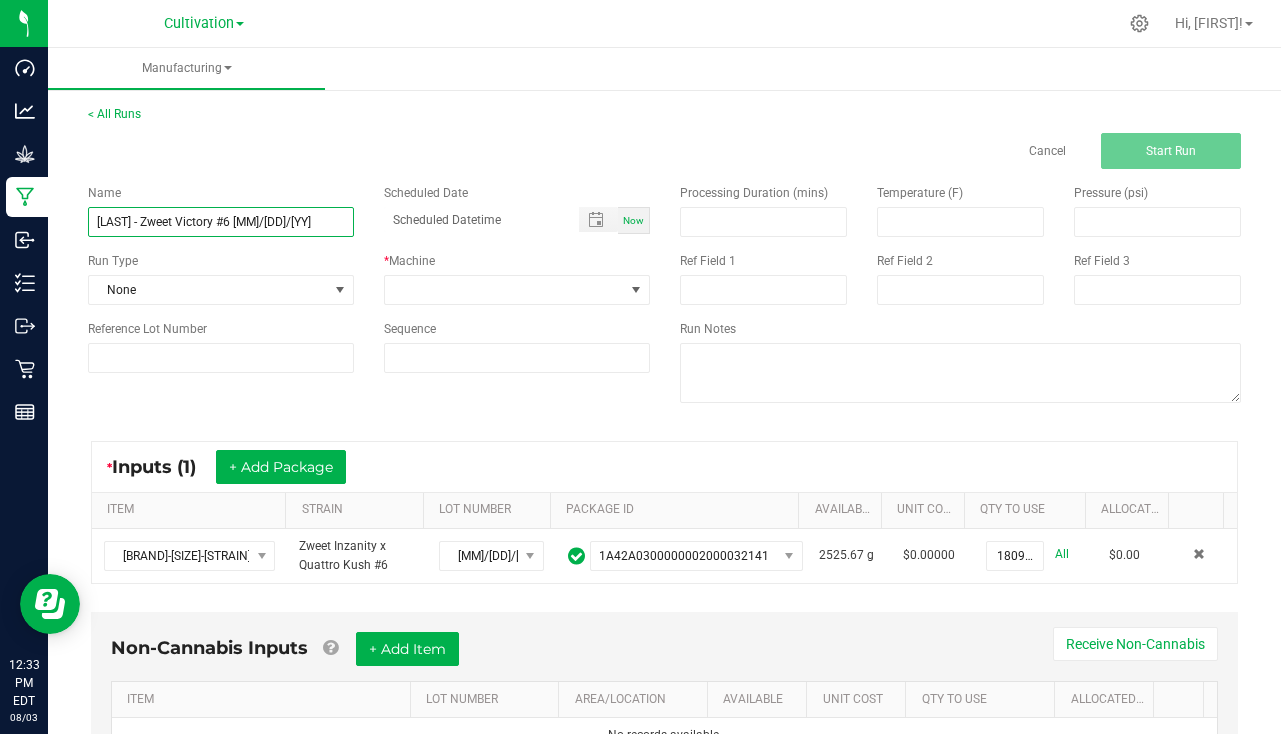 type on "[LAST] - Zweet Victory #6 [MM]/[DD]/[YY]" 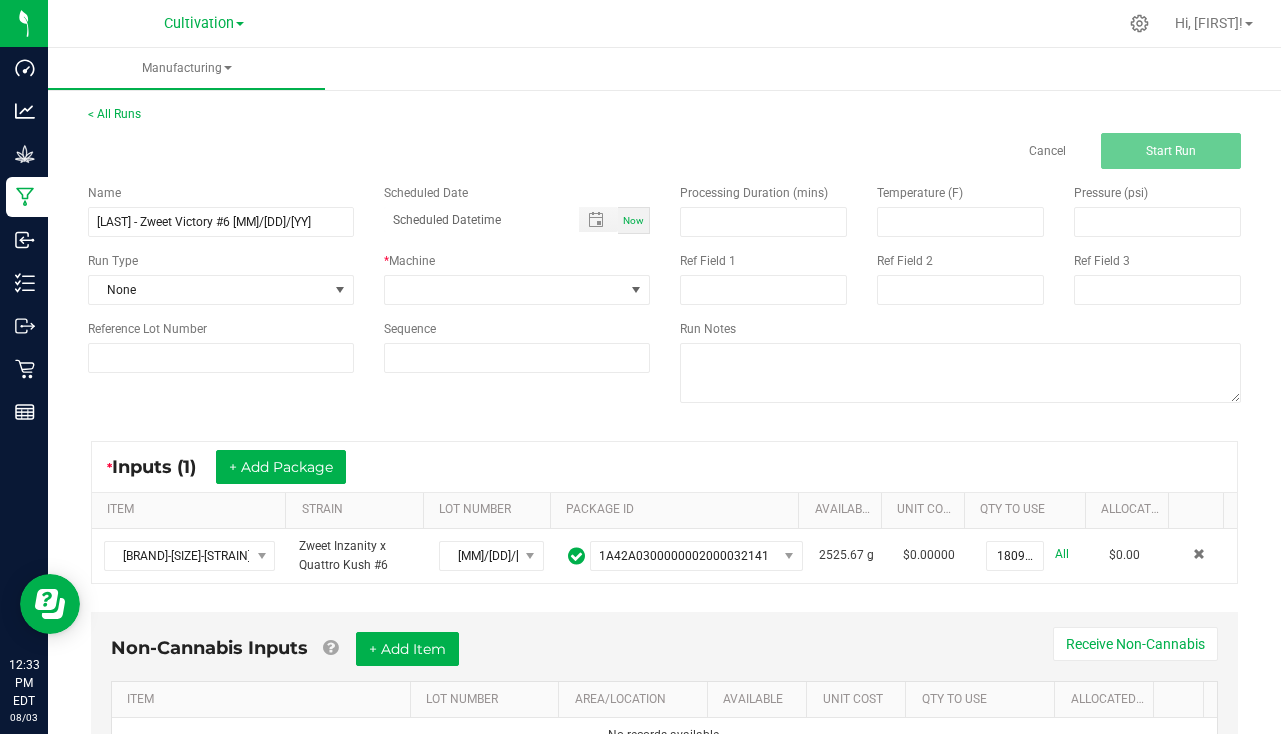 click on "[SCHEDULED_DATE] [TIME_REFERENCE]" at bounding box center (517, 209) 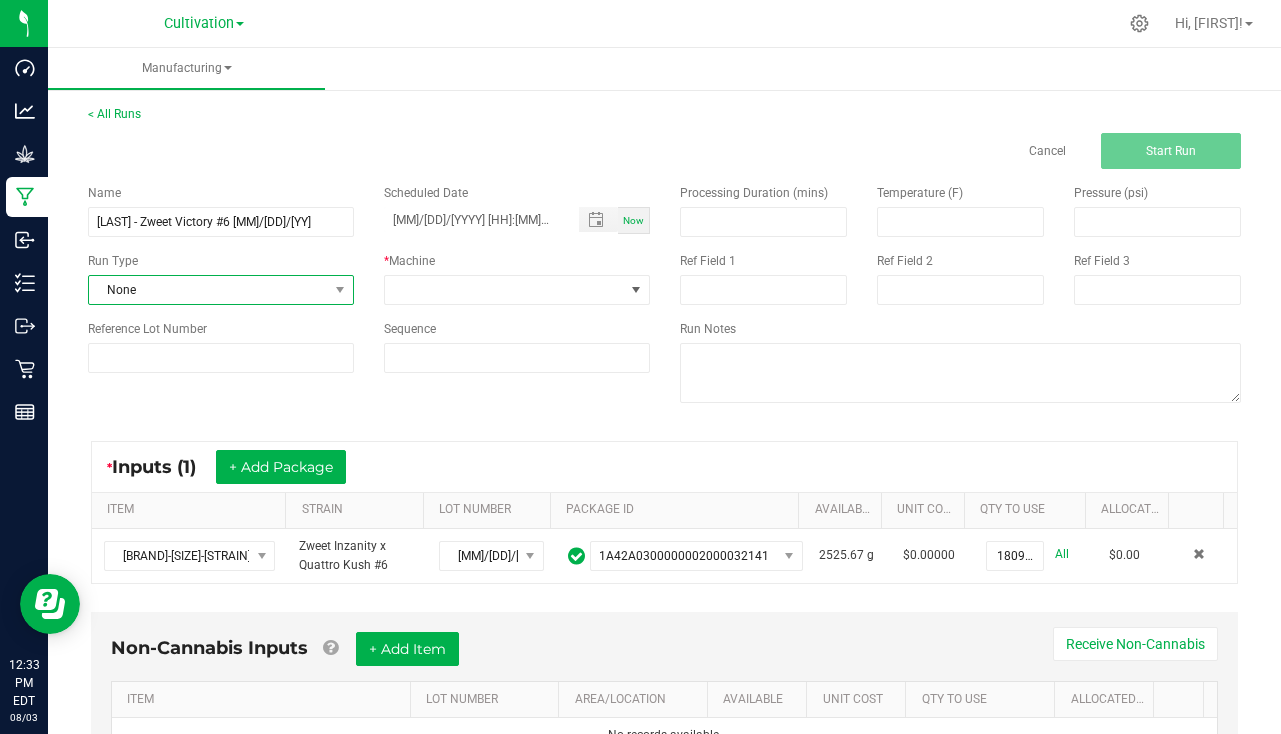 click on "None" at bounding box center (208, 290) 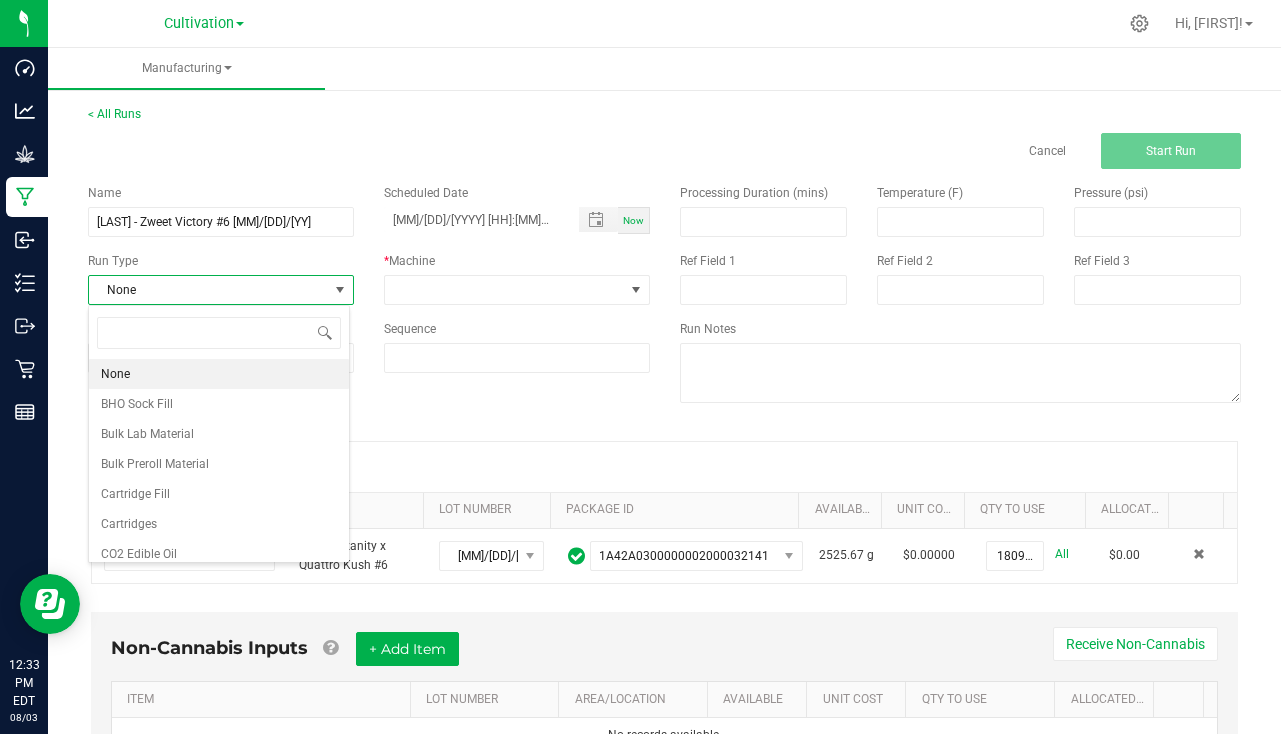 scroll, scrollTop: 99970, scrollLeft: 99738, axis: both 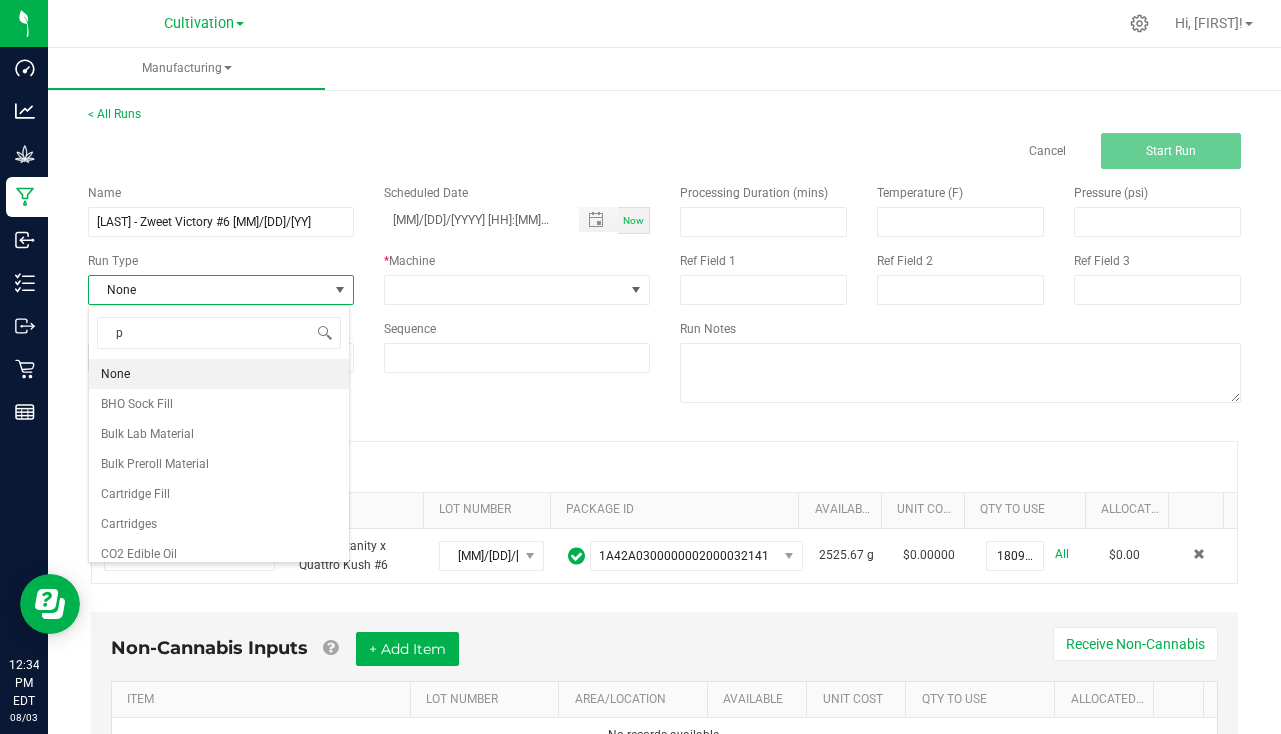 type on "pa" 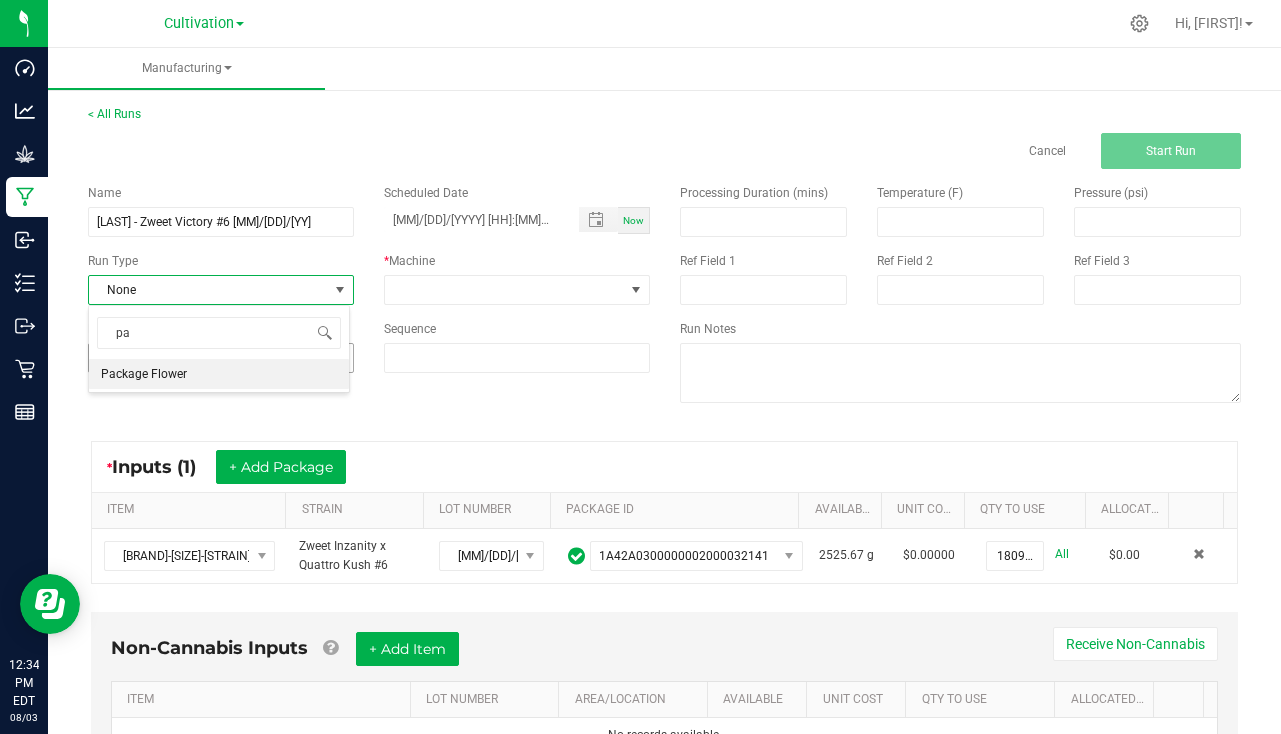 drag, startPoint x: 171, startPoint y: 375, endPoint x: 186, endPoint y: 368, distance: 16.552946 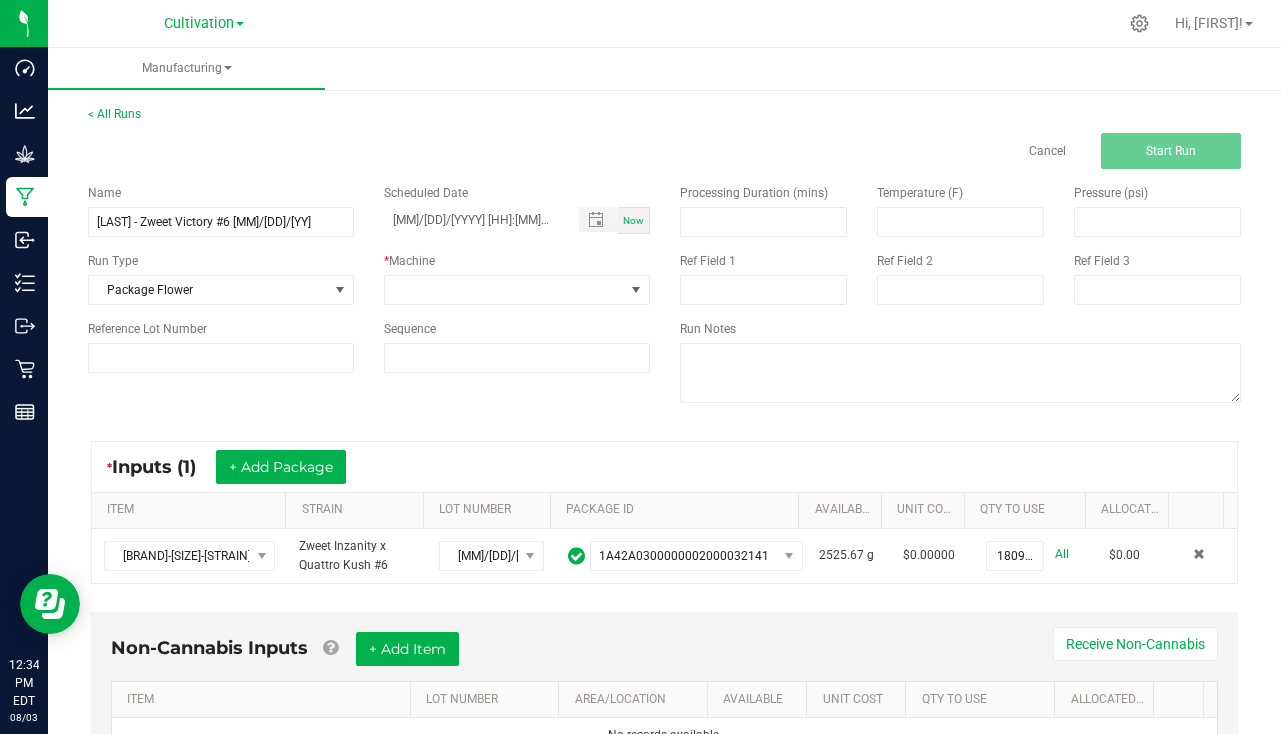 click on "Name  [LAST] - Zweet Victory #6 [MM]/[DD]/[YY]  Scheduled Date  [MM]/[DD]/[YYYY] [HH]:[MM] [AM/PM] Now  Run Type  Package Flower  *   Machine   Reference Lot Number   Sequence" at bounding box center (369, 278) 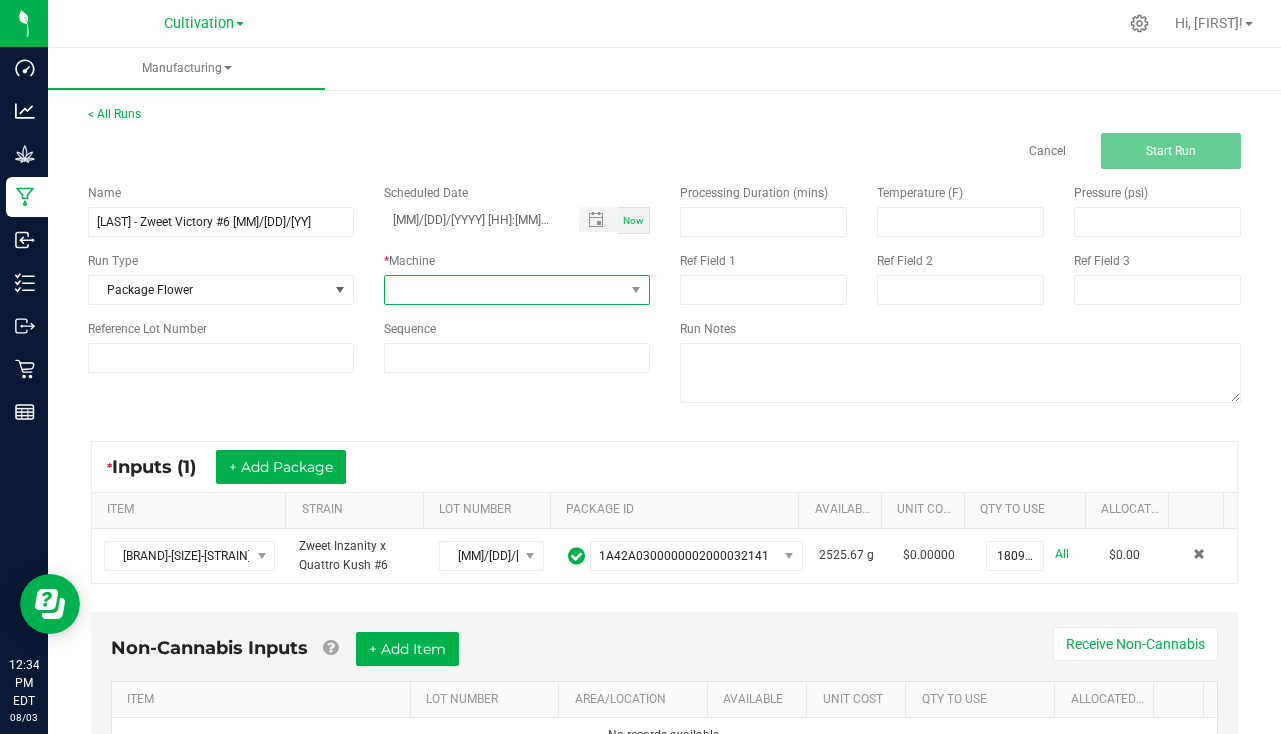 click at bounding box center (504, 290) 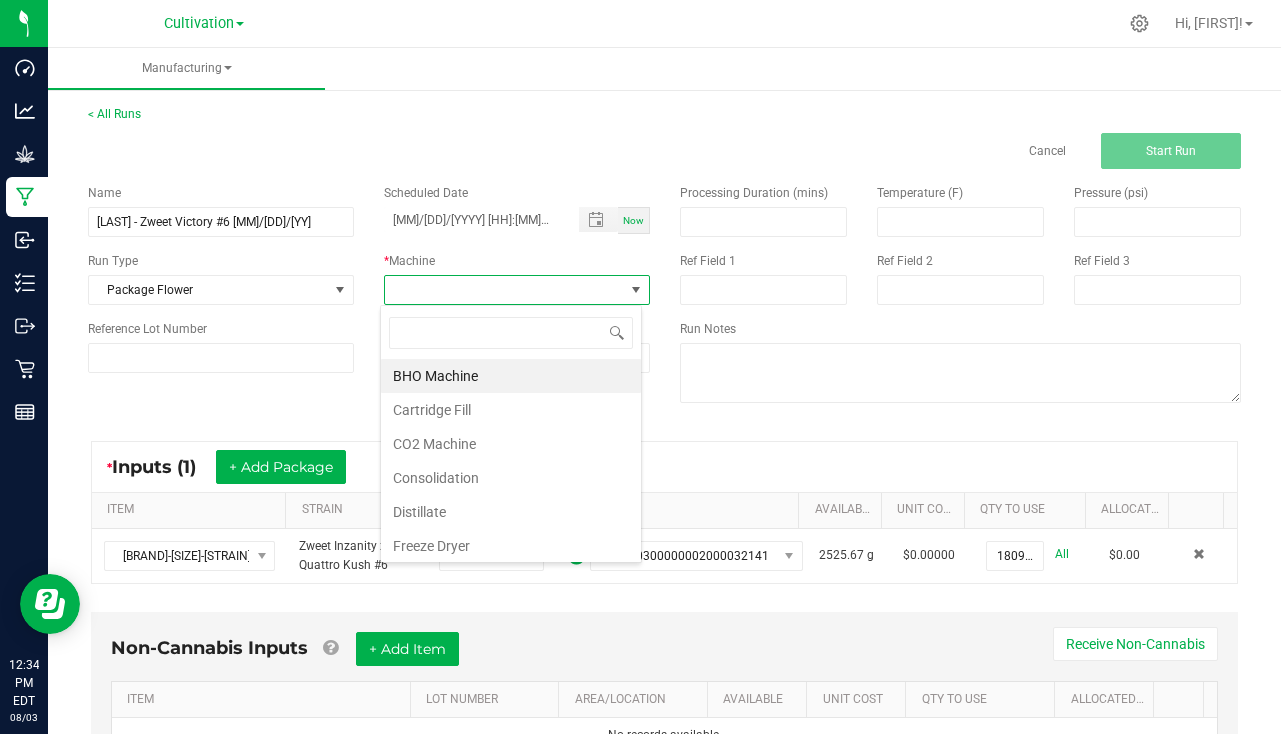 scroll, scrollTop: 99970, scrollLeft: 99738, axis: both 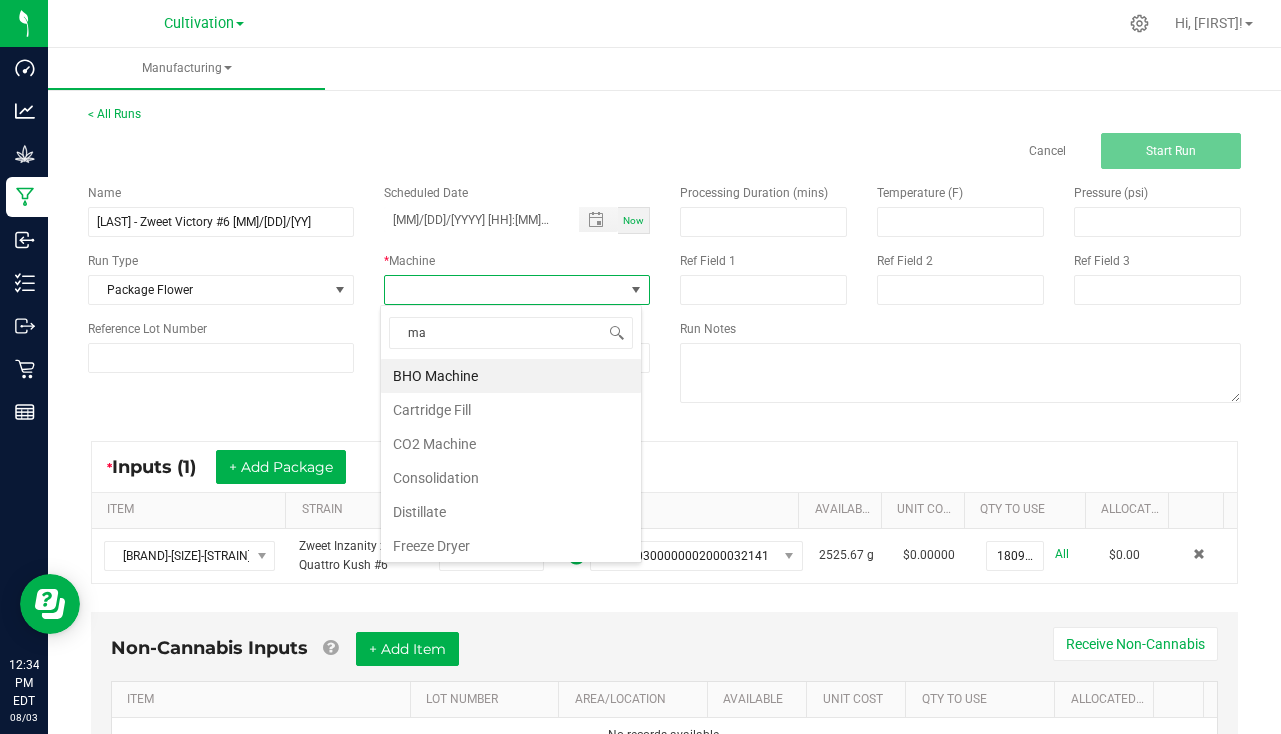 type on "man" 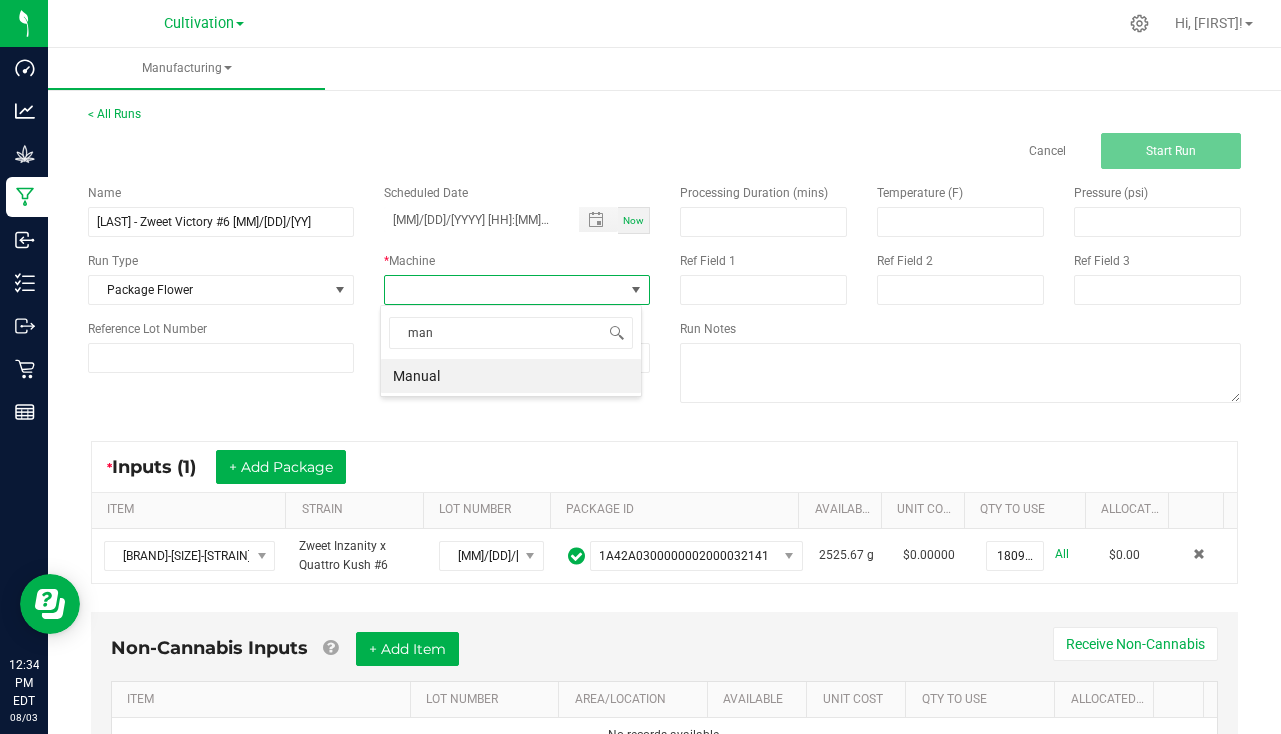 click on "Manual" at bounding box center [511, 376] 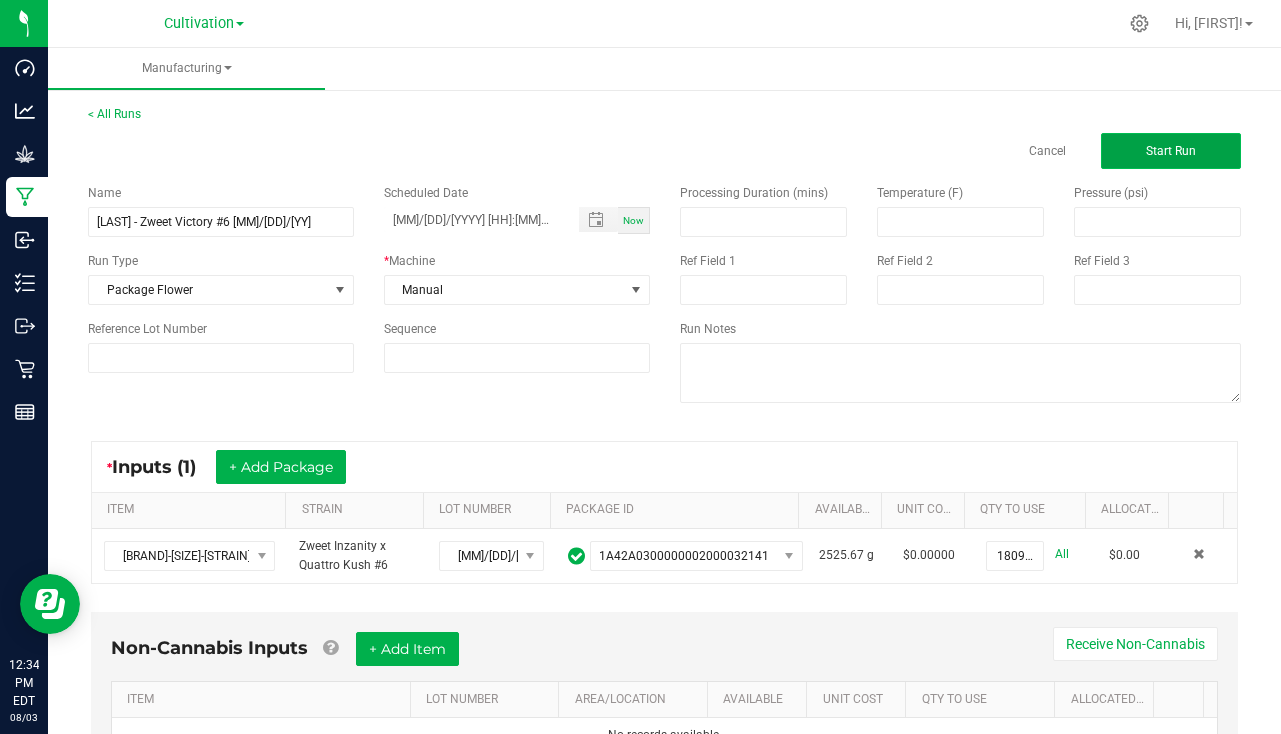 click on "Start Run" 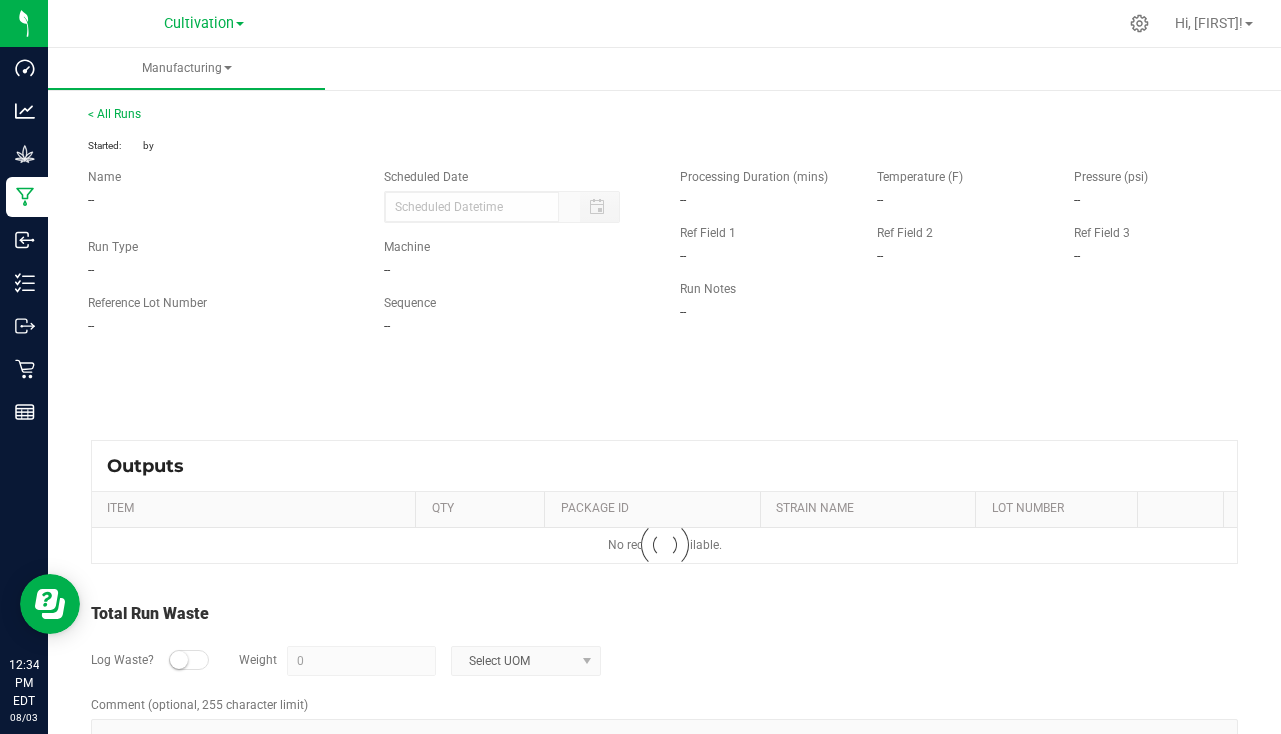 type on "[MM]/[DD]/[YYYY] [HH]:[MM] [AM/PM]" 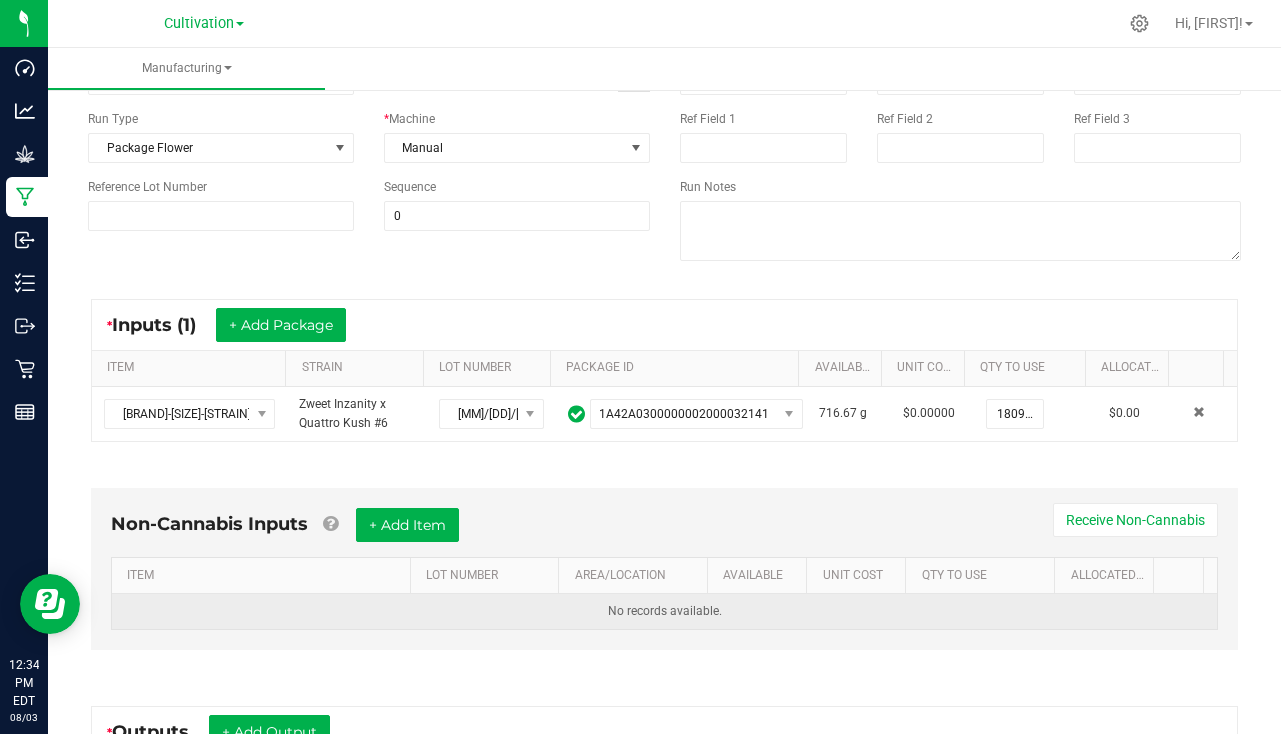 scroll, scrollTop: 492, scrollLeft: 0, axis: vertical 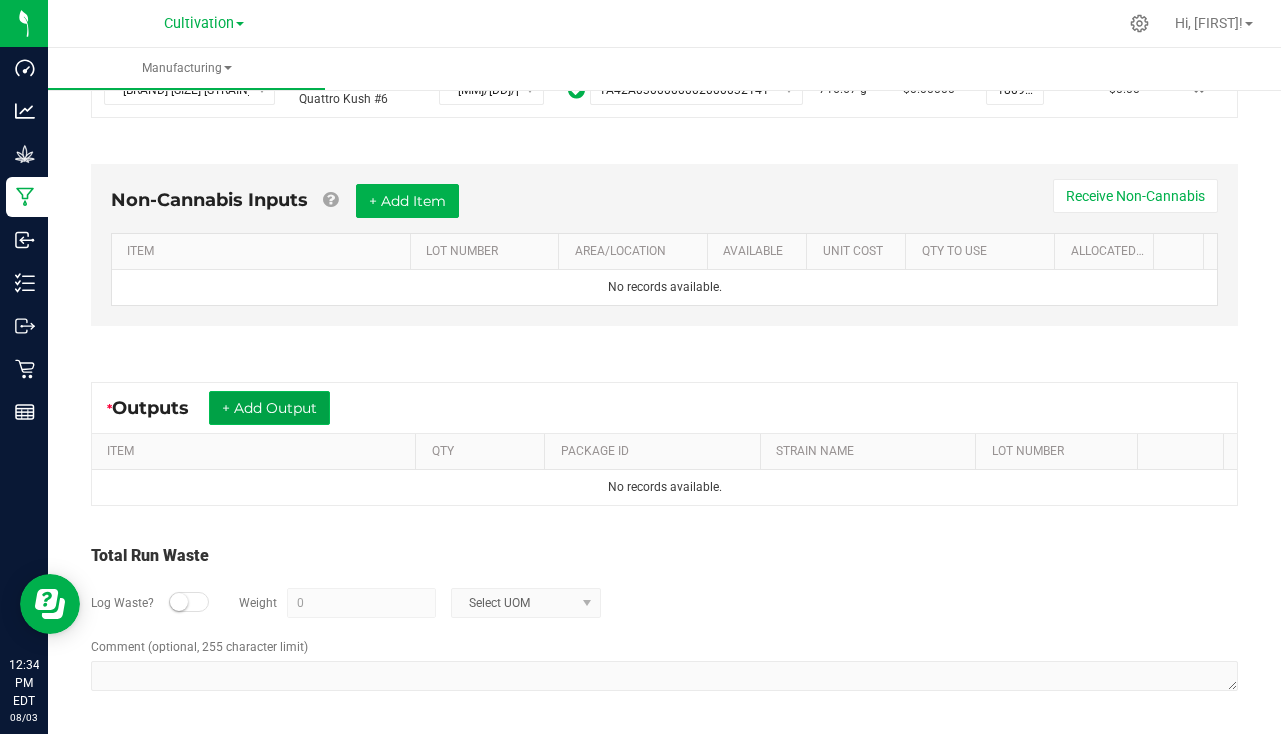 click on "+ Add Output" at bounding box center (269, 408) 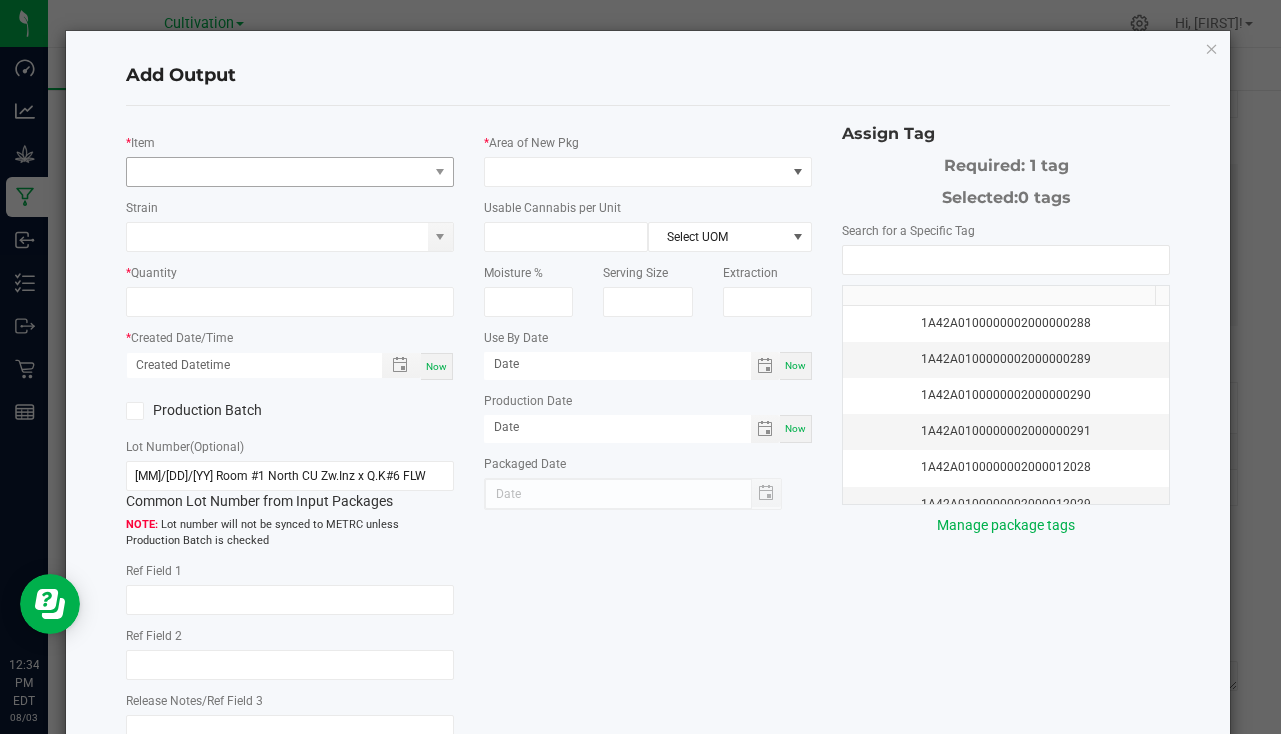 type on "[MM]/[DD]/[YY]" 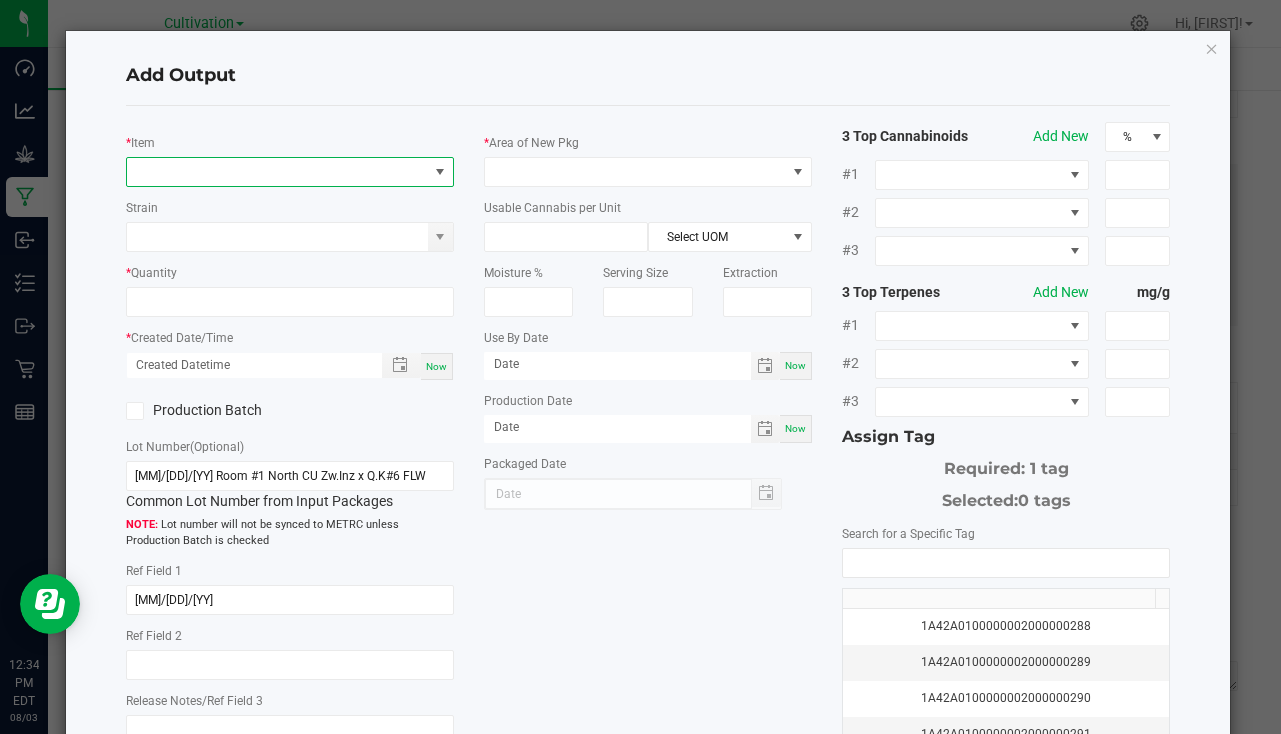 click at bounding box center [277, 172] 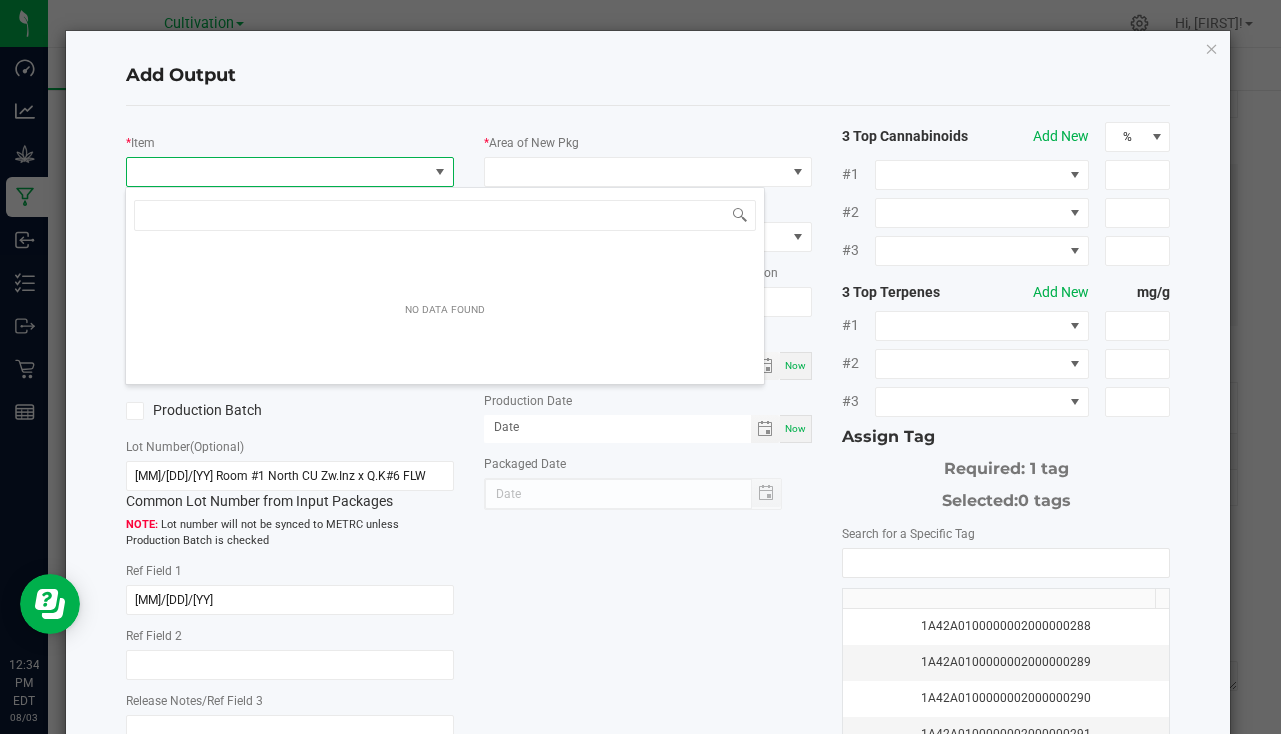 scroll, scrollTop: 99970, scrollLeft: 99676, axis: both 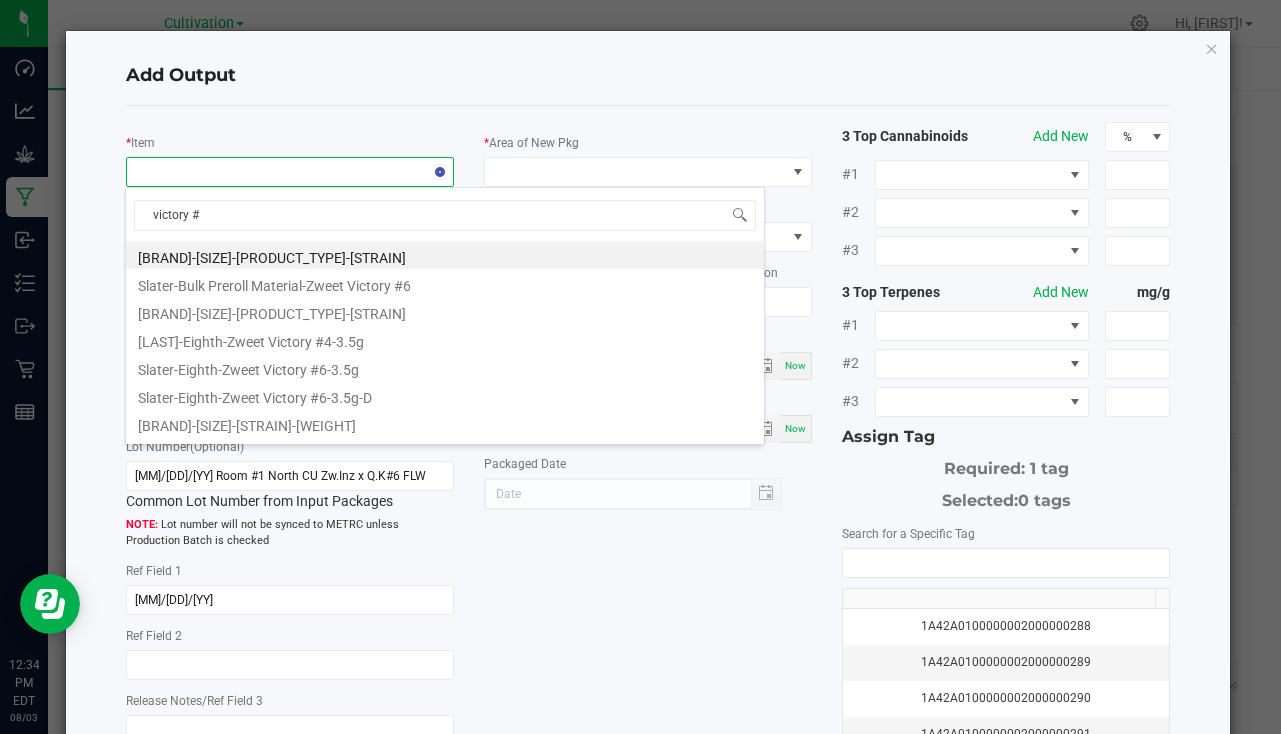 type on "victory #6" 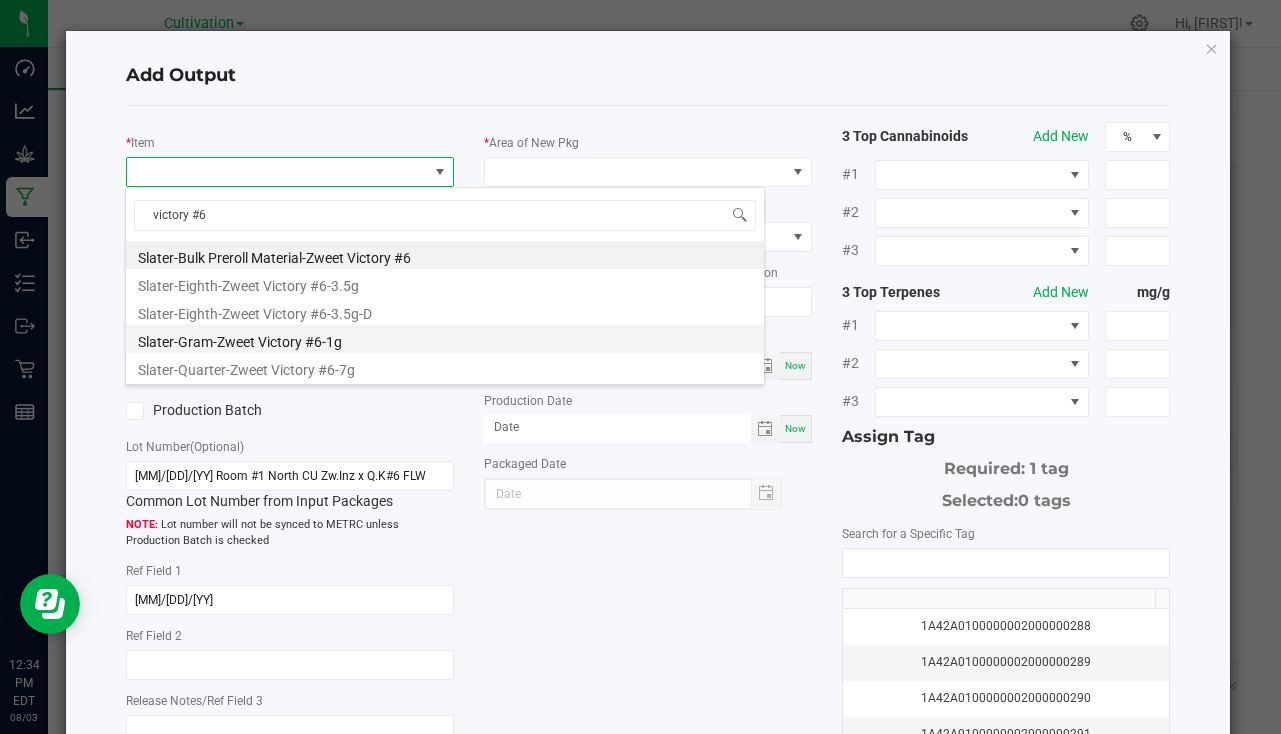 click on "Slater-Gram-Zweet Victory #6-1g" at bounding box center (445, 339) 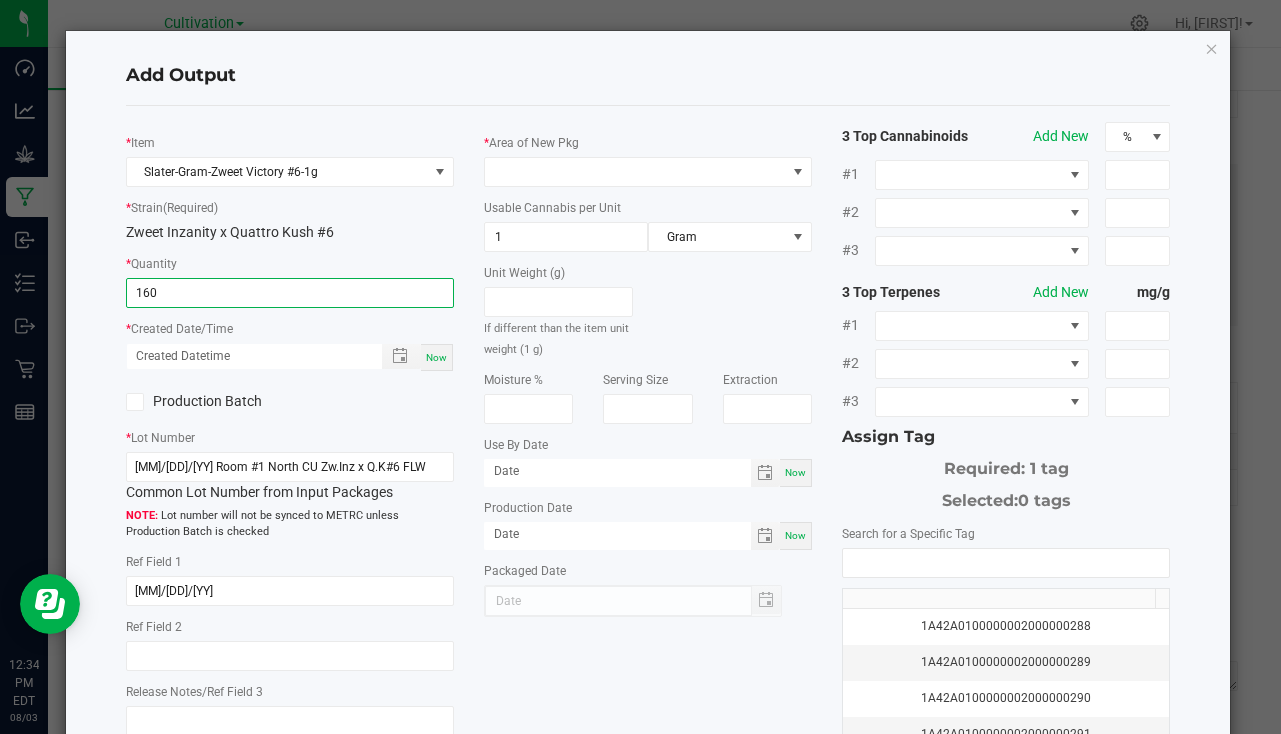 type on "160 ea" 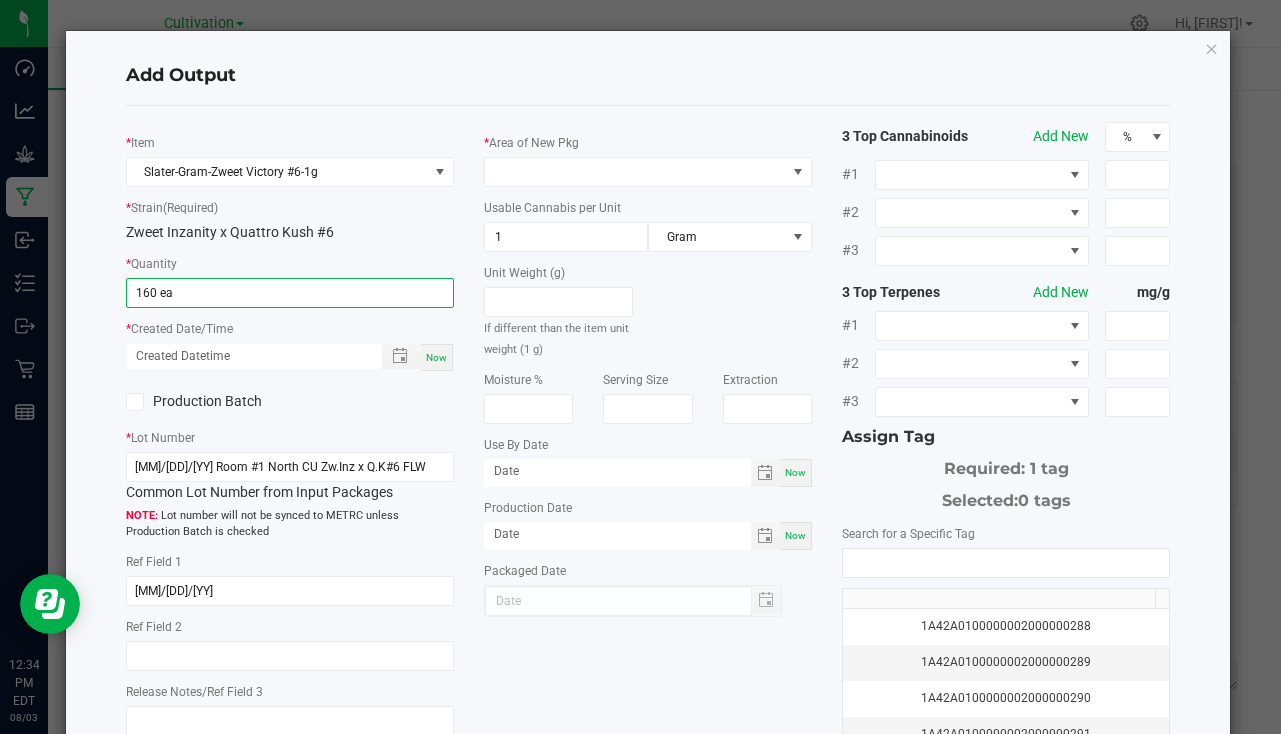 drag, startPoint x: 426, startPoint y: 354, endPoint x: 451, endPoint y: 312, distance: 48.8774 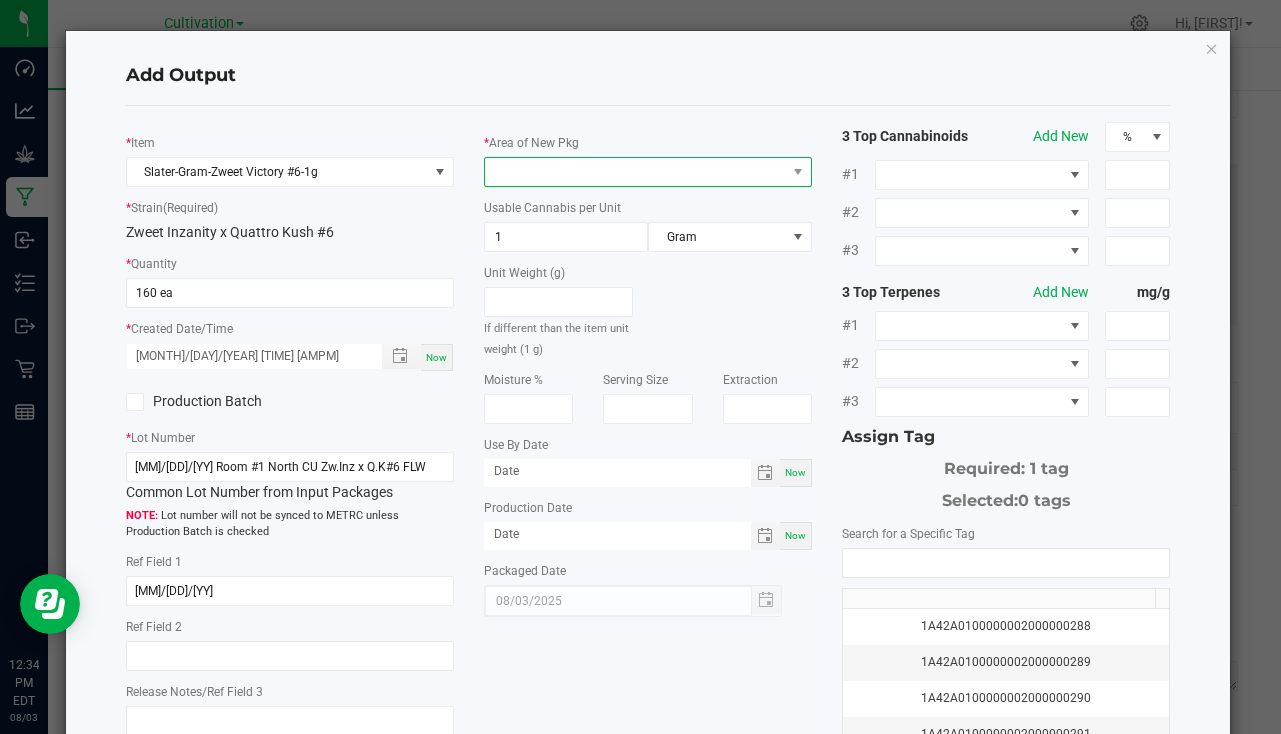 click at bounding box center [635, 172] 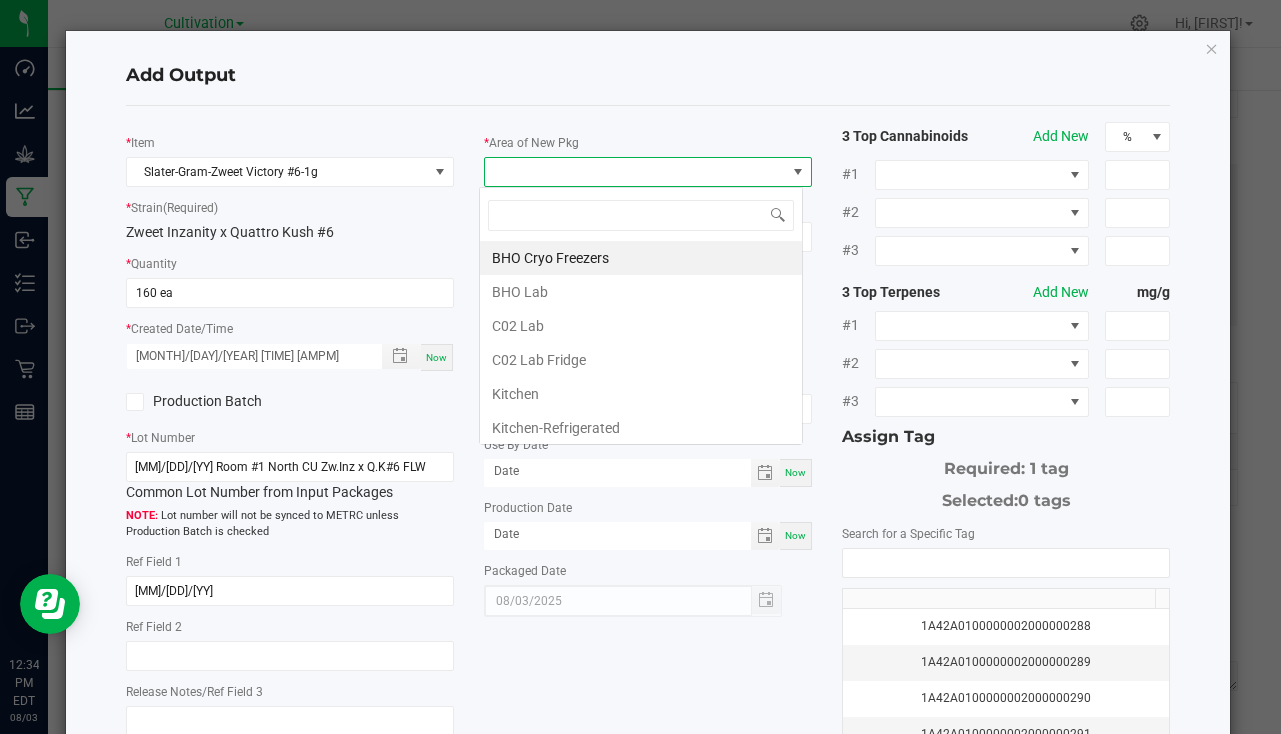 scroll, scrollTop: 99970, scrollLeft: 99676, axis: both 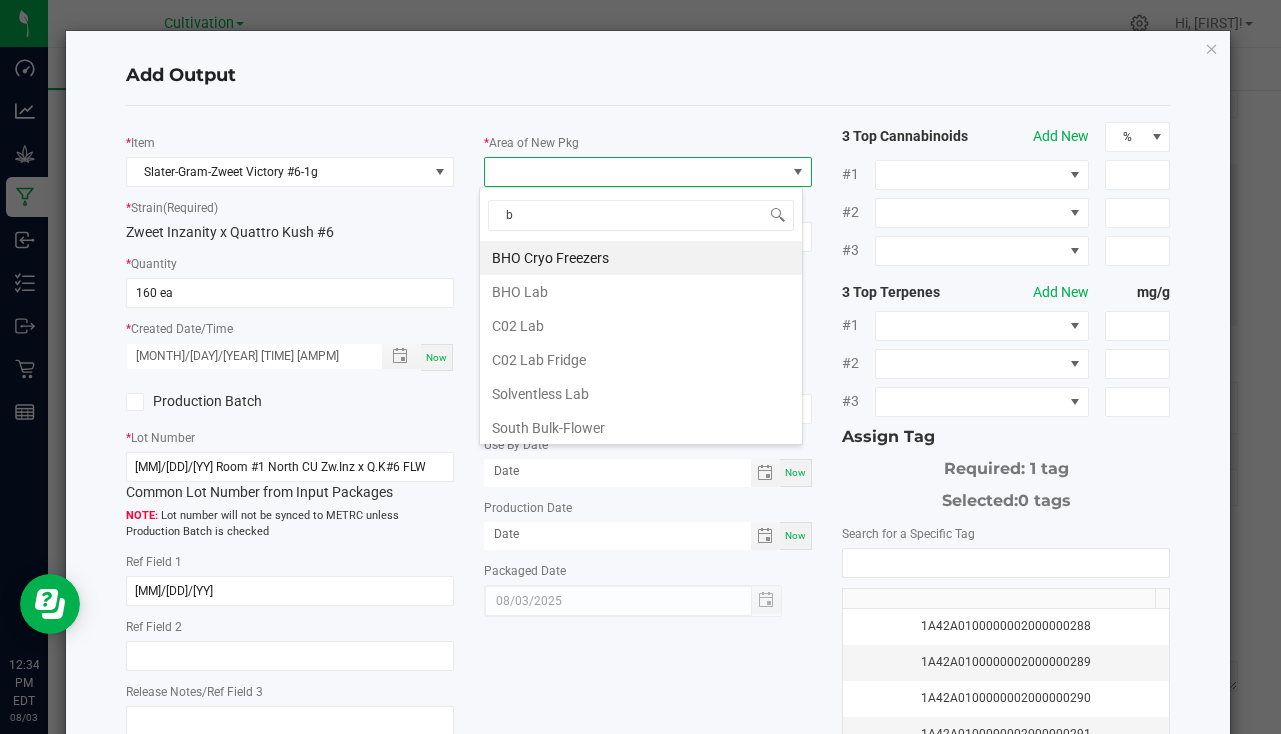 type on "bu" 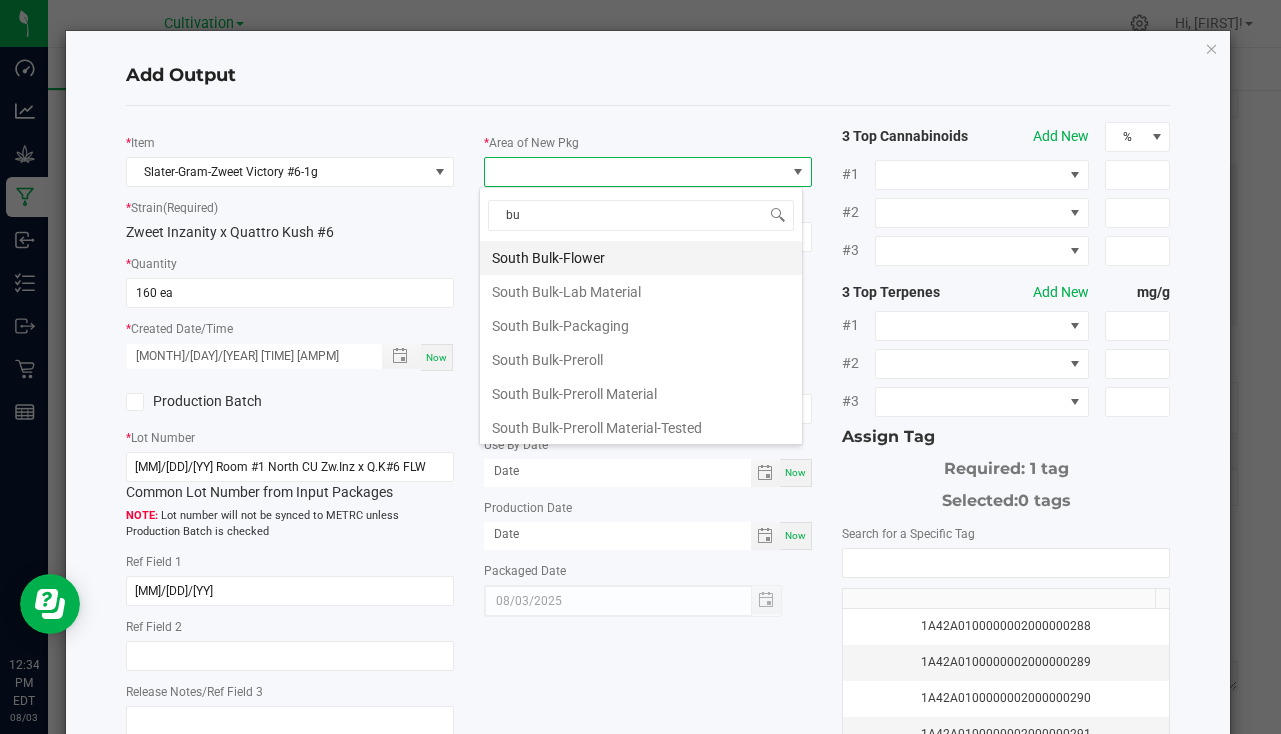 click on "South Bulk-Flower" at bounding box center (641, 258) 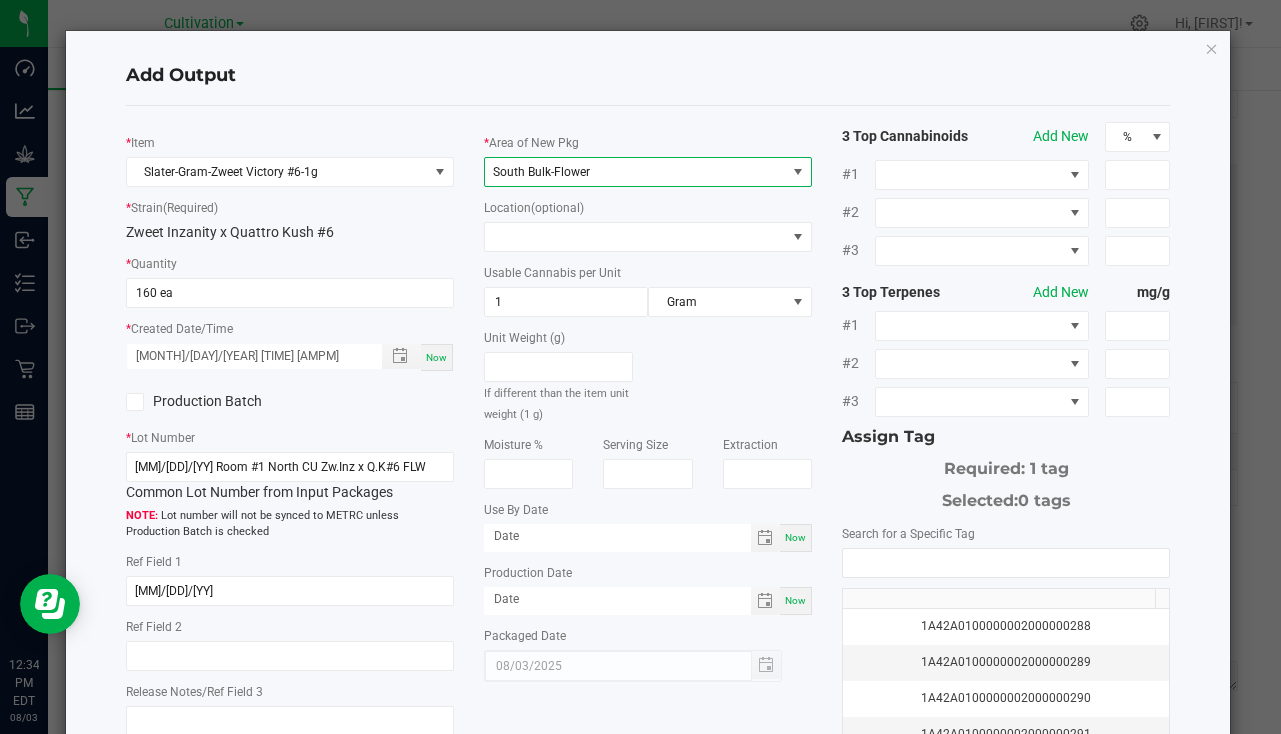 scroll, scrollTop: 221, scrollLeft: 0, axis: vertical 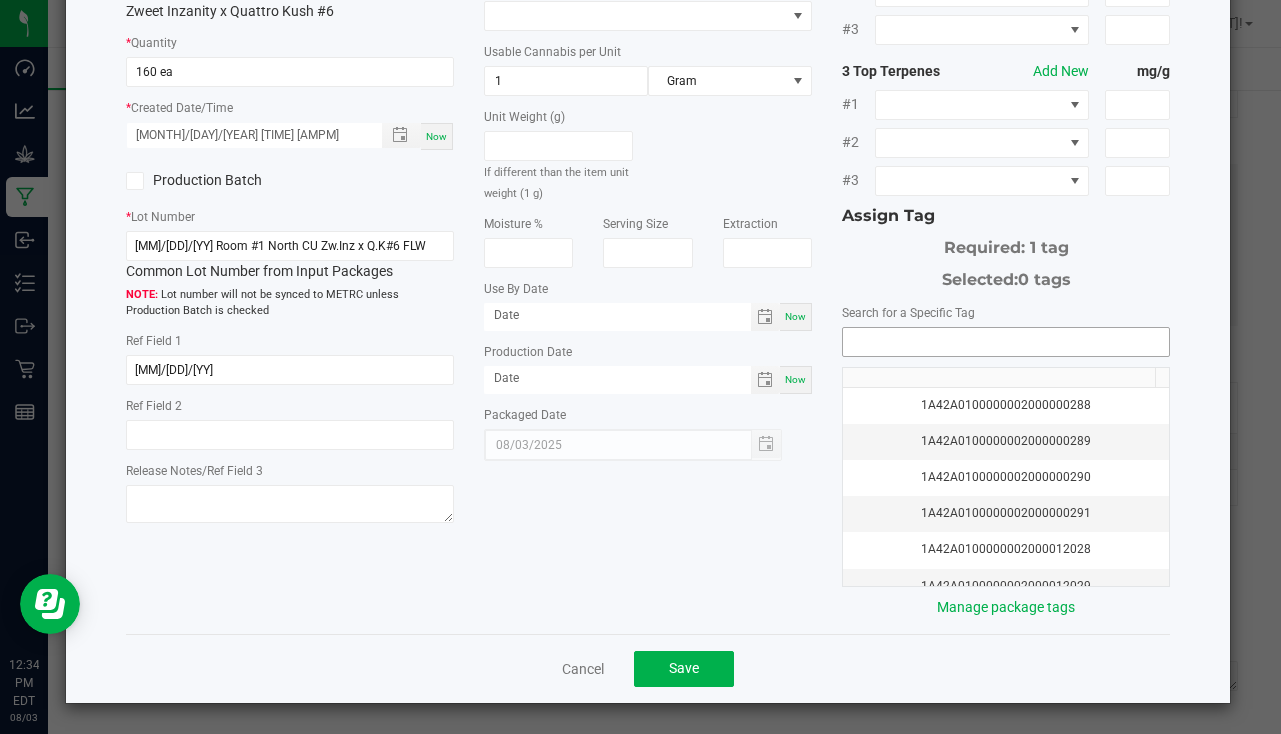 click at bounding box center (1006, 342) 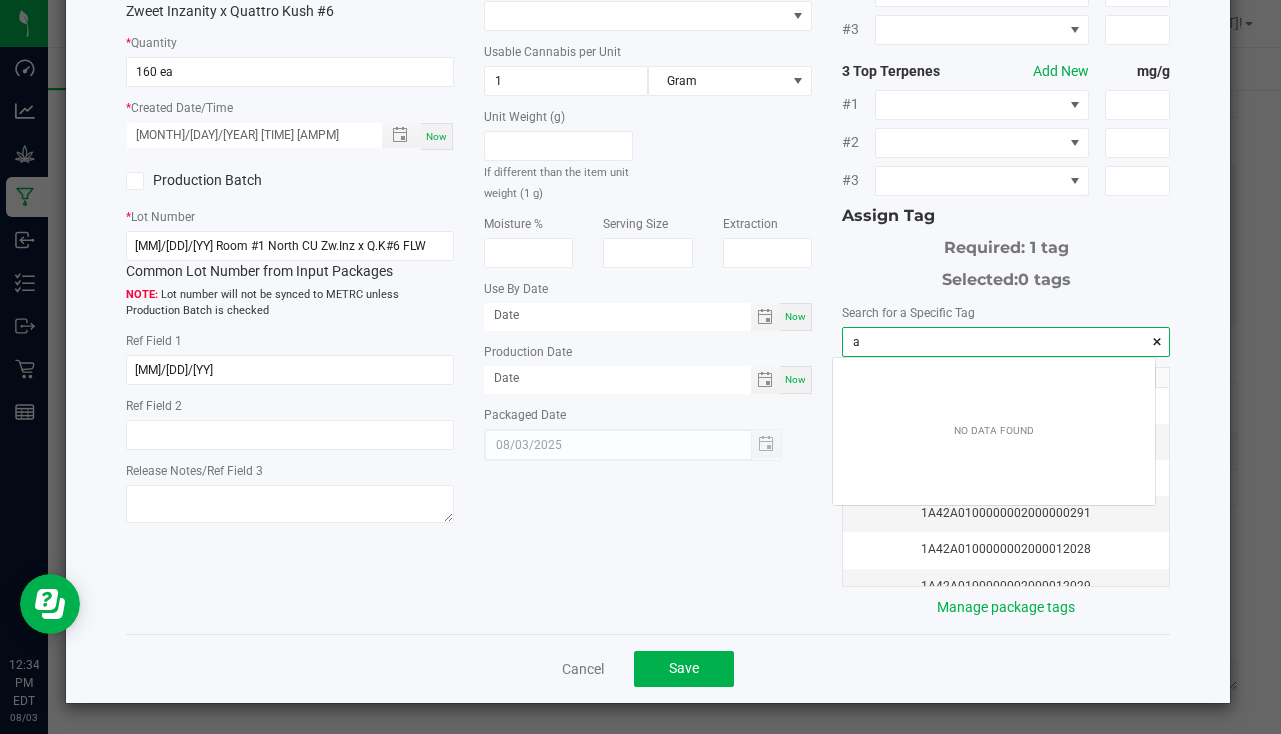scroll, scrollTop: 99972, scrollLeft: 99678, axis: both 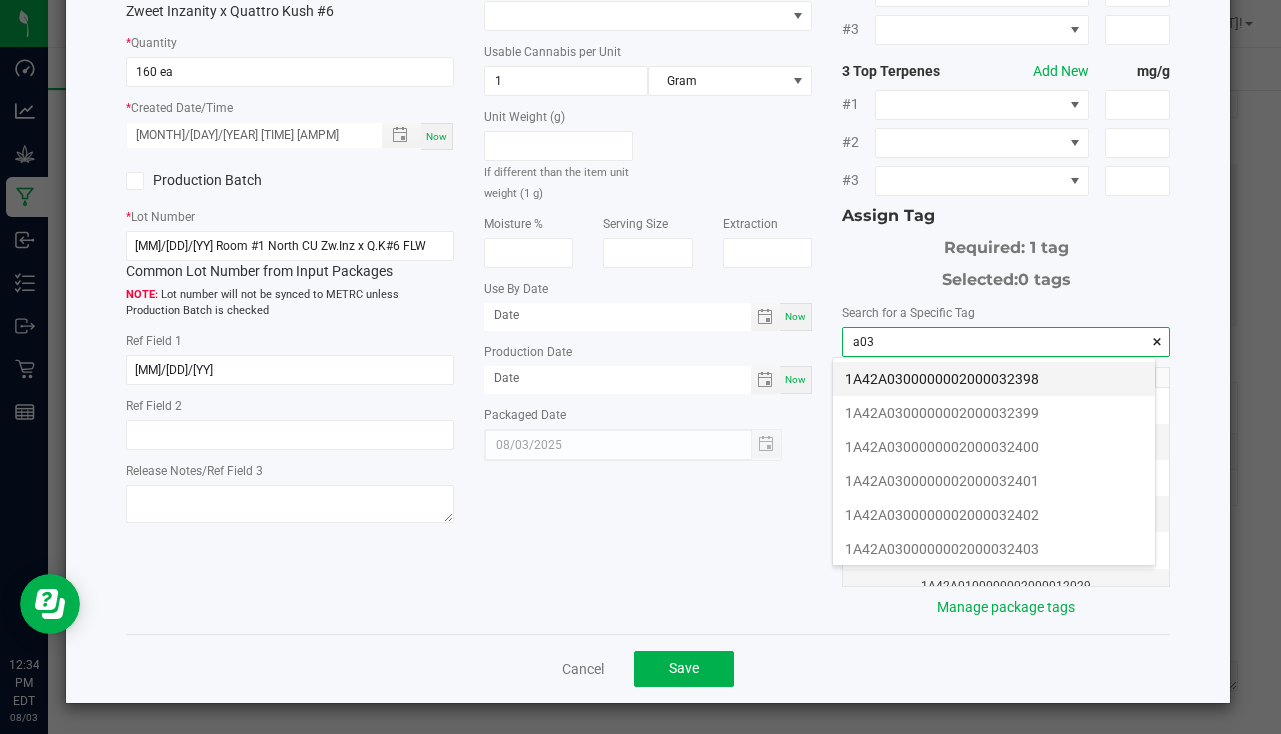 click on "1A42A0300000002000032398" at bounding box center [994, 379] 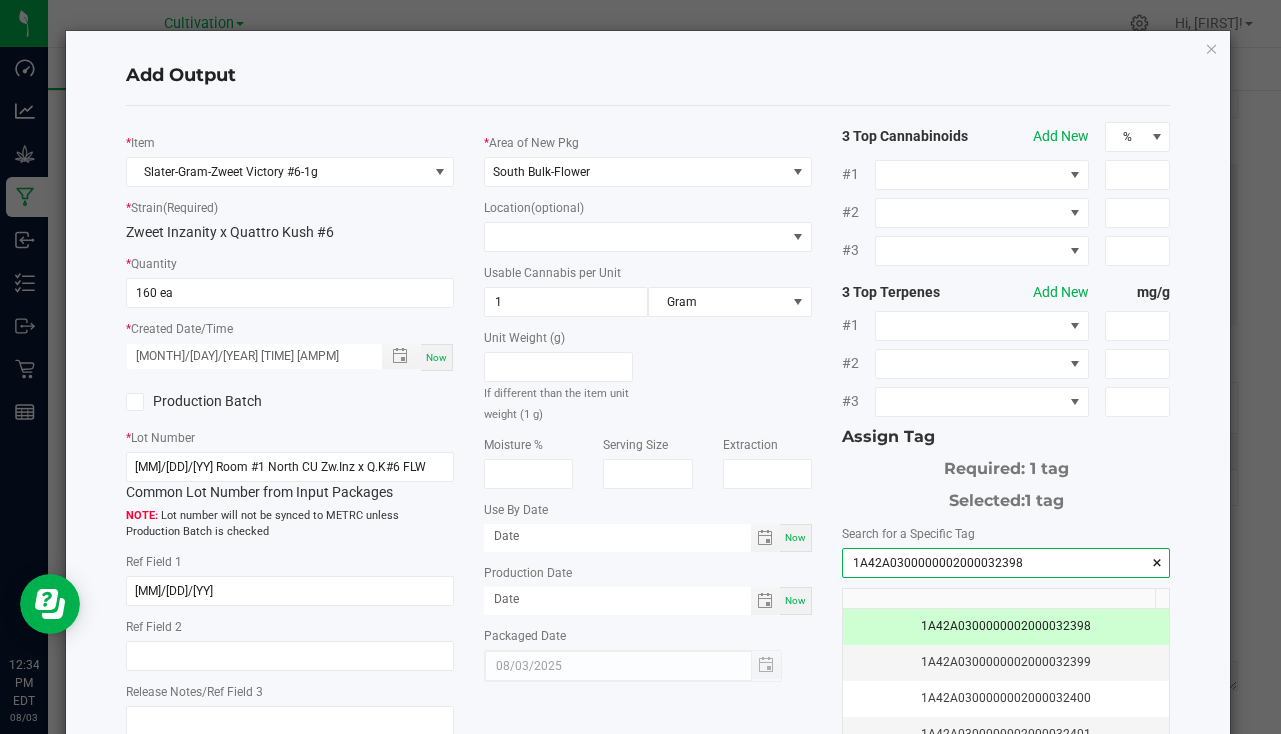 scroll, scrollTop: 221, scrollLeft: 0, axis: vertical 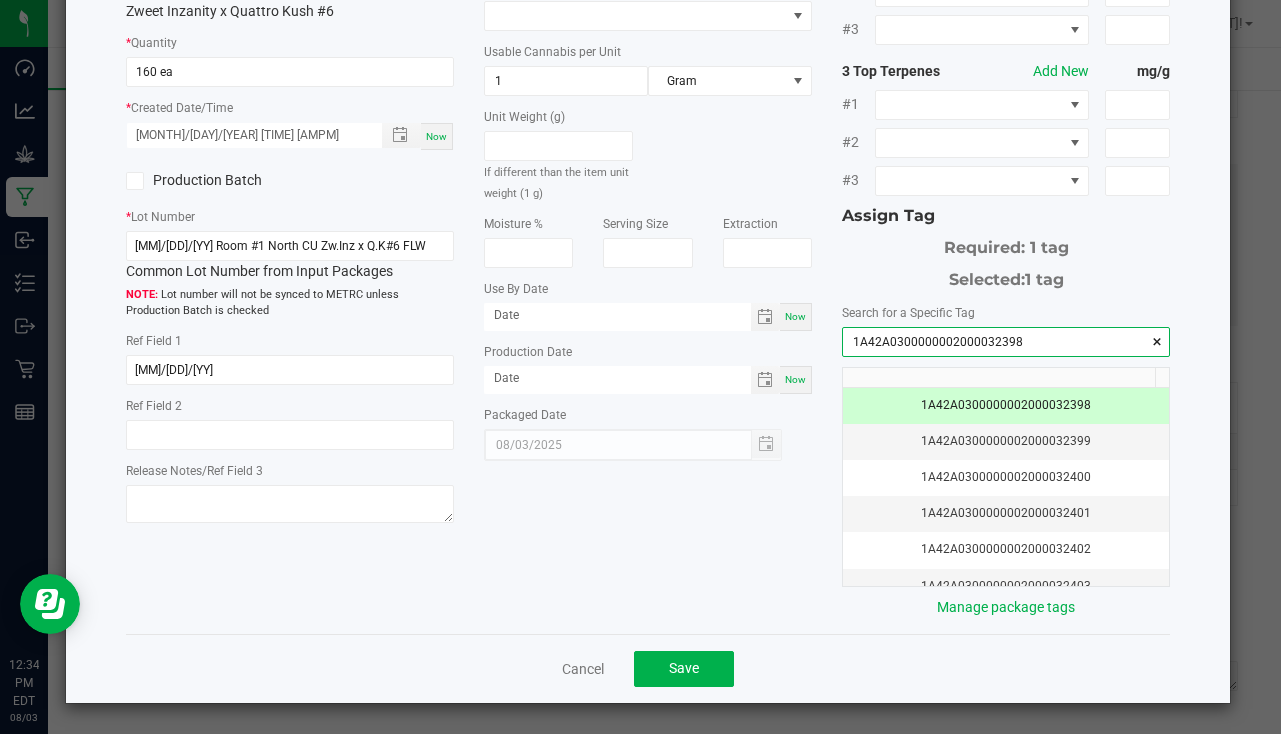 type on "1A42A0300000002000032398" 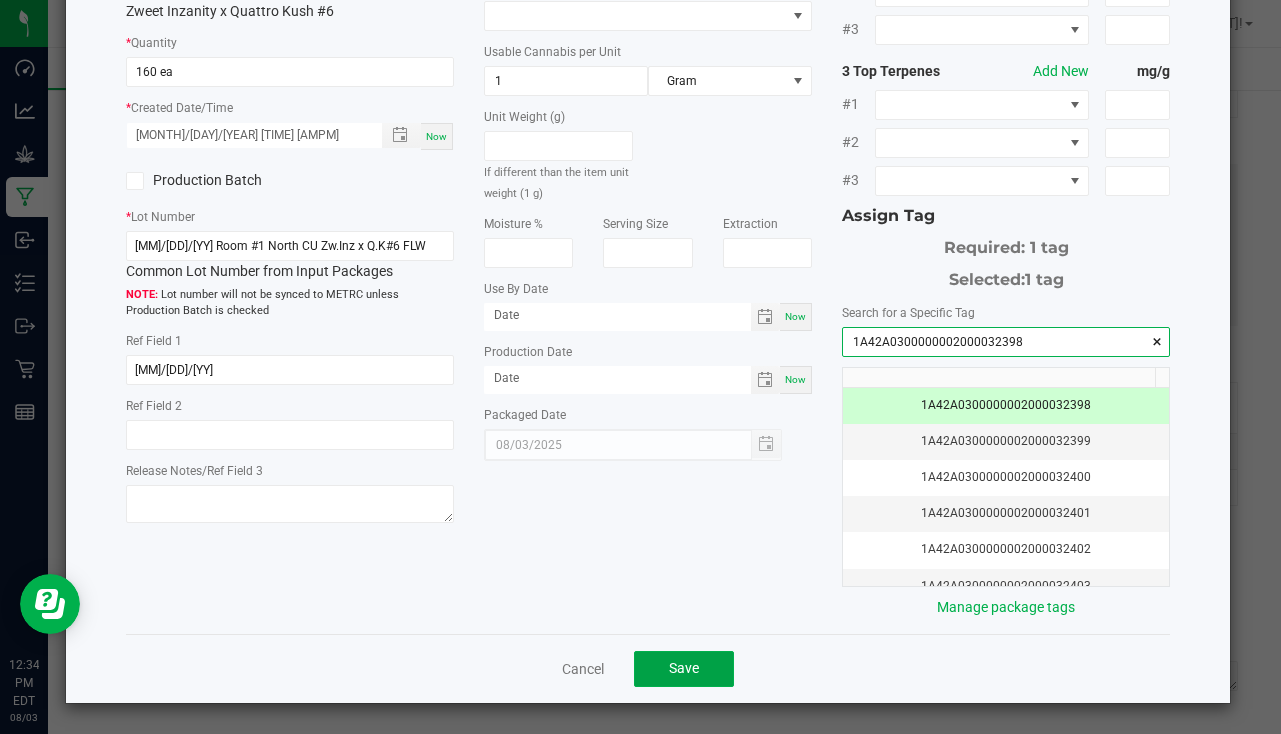 click on "Save" 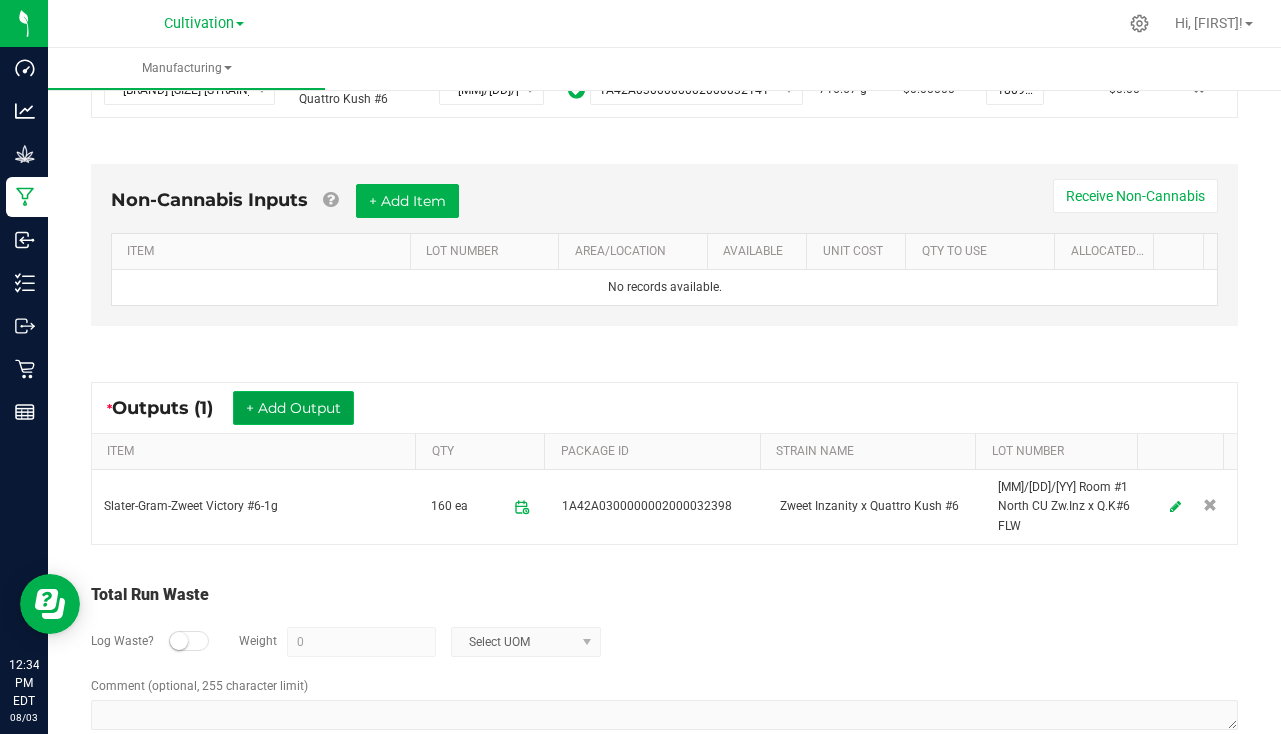 click on "+ Add Output" at bounding box center (293, 408) 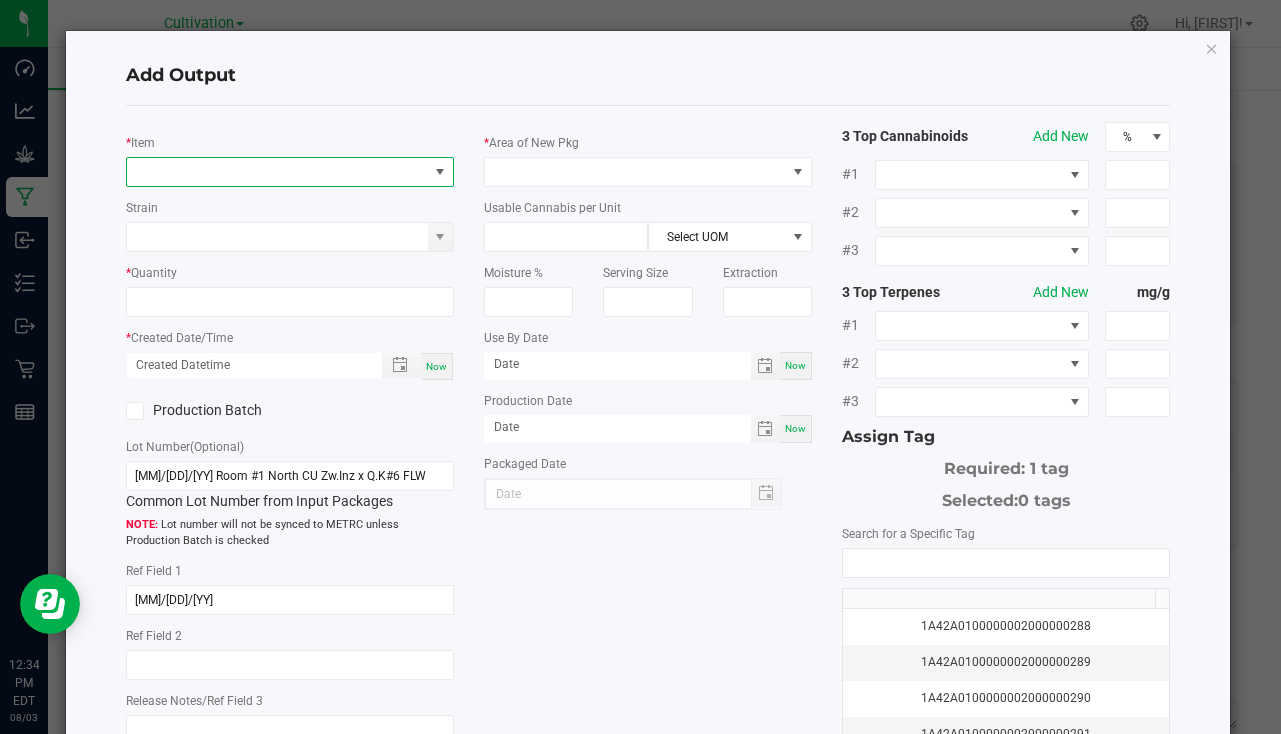 click at bounding box center (277, 172) 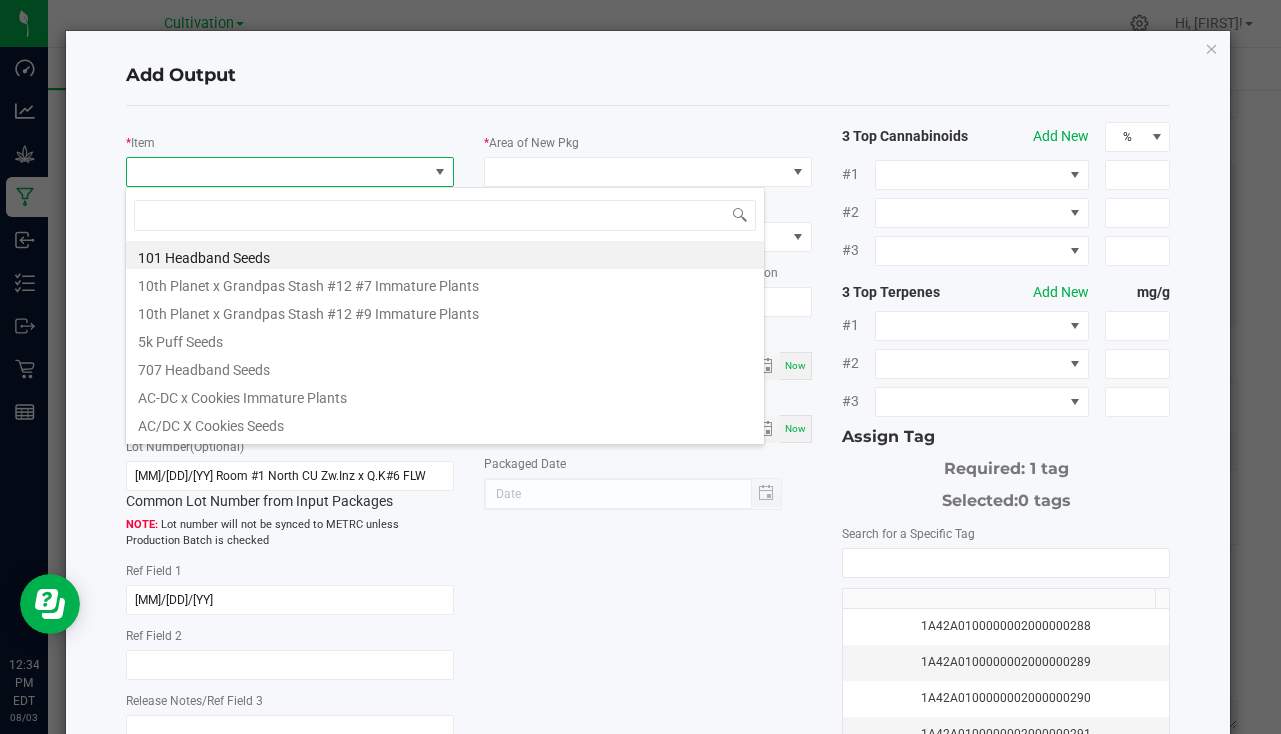 scroll, scrollTop: 99970, scrollLeft: 99676, axis: both 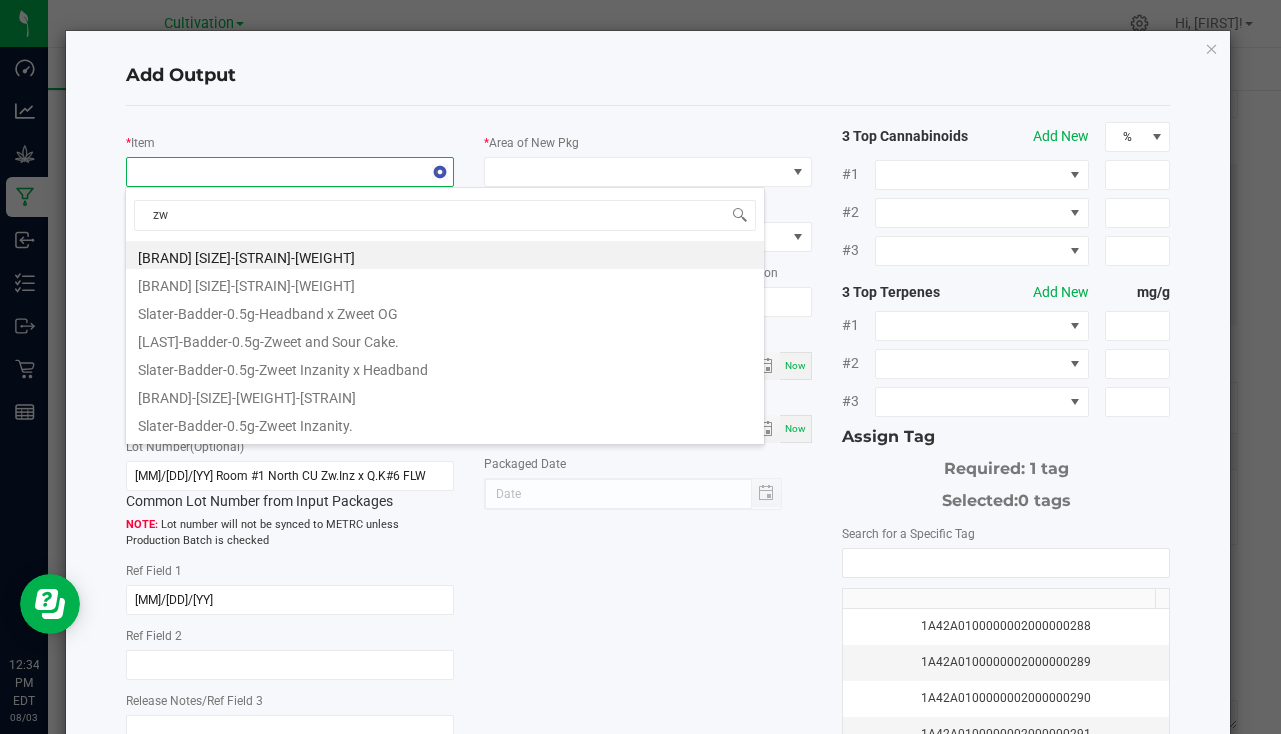 type on "z" 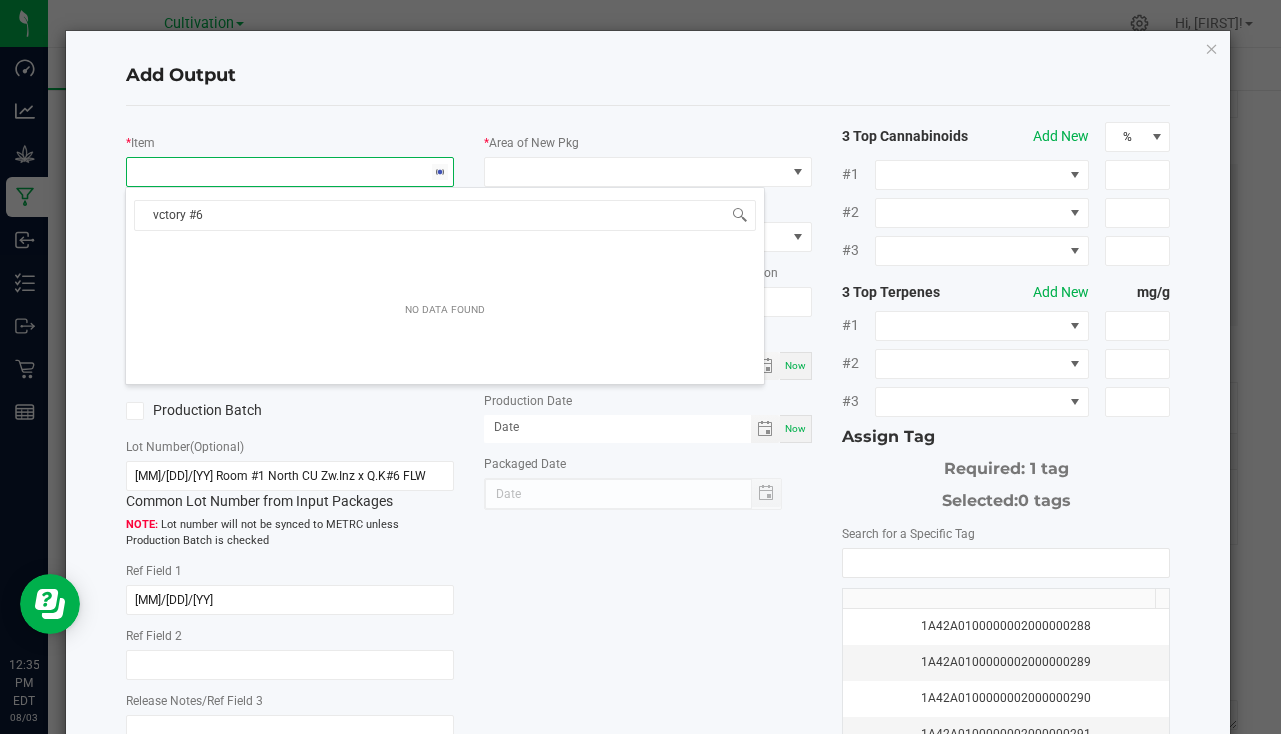 type on "victory #6" 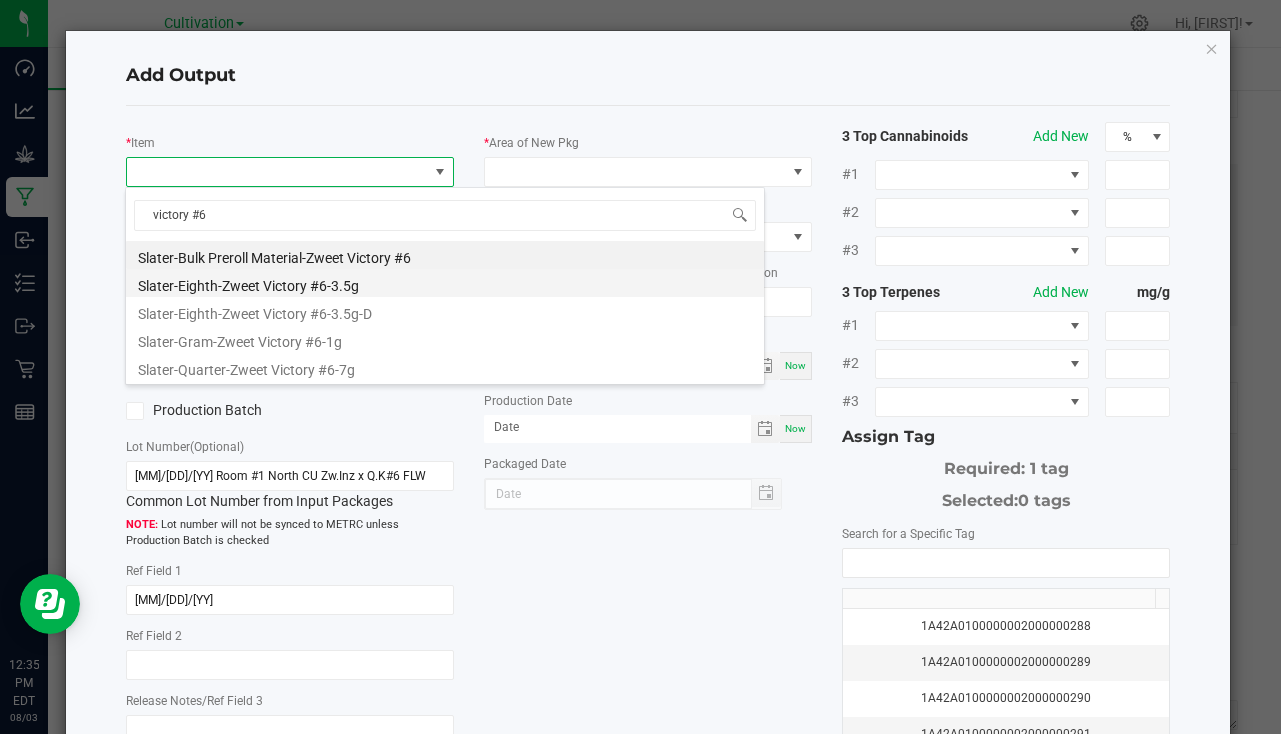 click on "Slater-Eighth-Zweet Victory #6-3.5g" at bounding box center (445, 283) 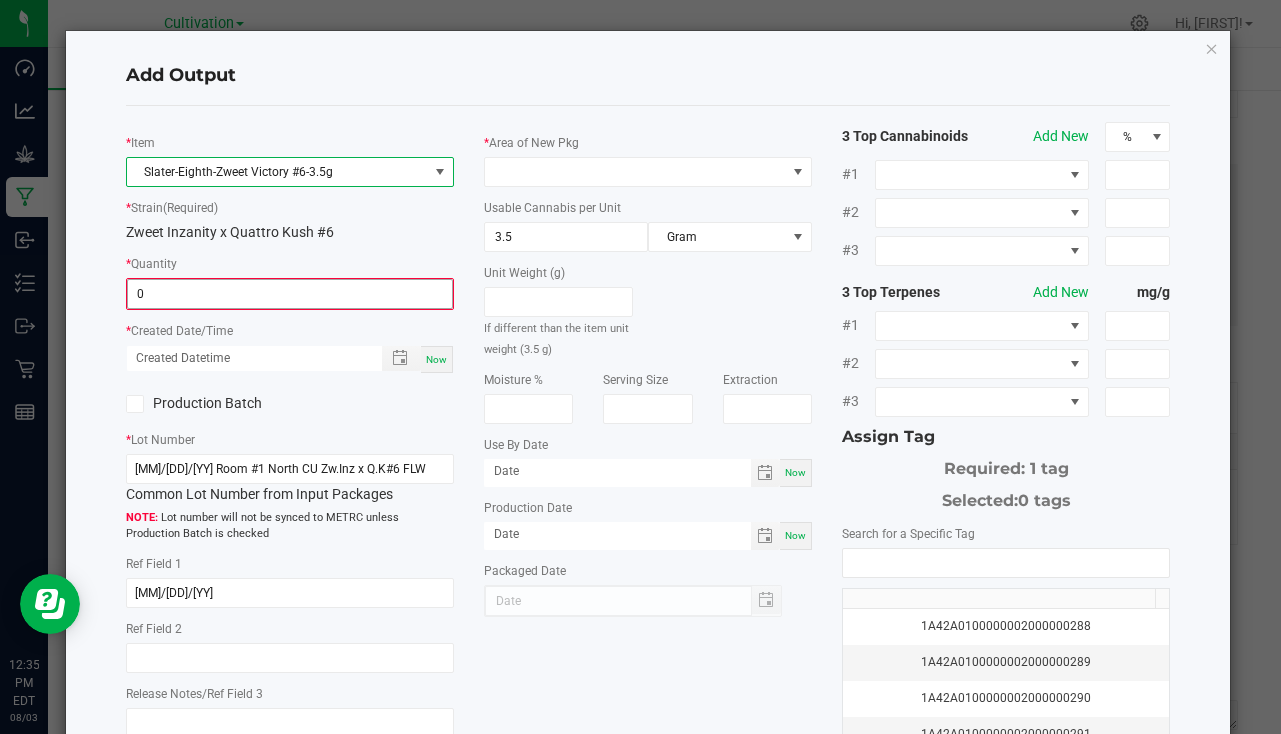 click on "0" at bounding box center (290, 294) 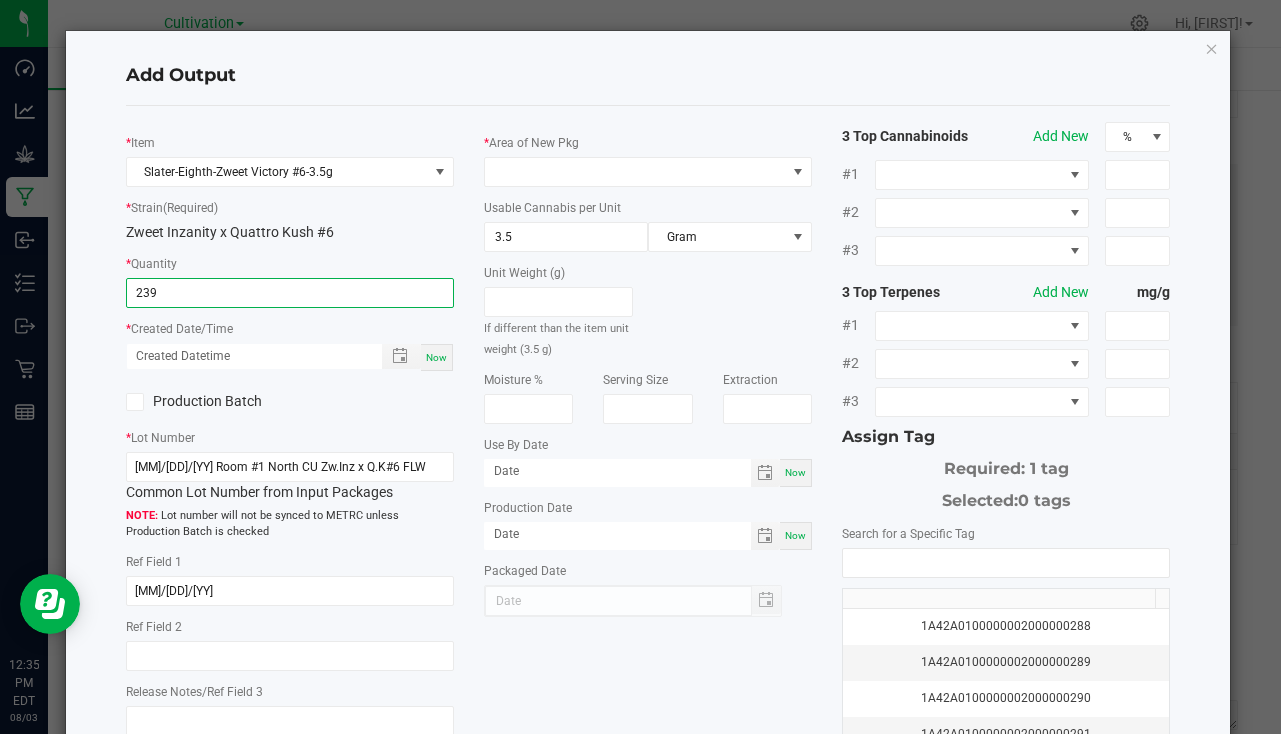 type on "239 ea" 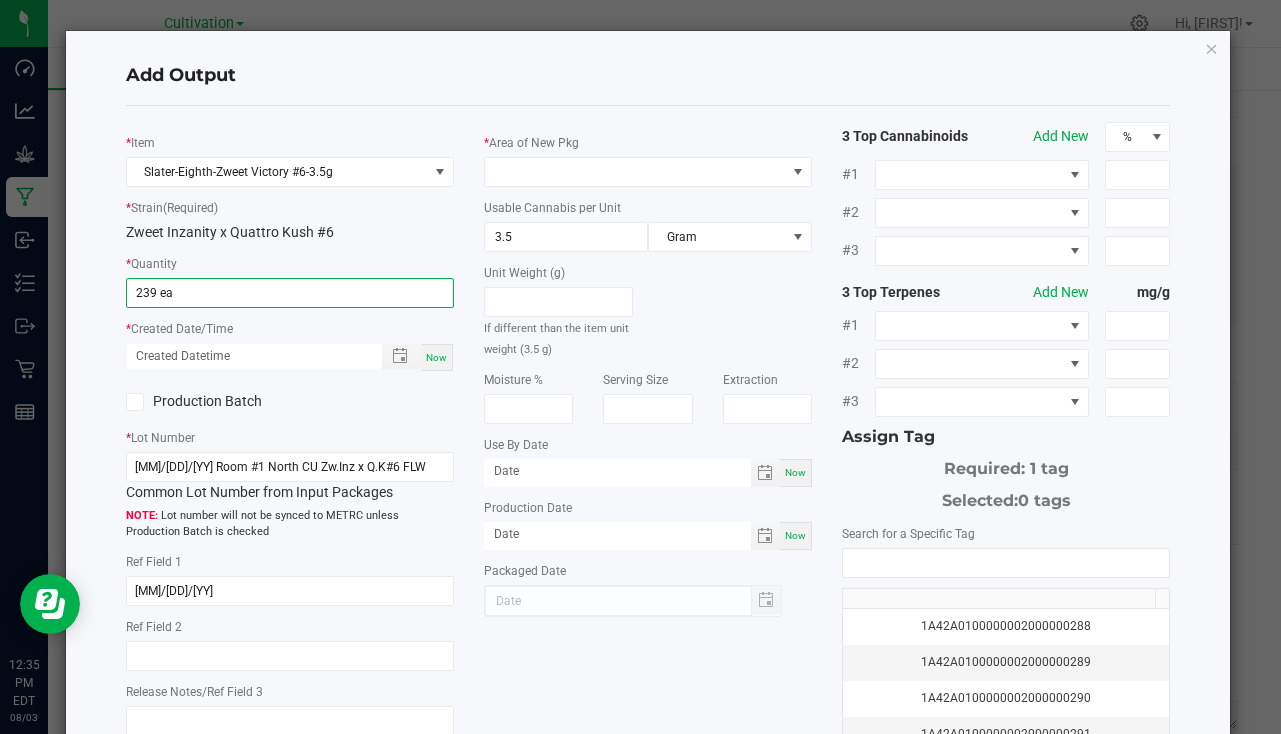 click on "Now" at bounding box center (436, 357) 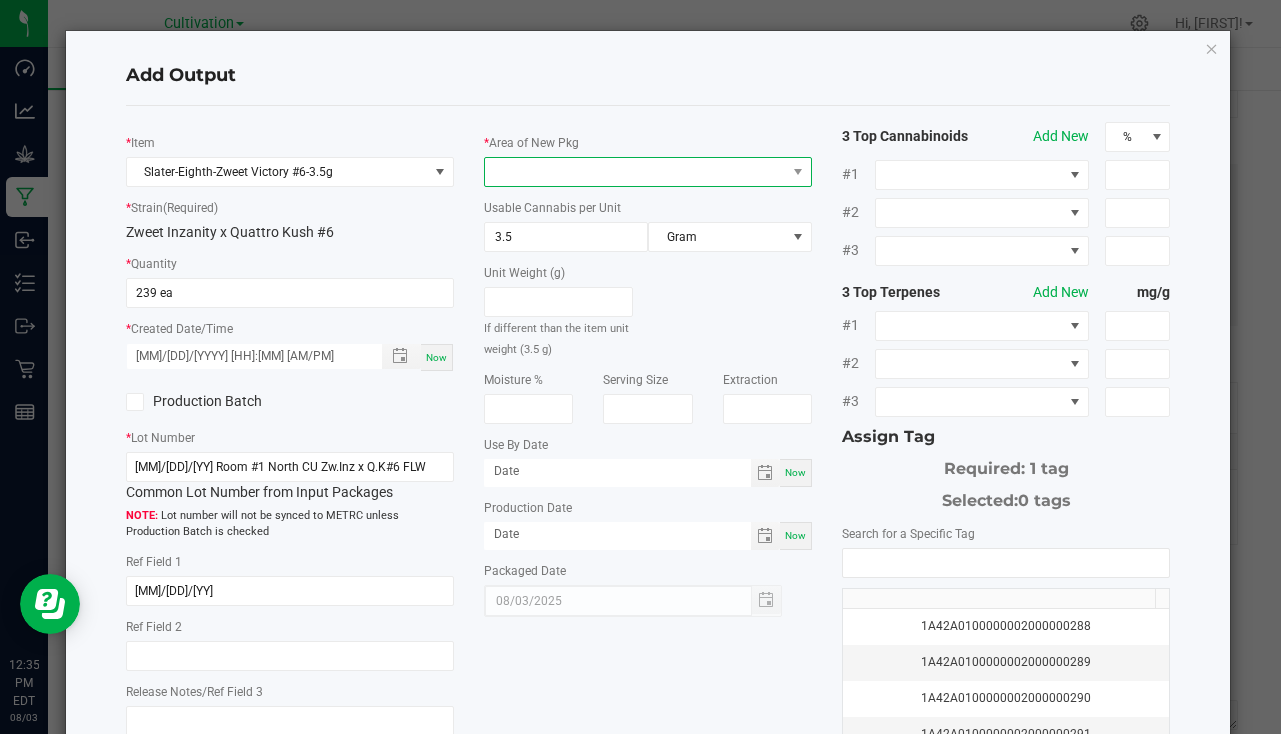 click at bounding box center (635, 172) 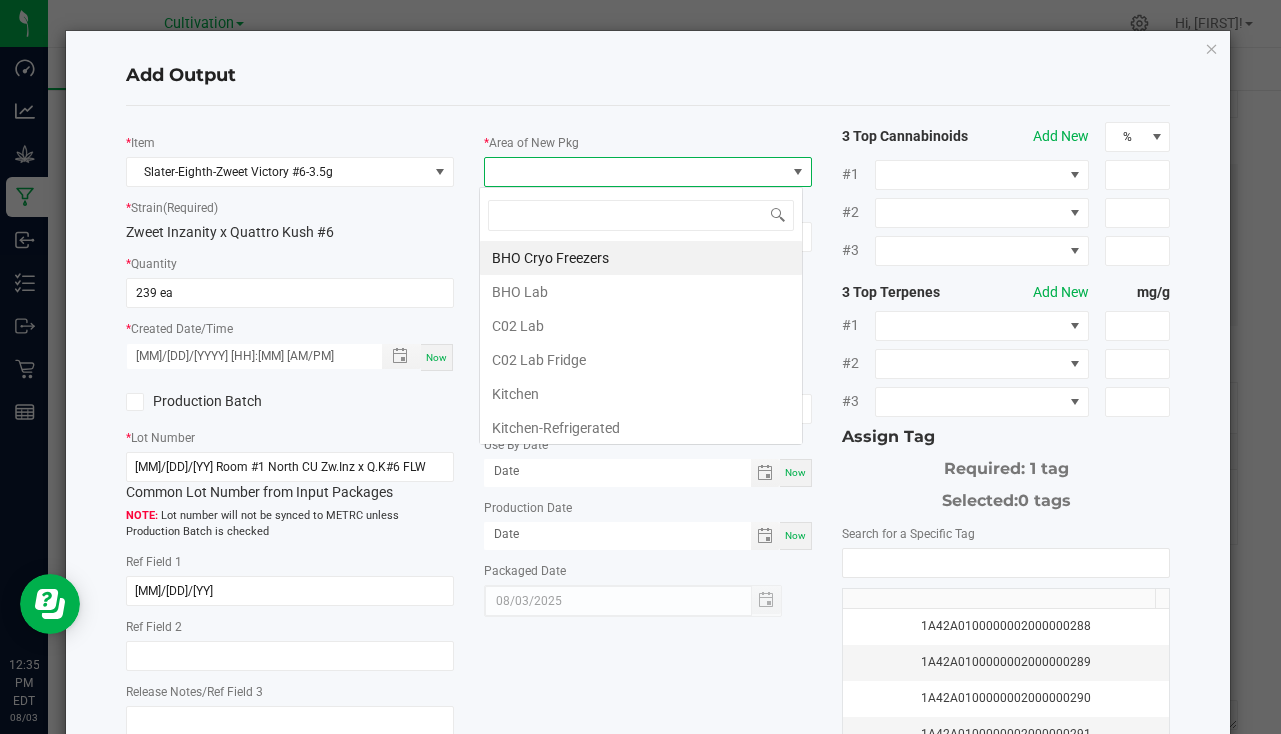 scroll, scrollTop: 99970, scrollLeft: 99676, axis: both 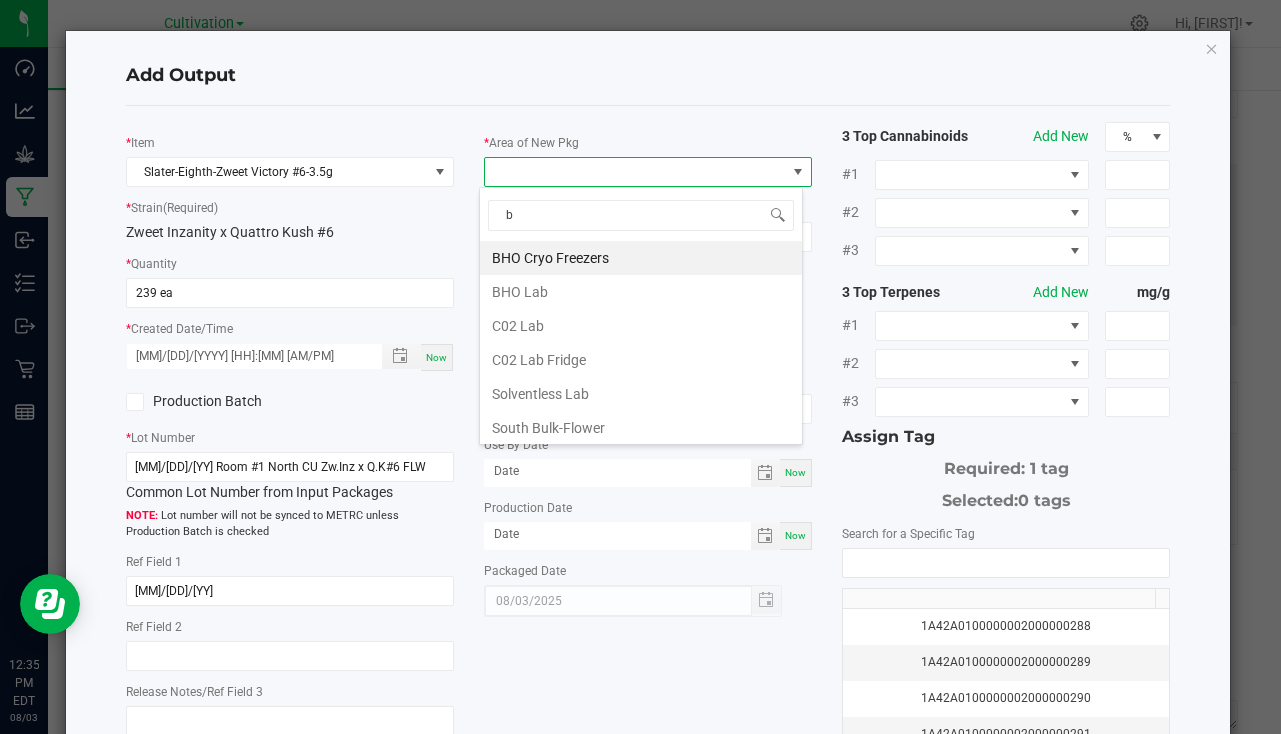 type on "bu" 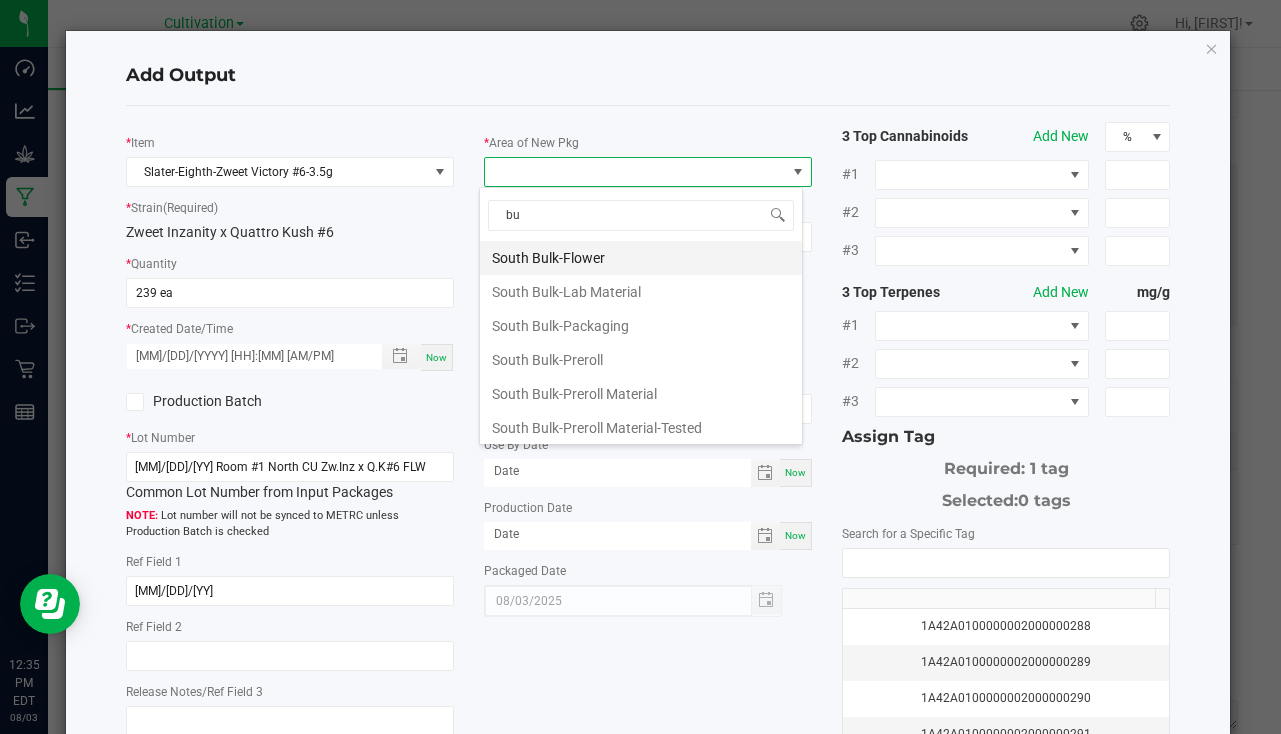 click on "South Bulk-Flower" at bounding box center (641, 258) 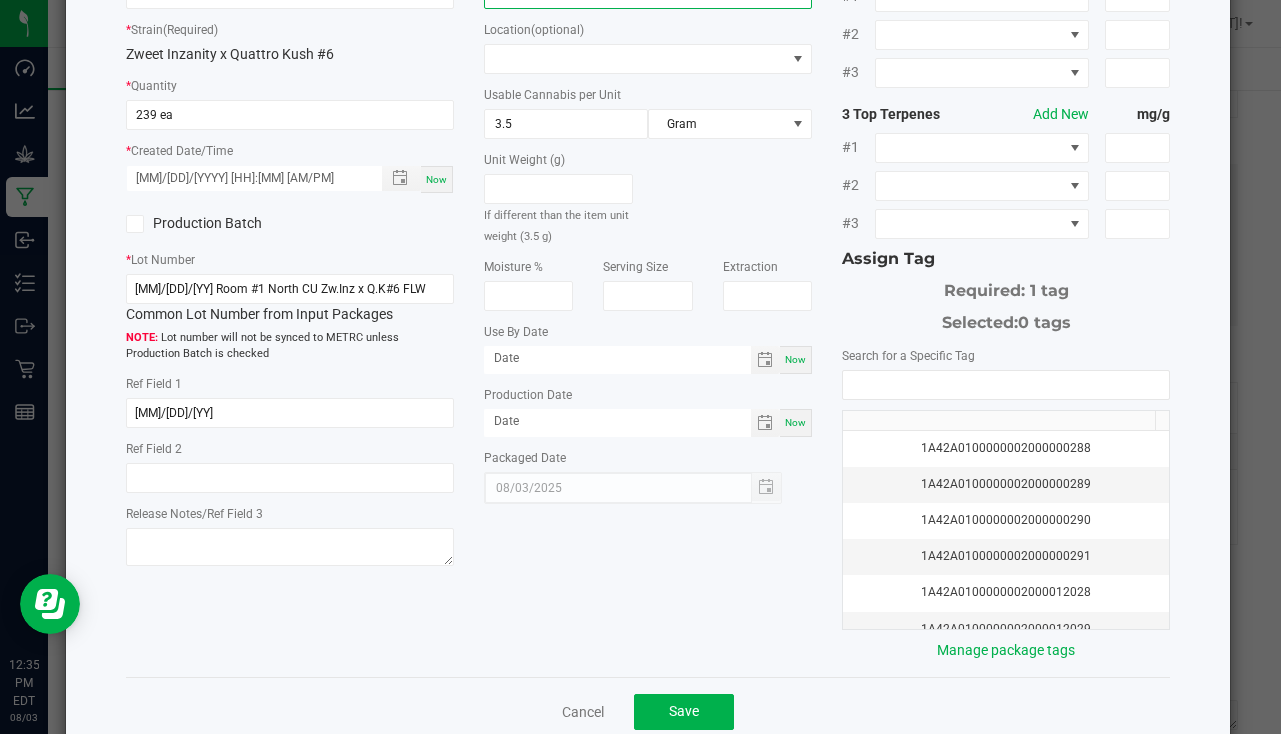scroll, scrollTop: 221, scrollLeft: 0, axis: vertical 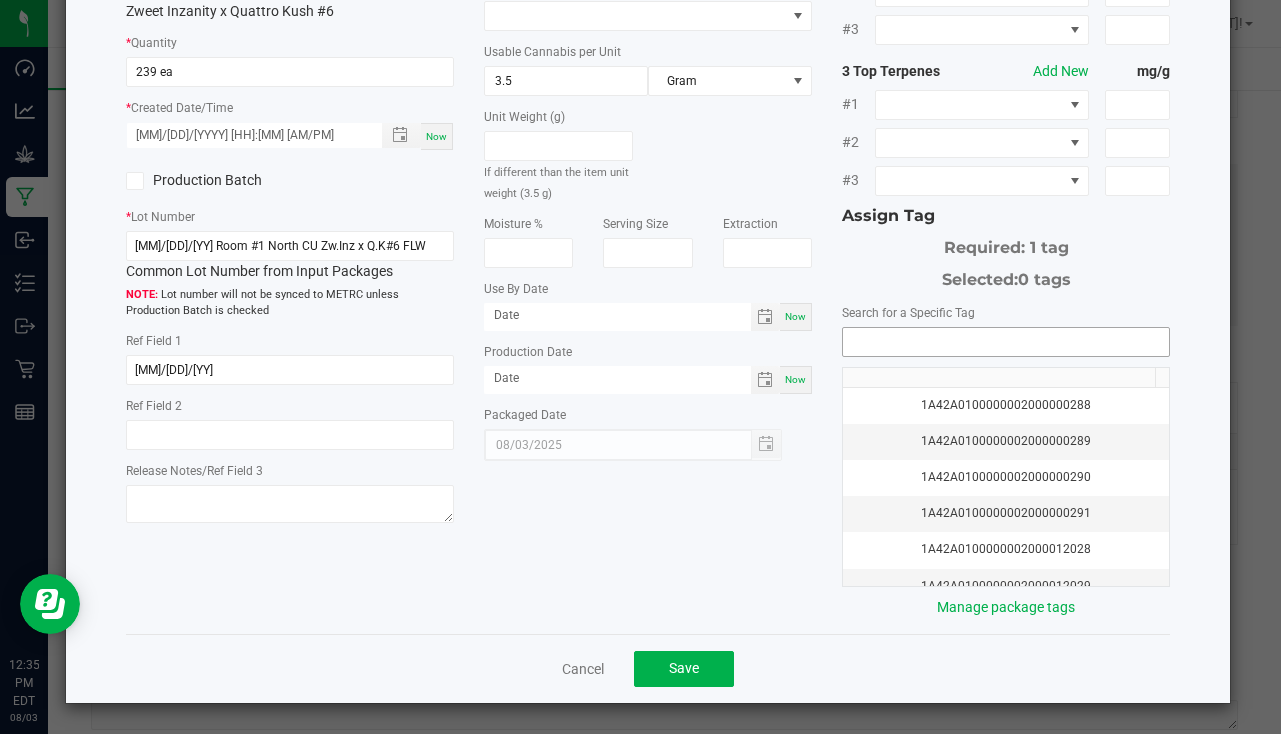 click at bounding box center [1006, 342] 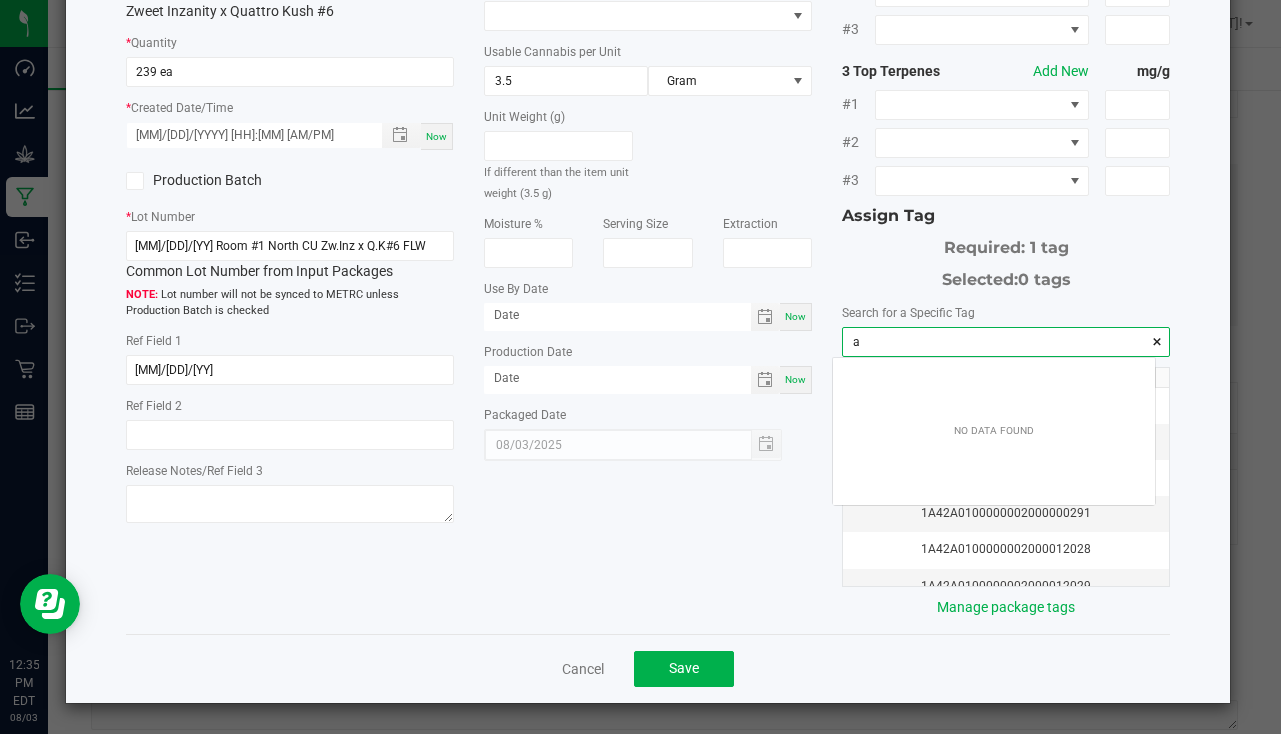 scroll, scrollTop: 99972, scrollLeft: 99678, axis: both 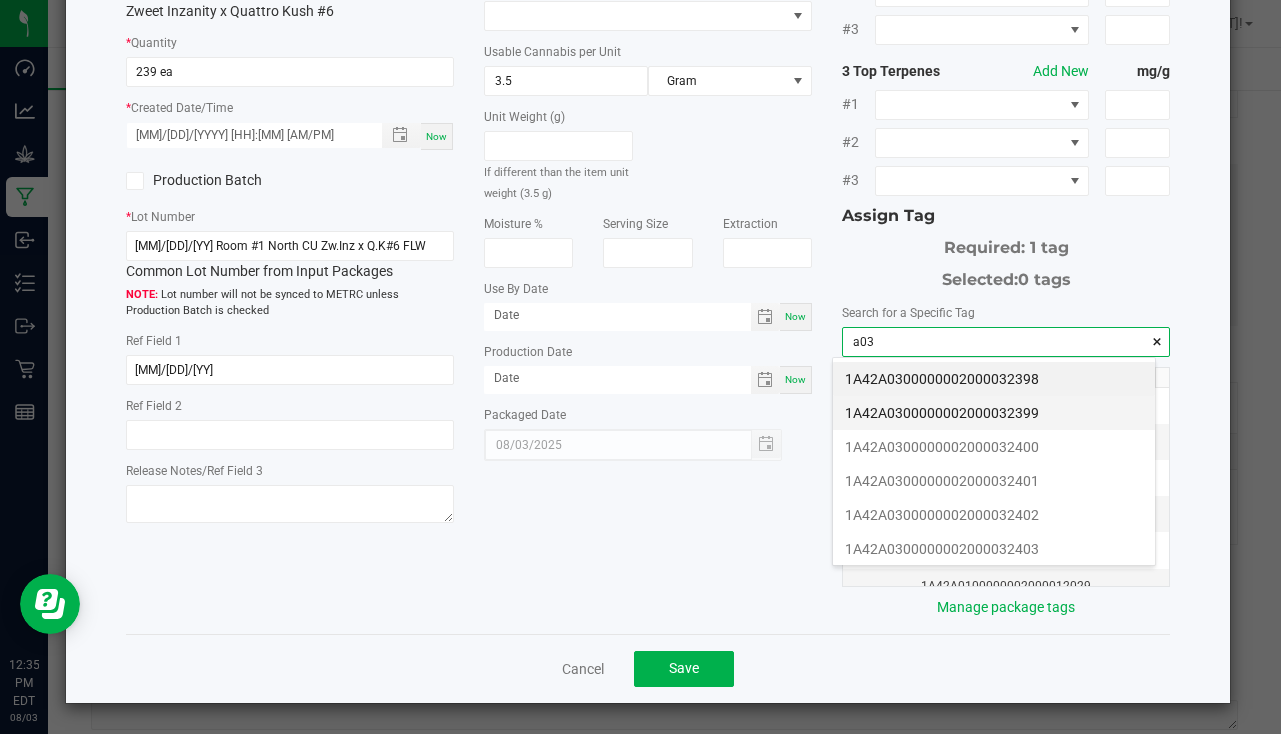 click on "1A42A0300000002000032399" at bounding box center [994, 413] 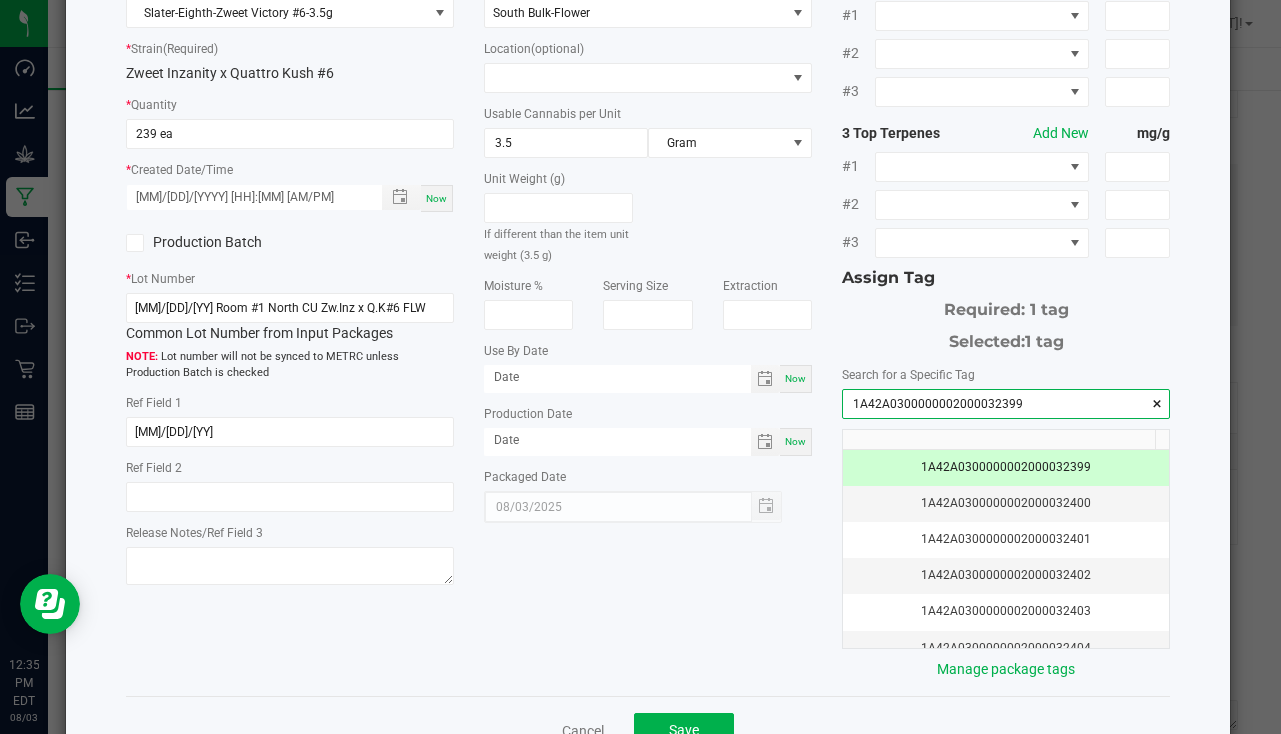 scroll, scrollTop: 221, scrollLeft: 0, axis: vertical 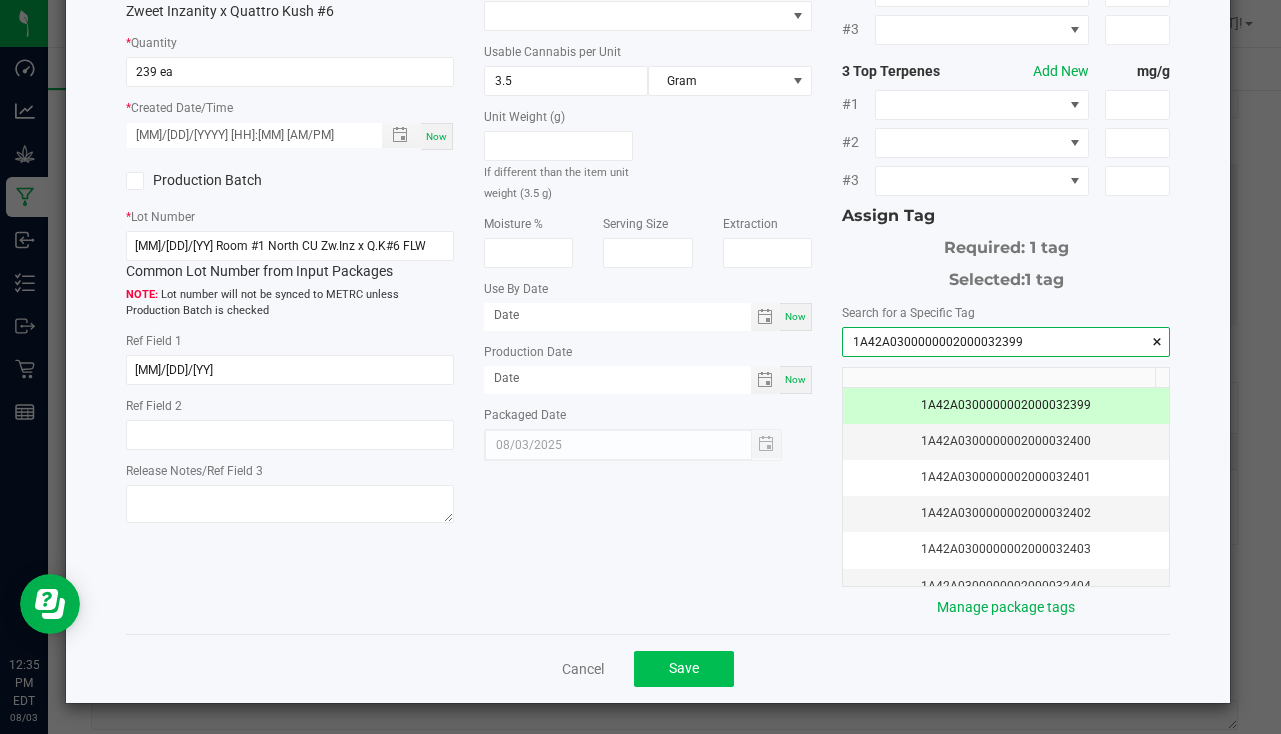 type on "1A42A0300000002000032399" 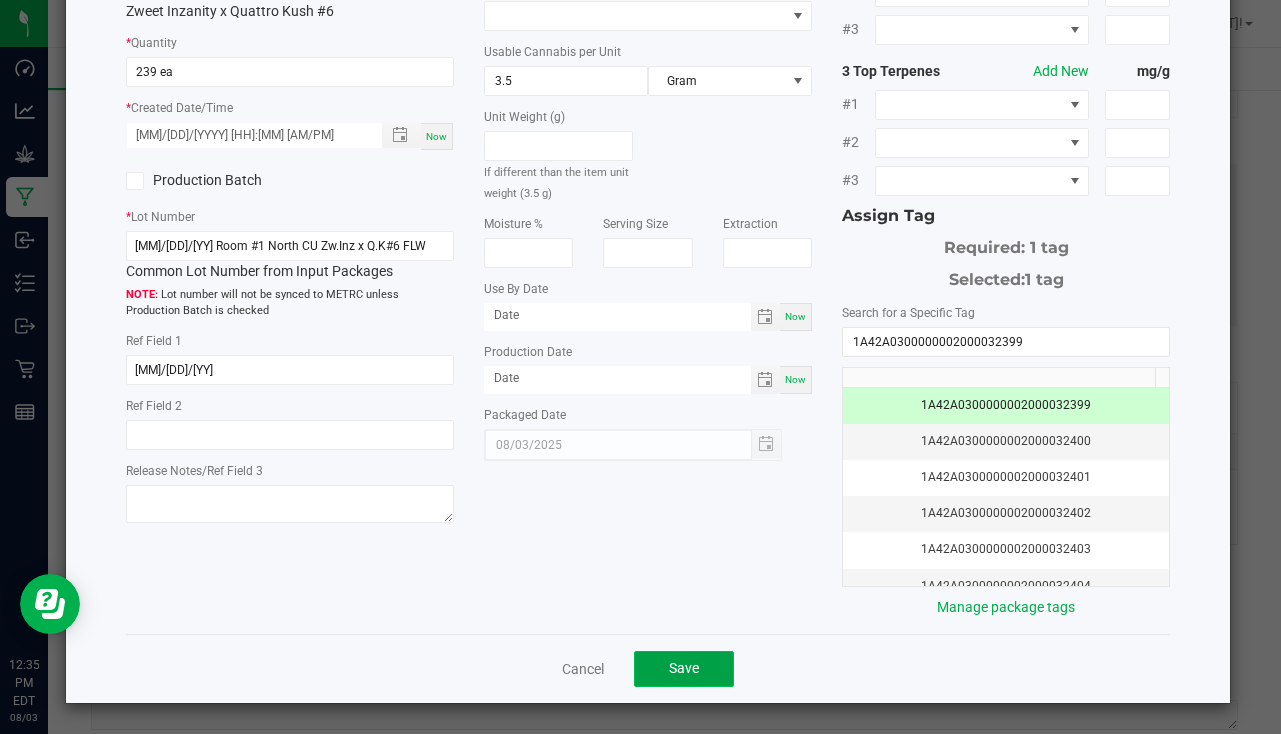 click on "Save" 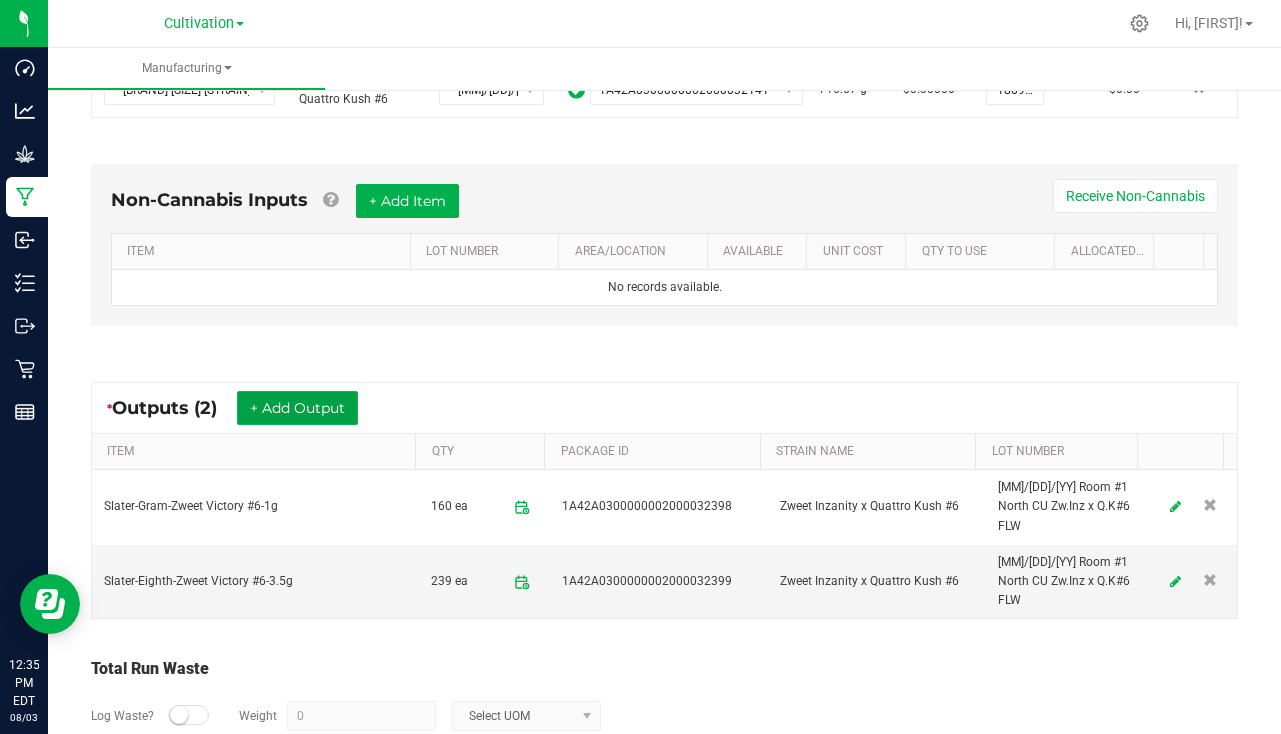 click on "+ Add Output" at bounding box center [297, 408] 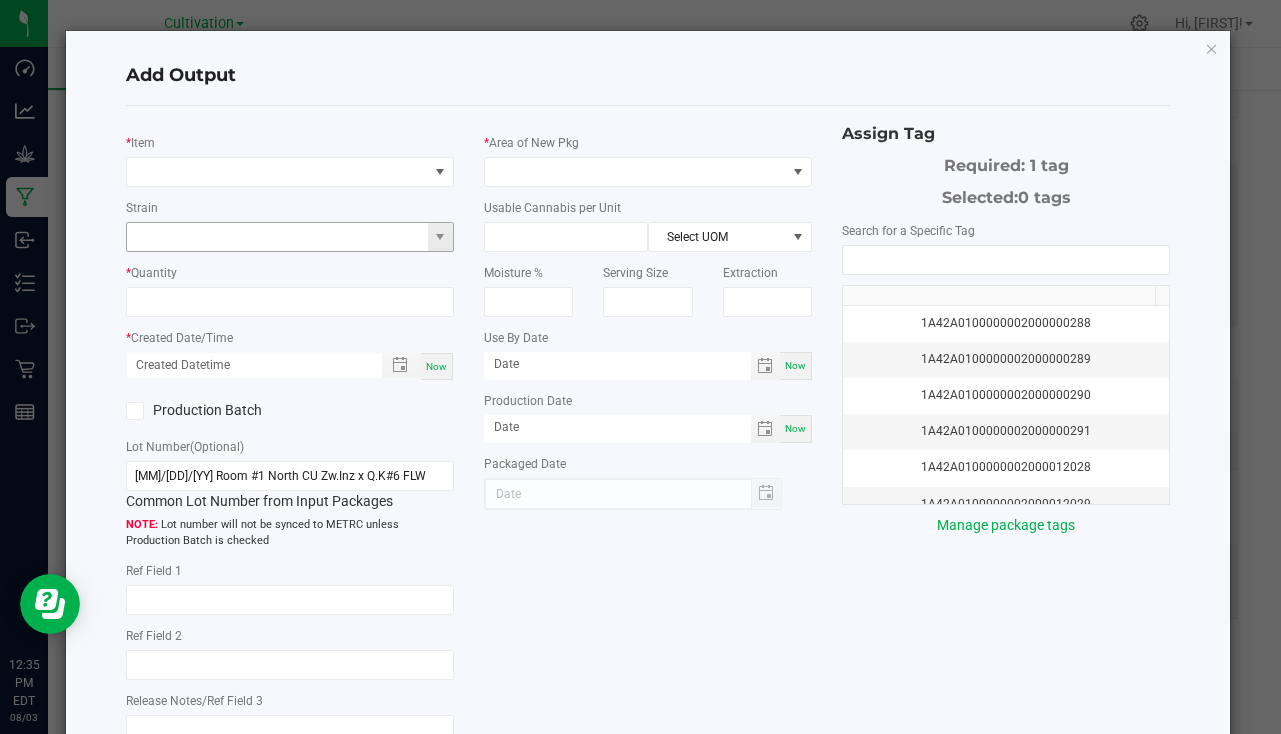 type on "[MM]/[DD]/[YY]" 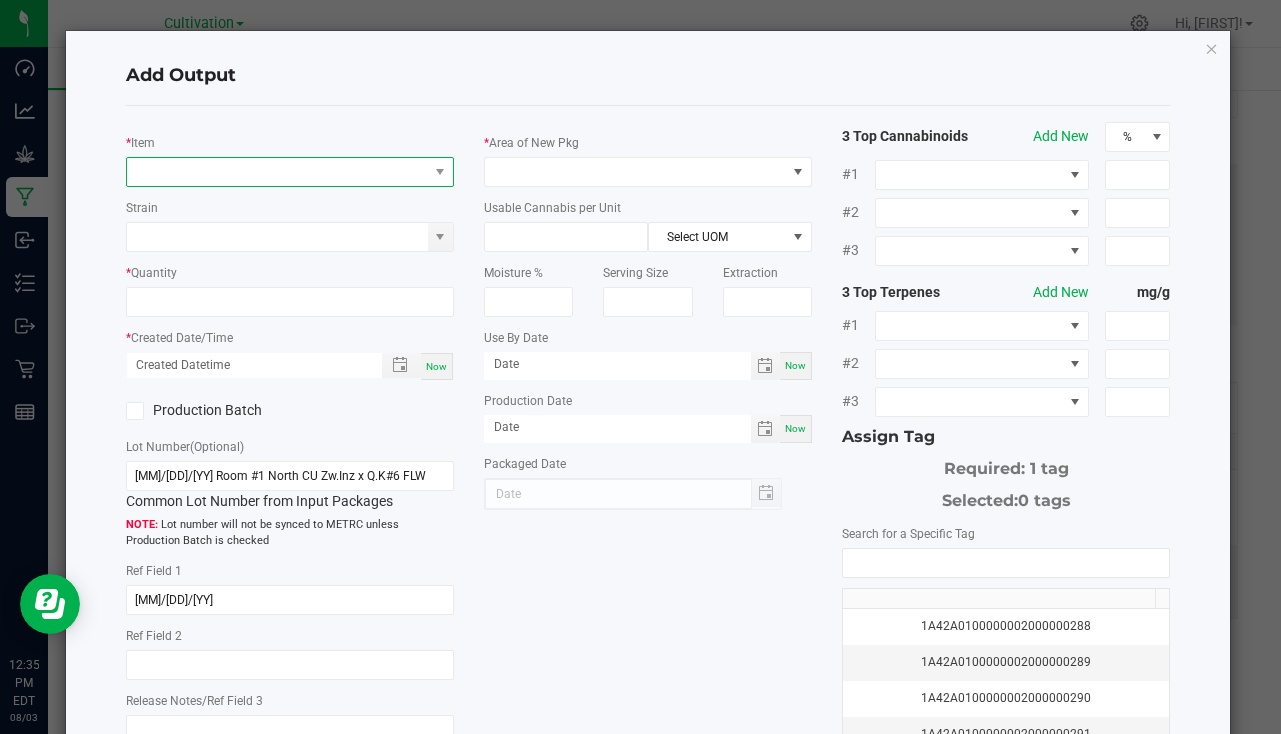 click at bounding box center [277, 172] 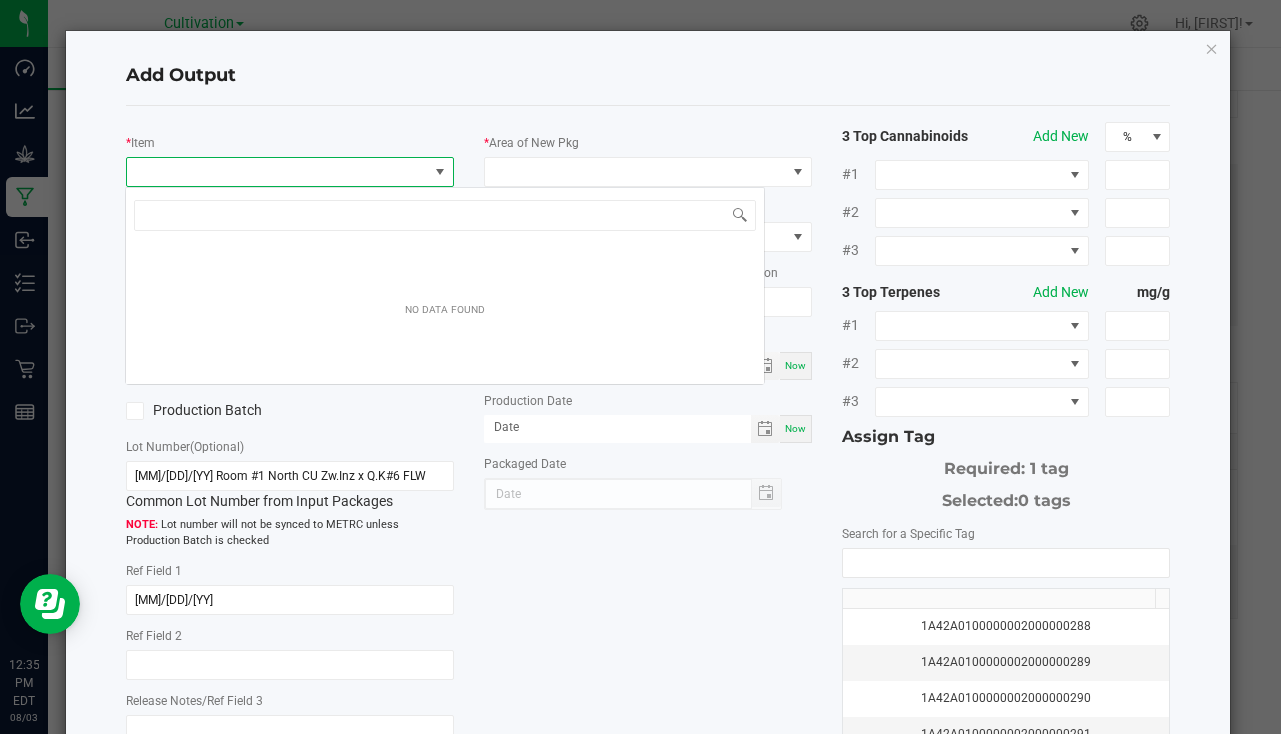 scroll, scrollTop: 99970, scrollLeft: 99676, axis: both 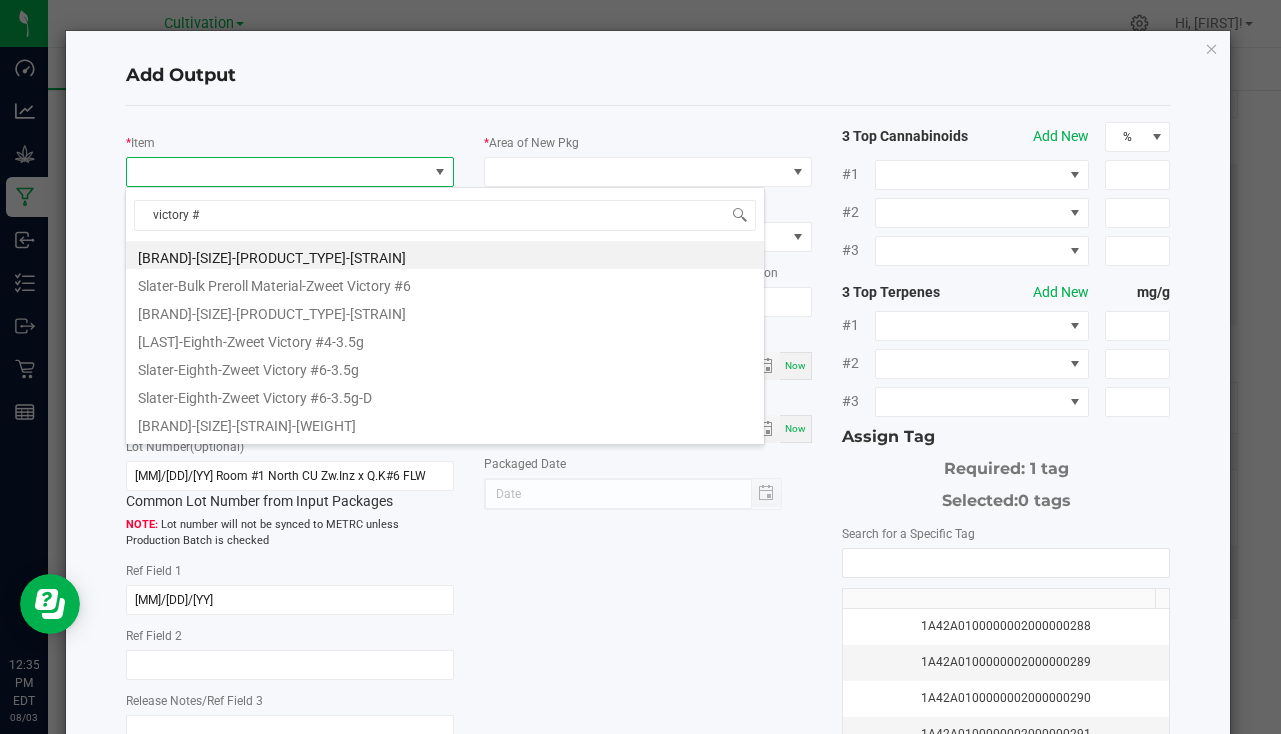 type on "victory #6" 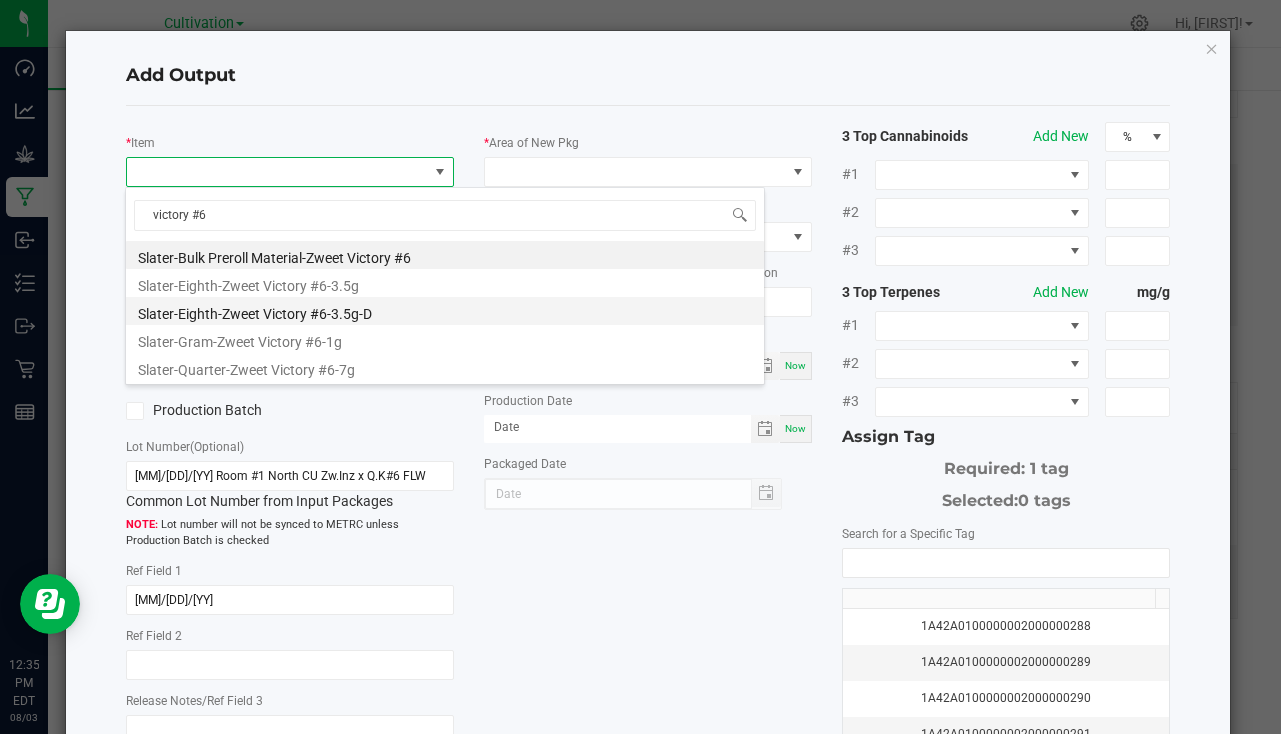 click on "Slater-Eighth-Zweet Victory #6-3.5g-D" at bounding box center (445, 311) 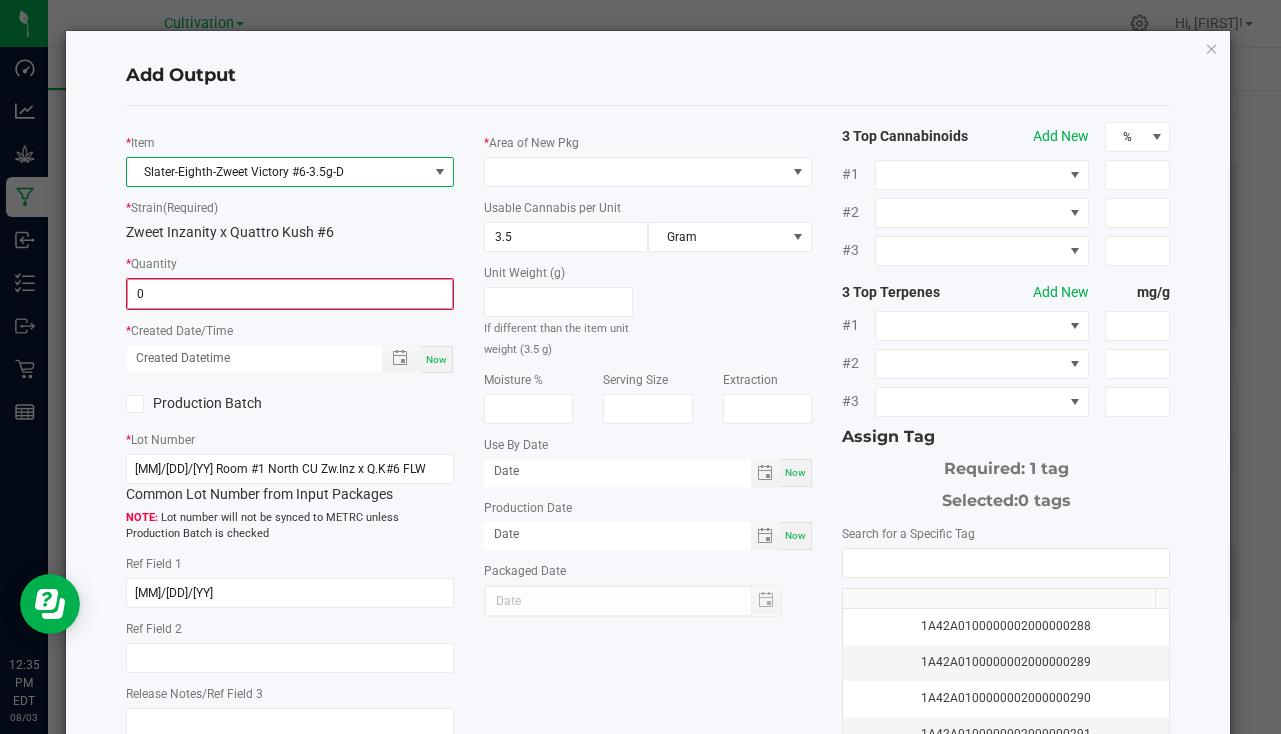 click on "0" at bounding box center [290, 294] 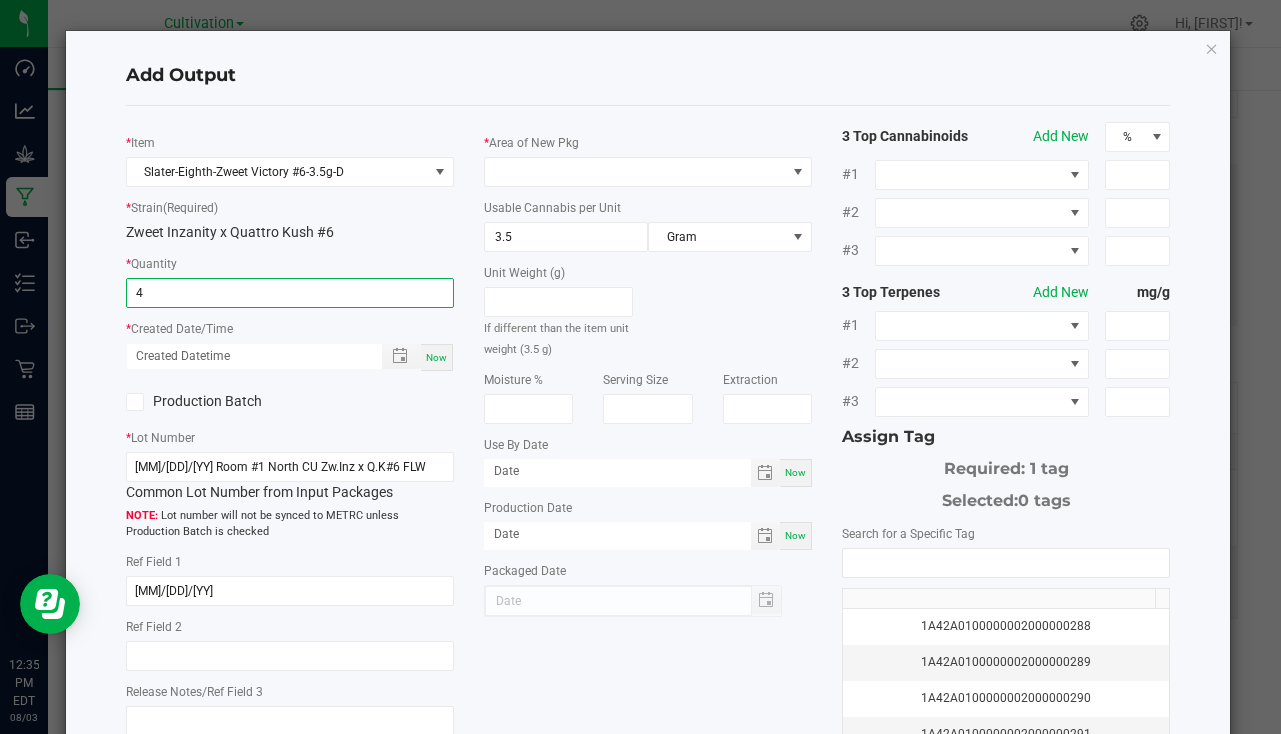 type on "4 ea" 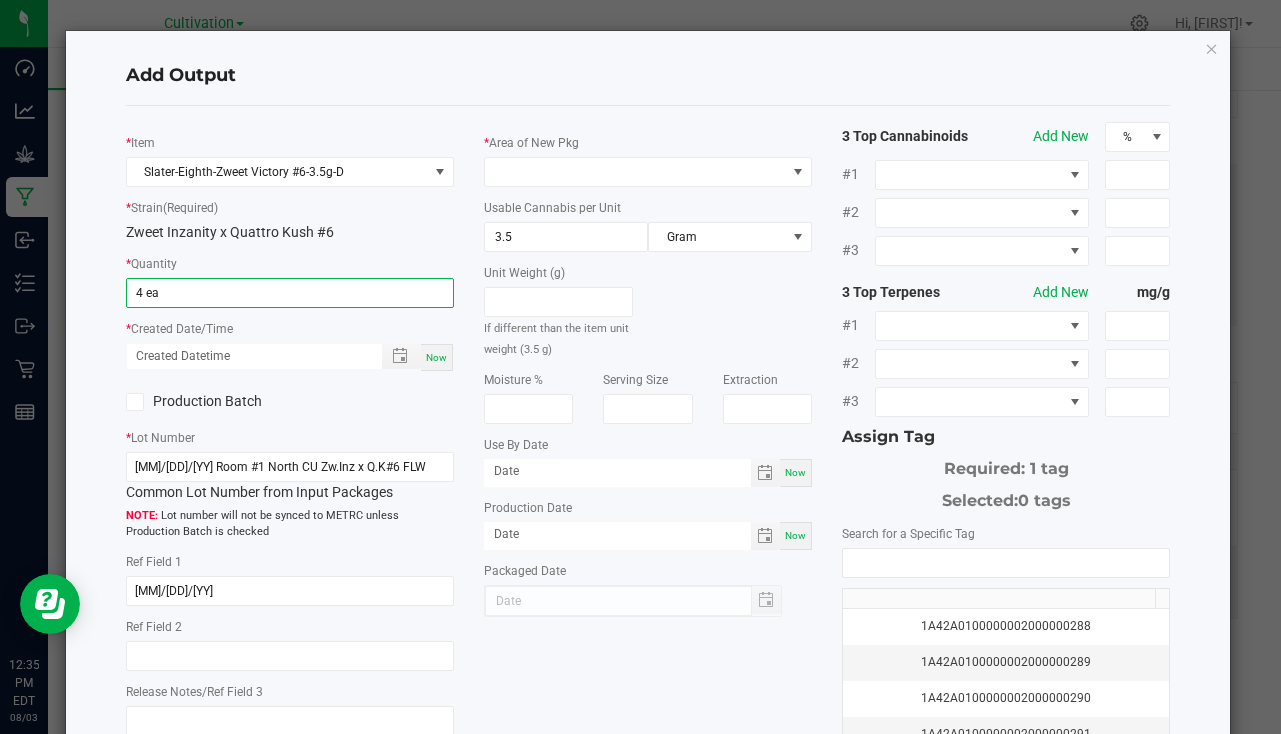 click on "Now" at bounding box center [437, 357] 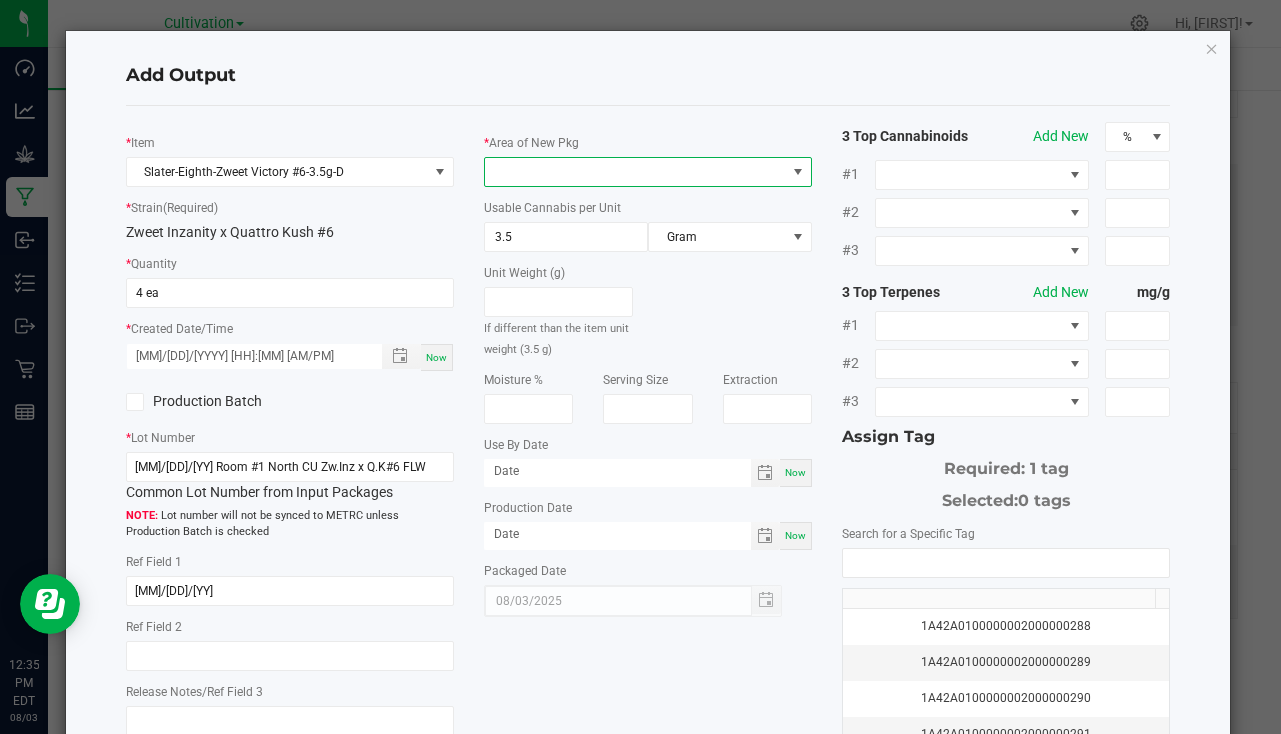 click at bounding box center (635, 172) 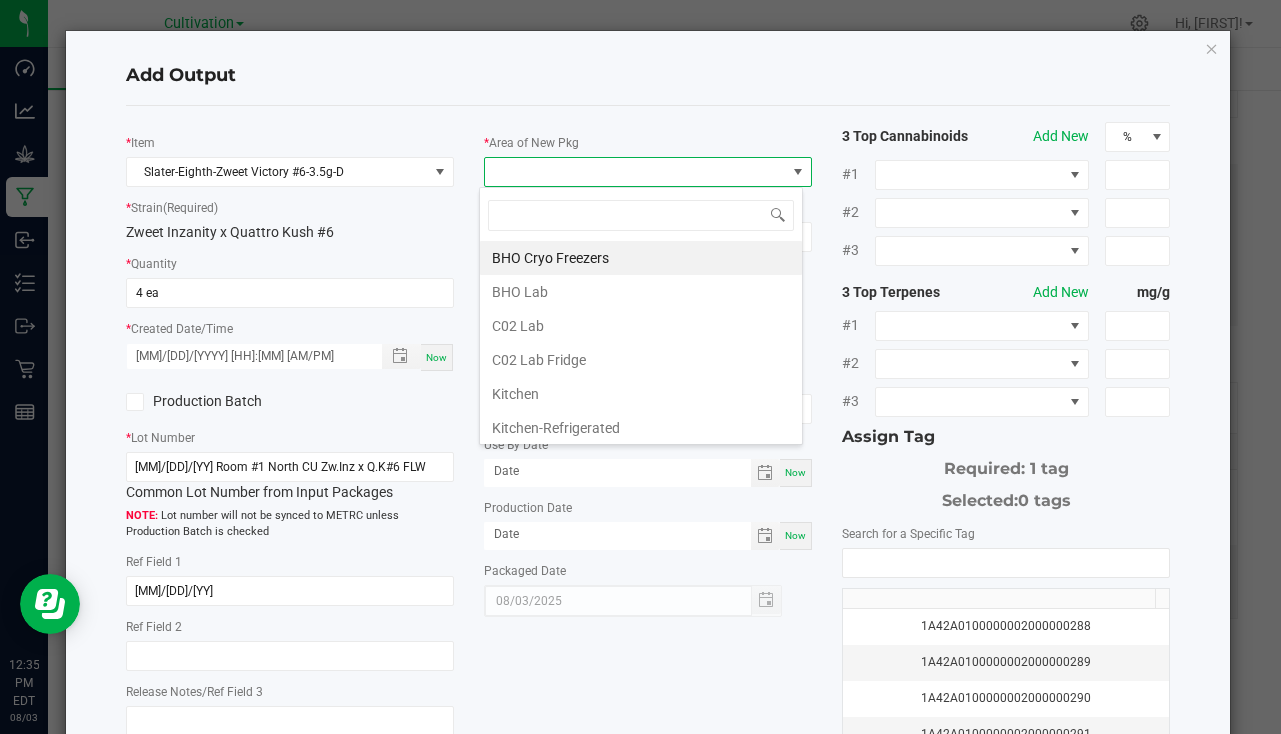 scroll, scrollTop: 99970, scrollLeft: 99676, axis: both 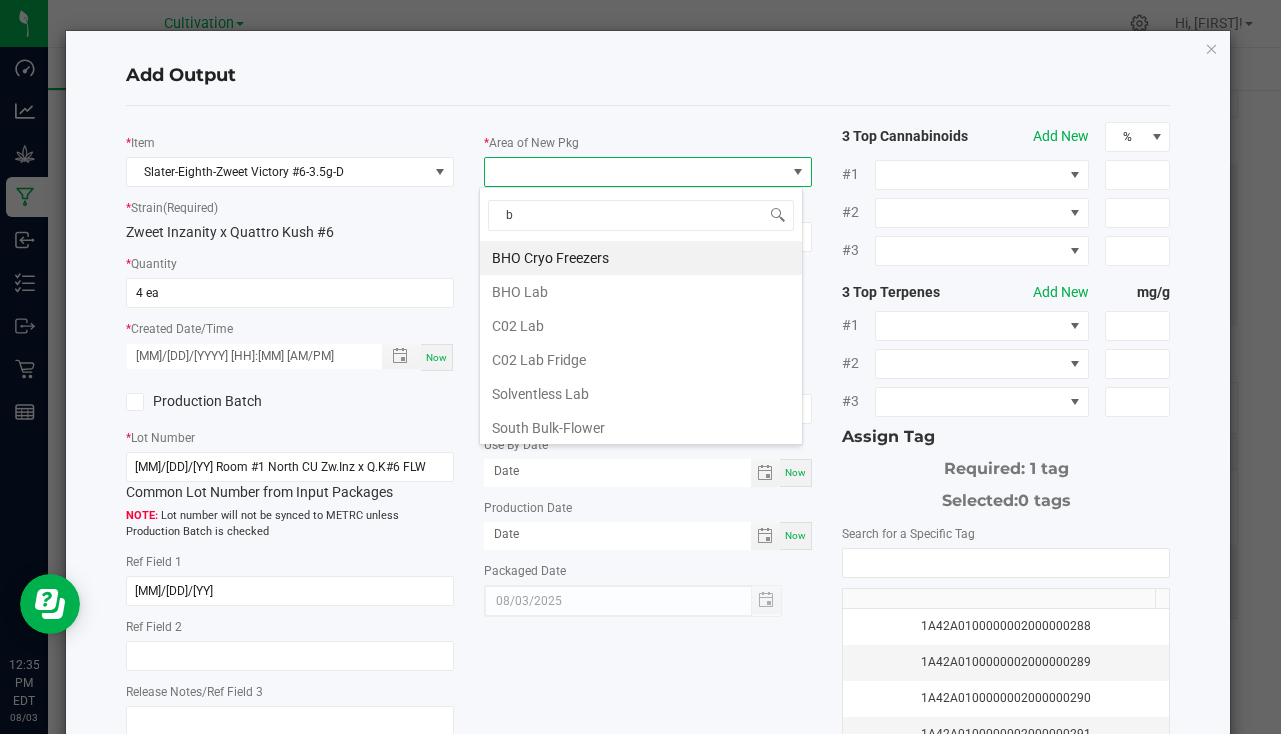 type on "bu" 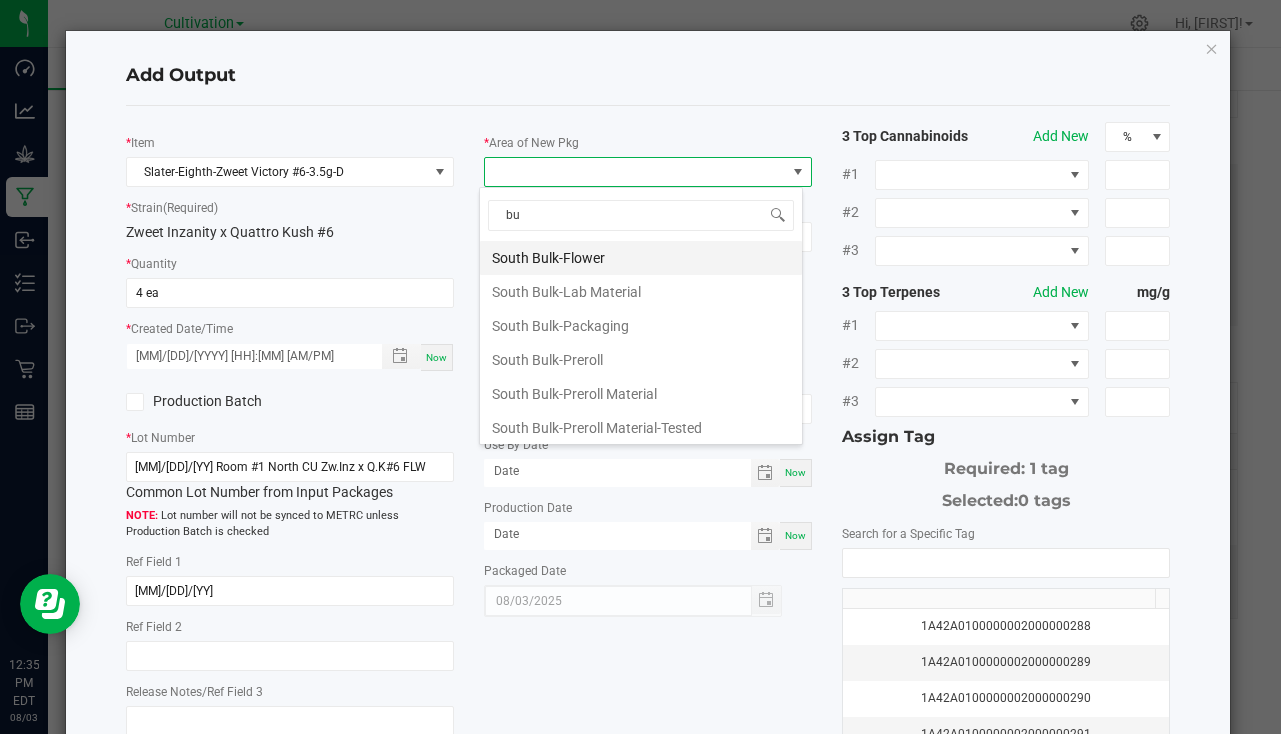 click on "South Bulk-Flower" at bounding box center [641, 258] 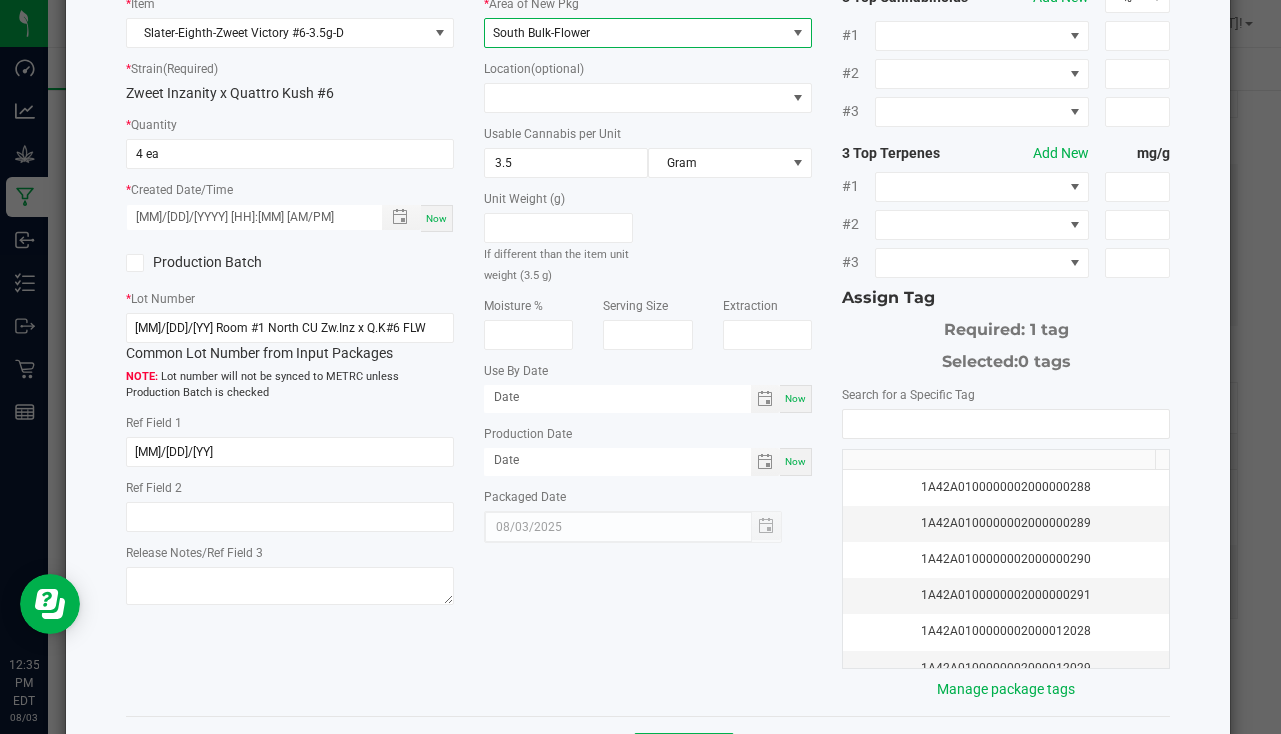 scroll, scrollTop: 221, scrollLeft: 0, axis: vertical 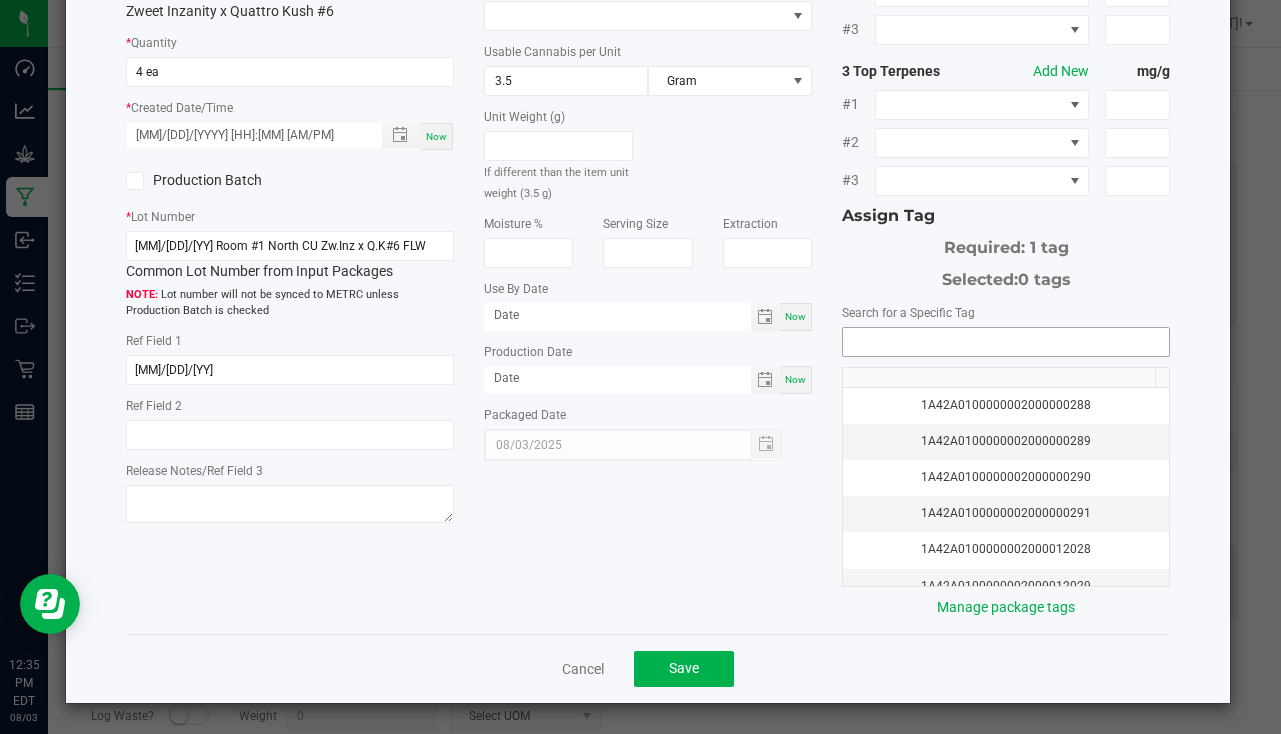 click at bounding box center [1006, 342] 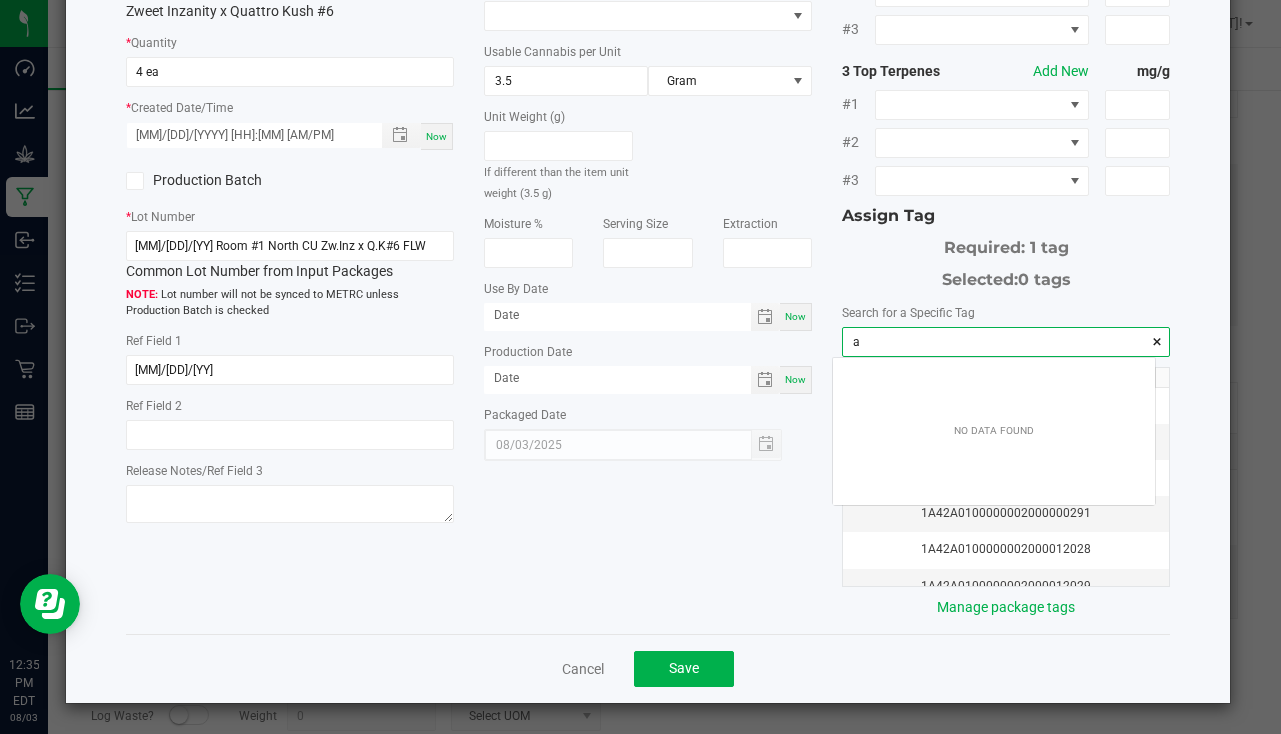 scroll, scrollTop: 99972, scrollLeft: 99678, axis: both 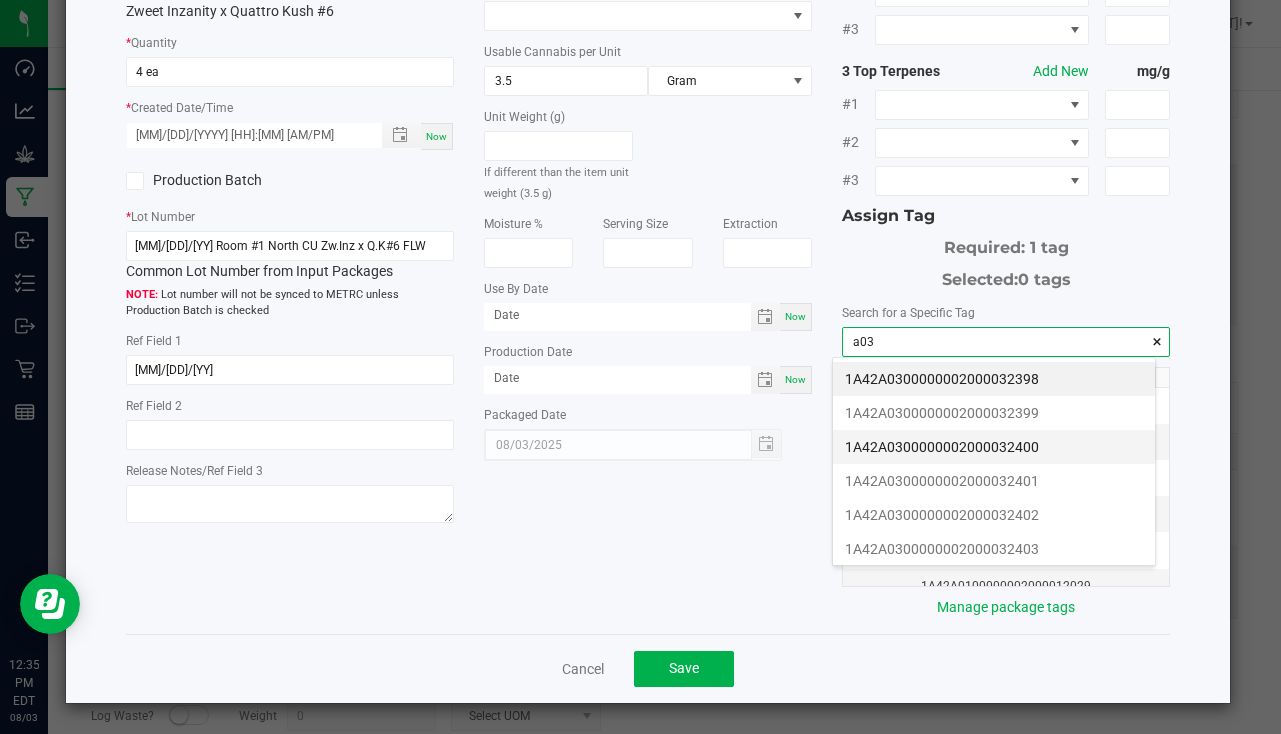 click on "1A42A0300000002000032400" at bounding box center (994, 447) 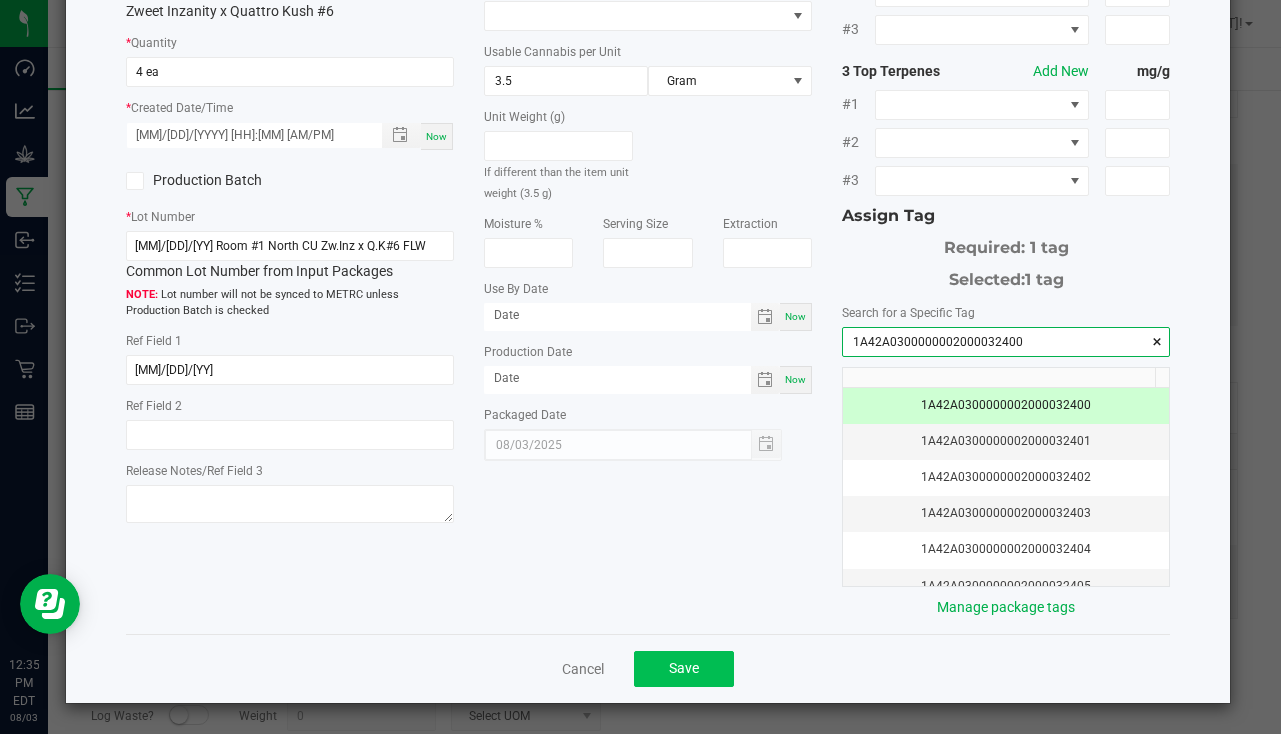 type on "1A42A0300000002000032400" 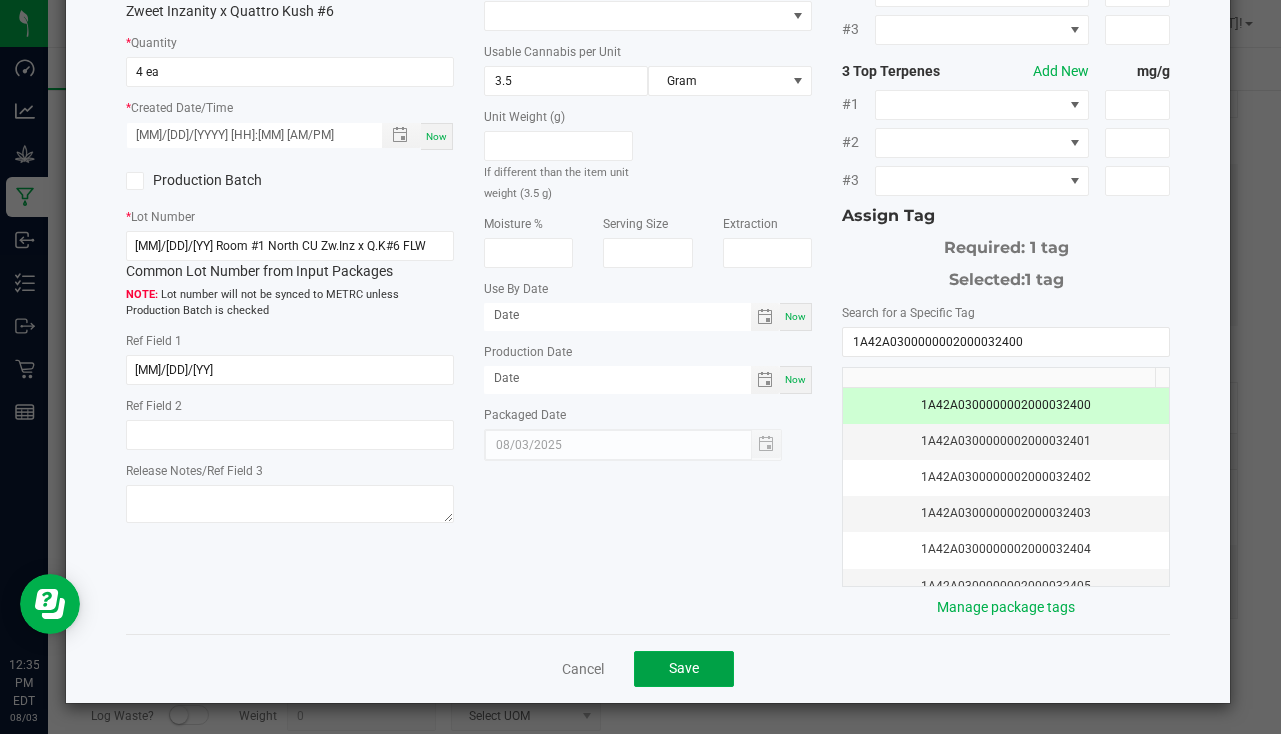 drag, startPoint x: 651, startPoint y: 664, endPoint x: 642, endPoint y: 640, distance: 25.632011 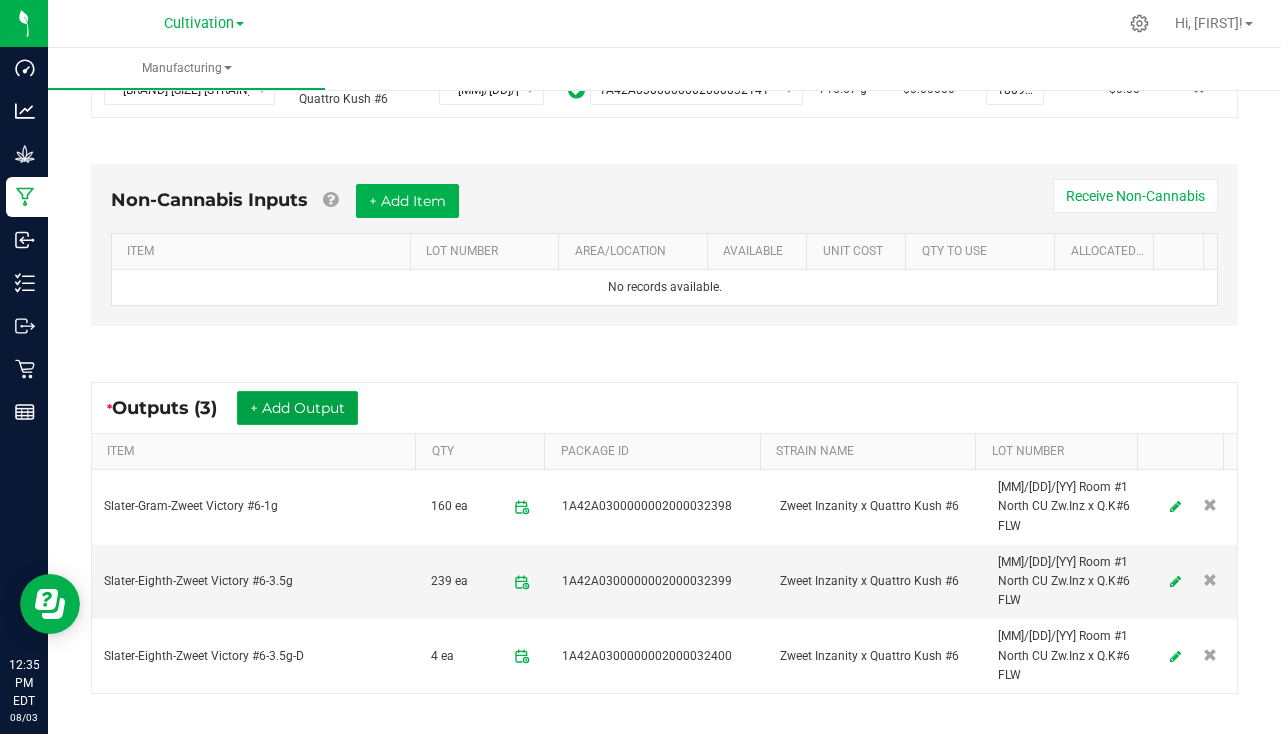 click on "+ Add Output" at bounding box center [297, 408] 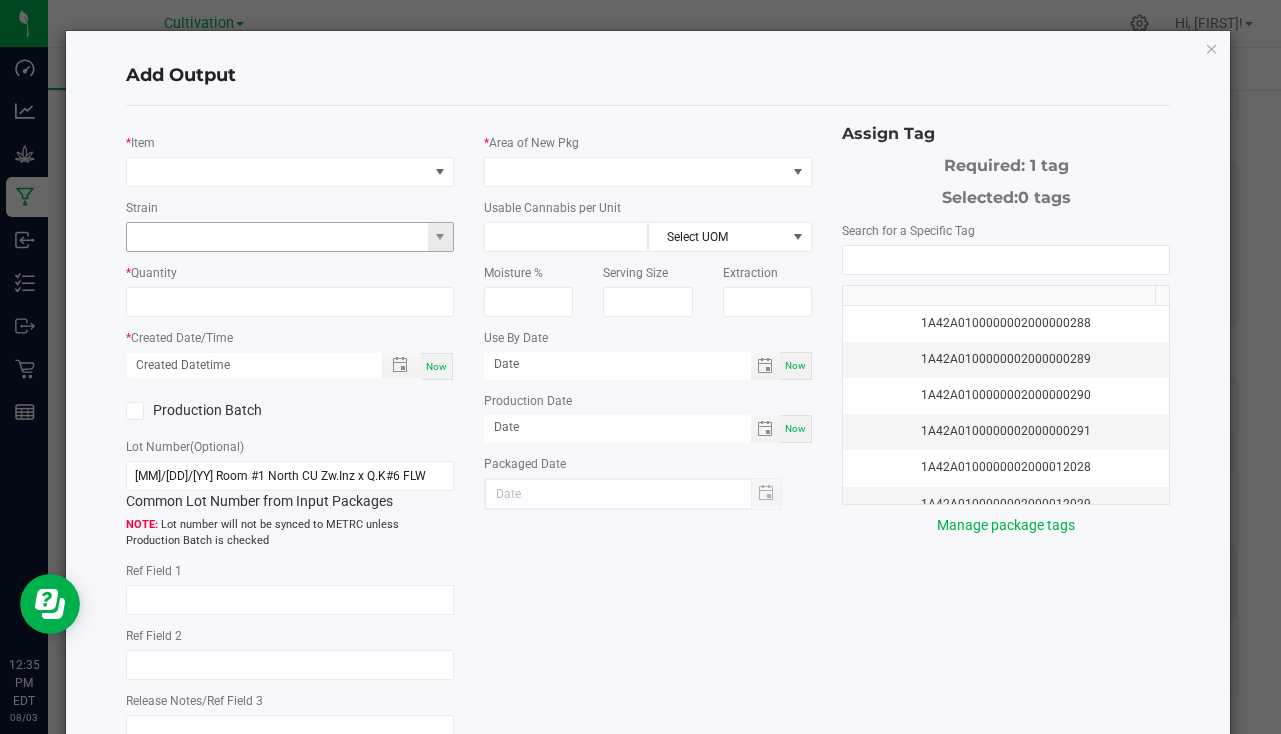 type on "[MM]/[DD]/[YY]" 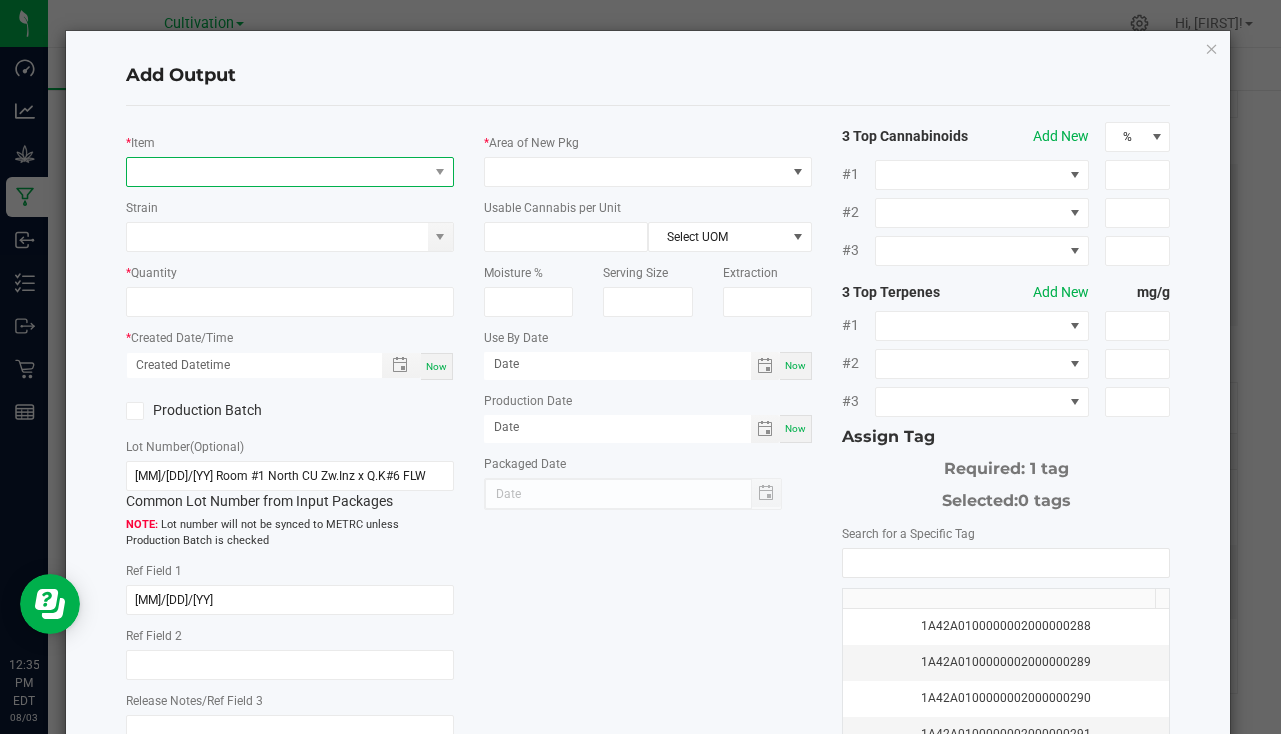 click at bounding box center [277, 172] 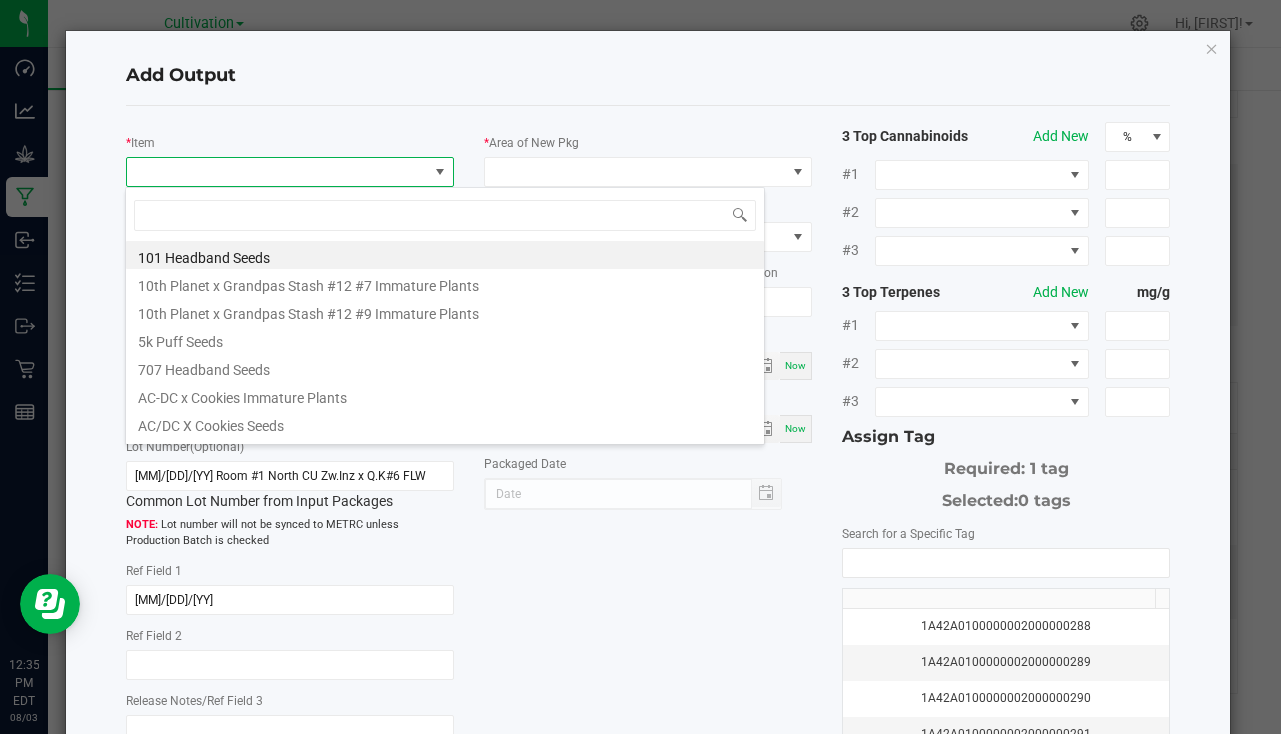 scroll, scrollTop: 99970, scrollLeft: 99676, axis: both 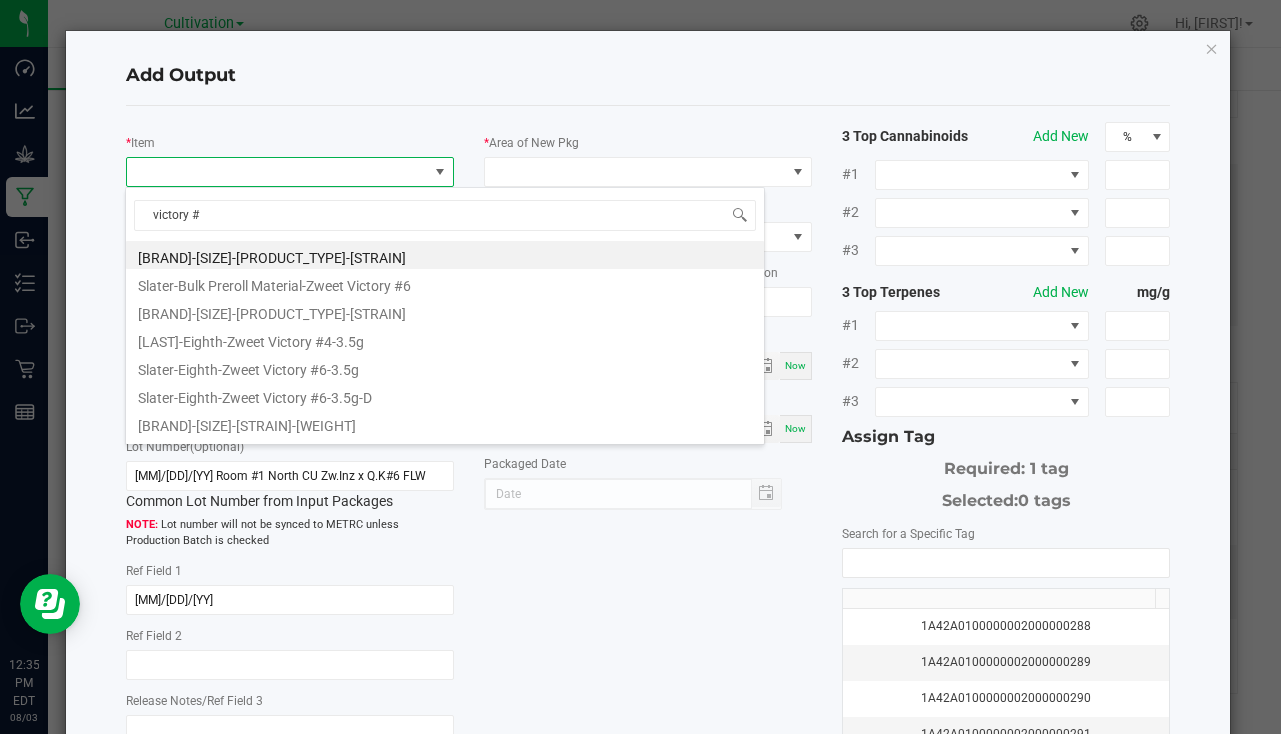 type on "victory #6" 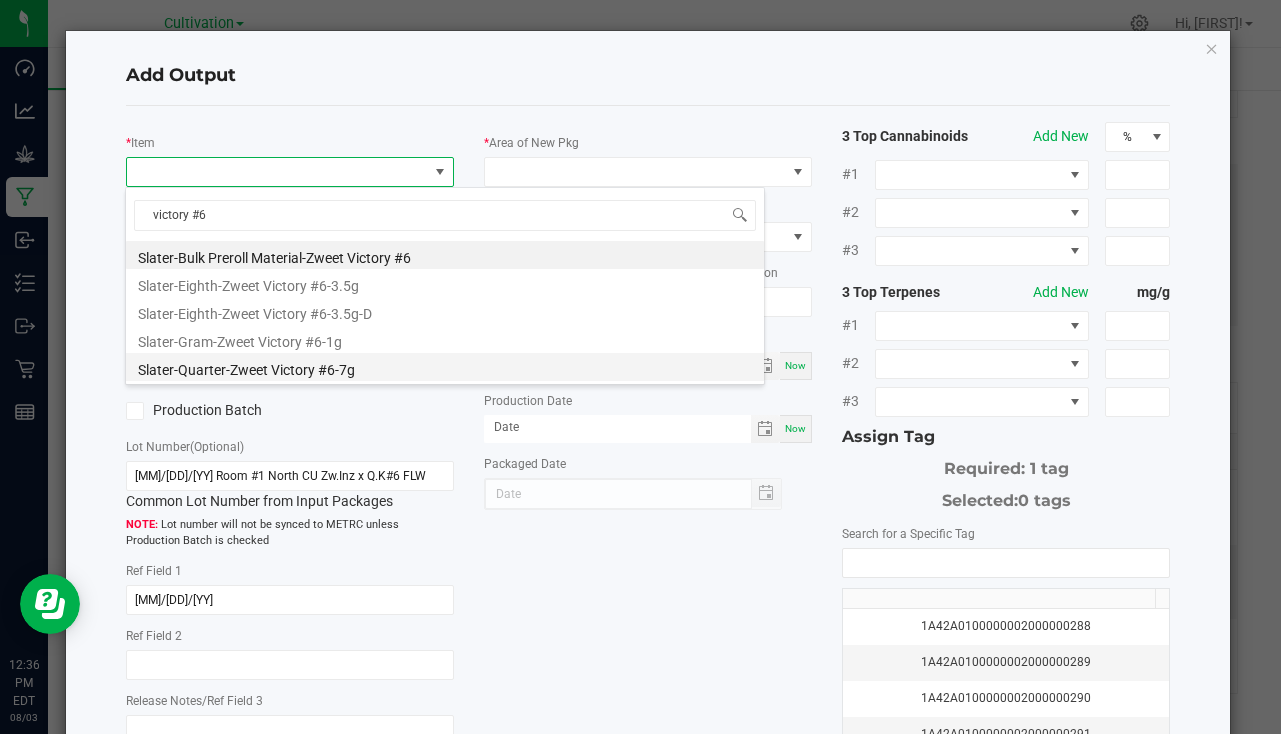 click on "Slater-Quarter-Zweet Victory #6-7g" at bounding box center [445, 367] 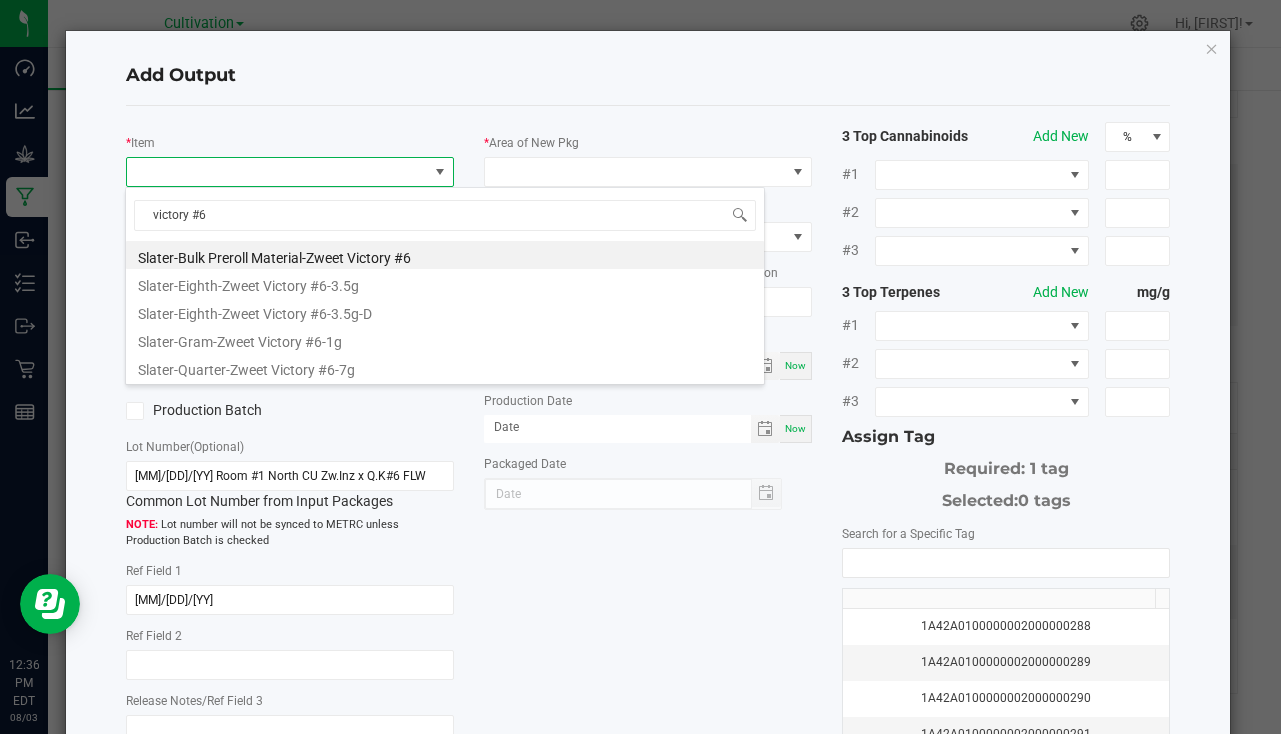 type on "0 ea" 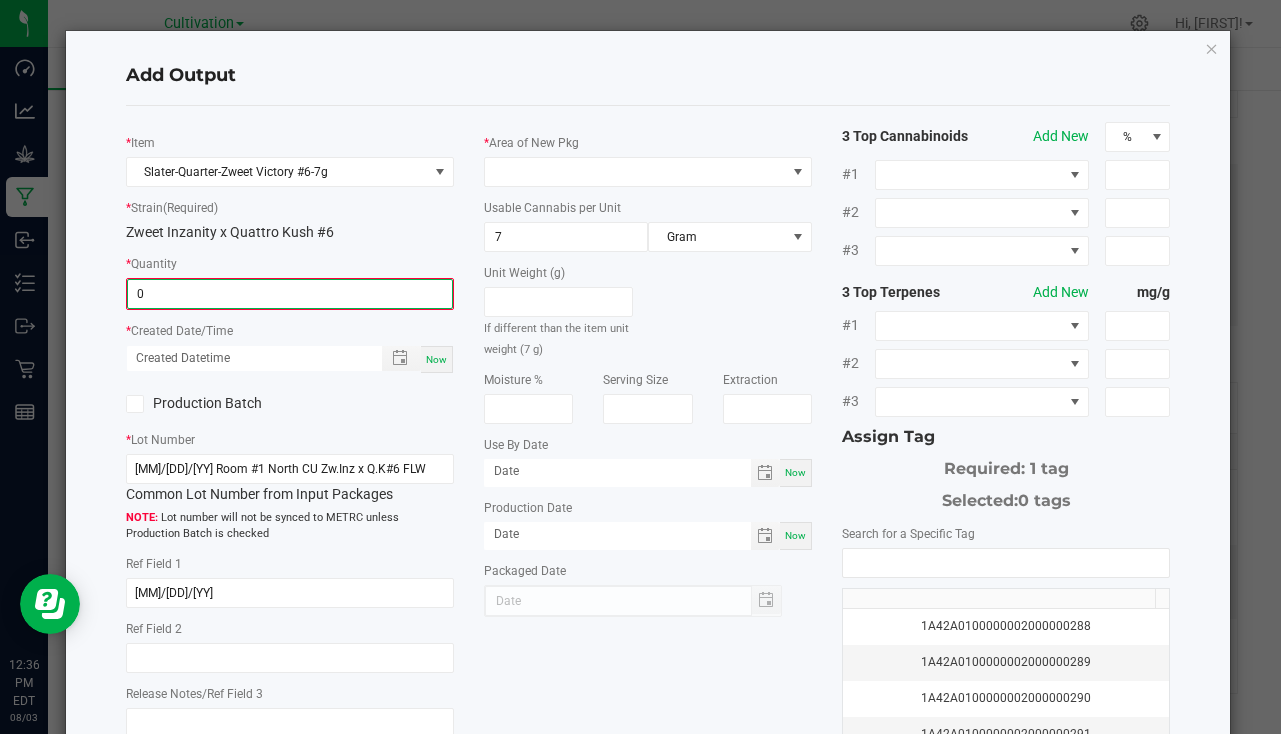 click on "0" at bounding box center (290, 294) 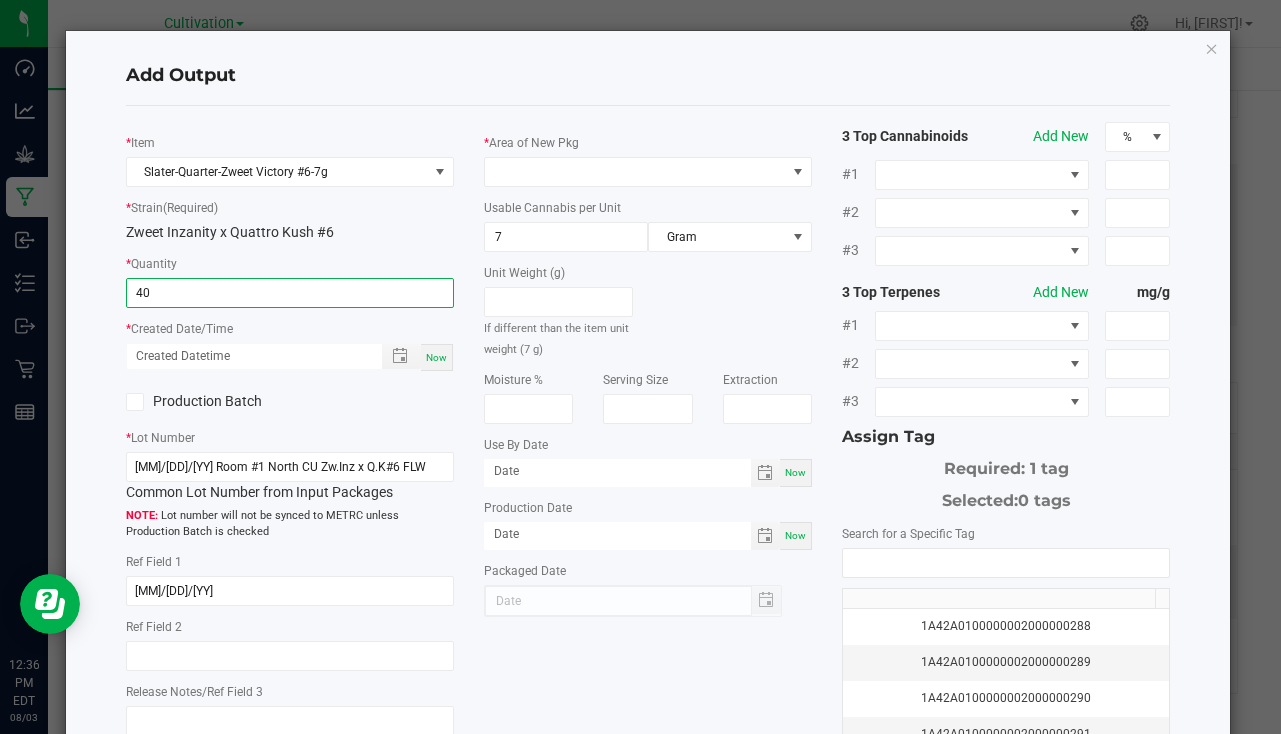 type on "40 ea" 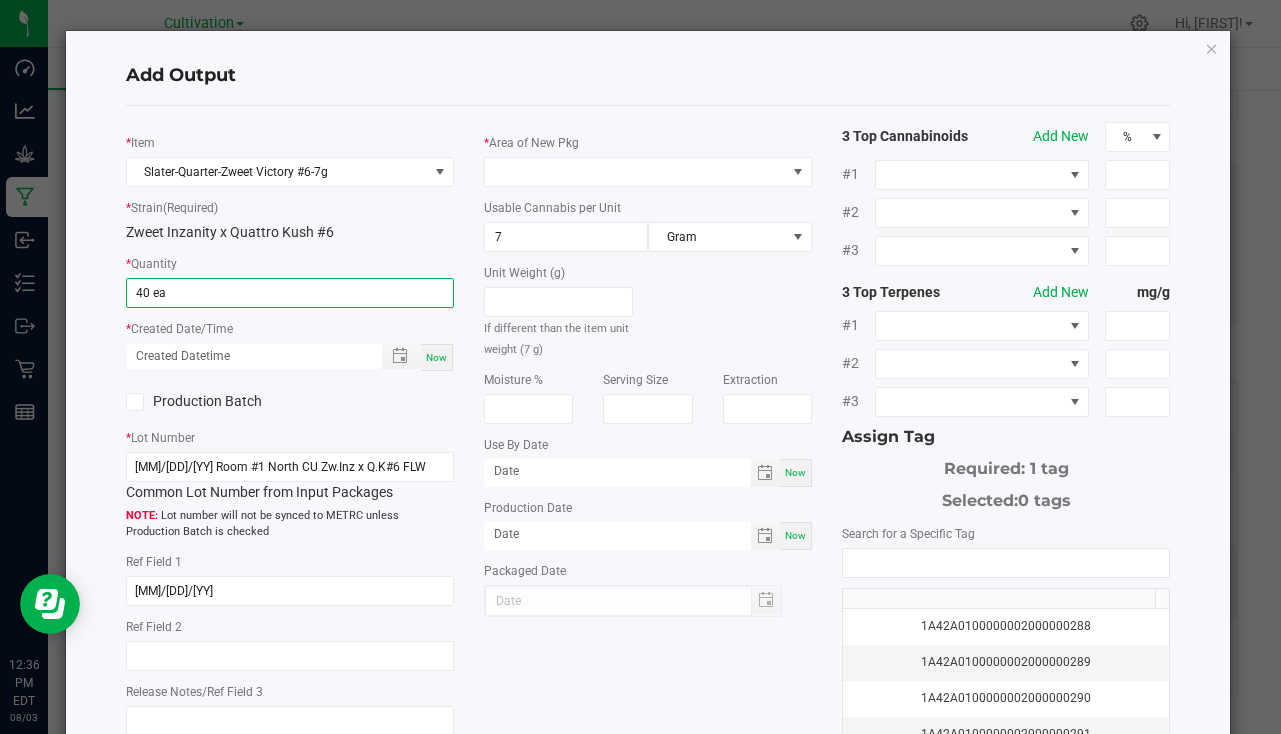 click on "Now" at bounding box center (437, 357) 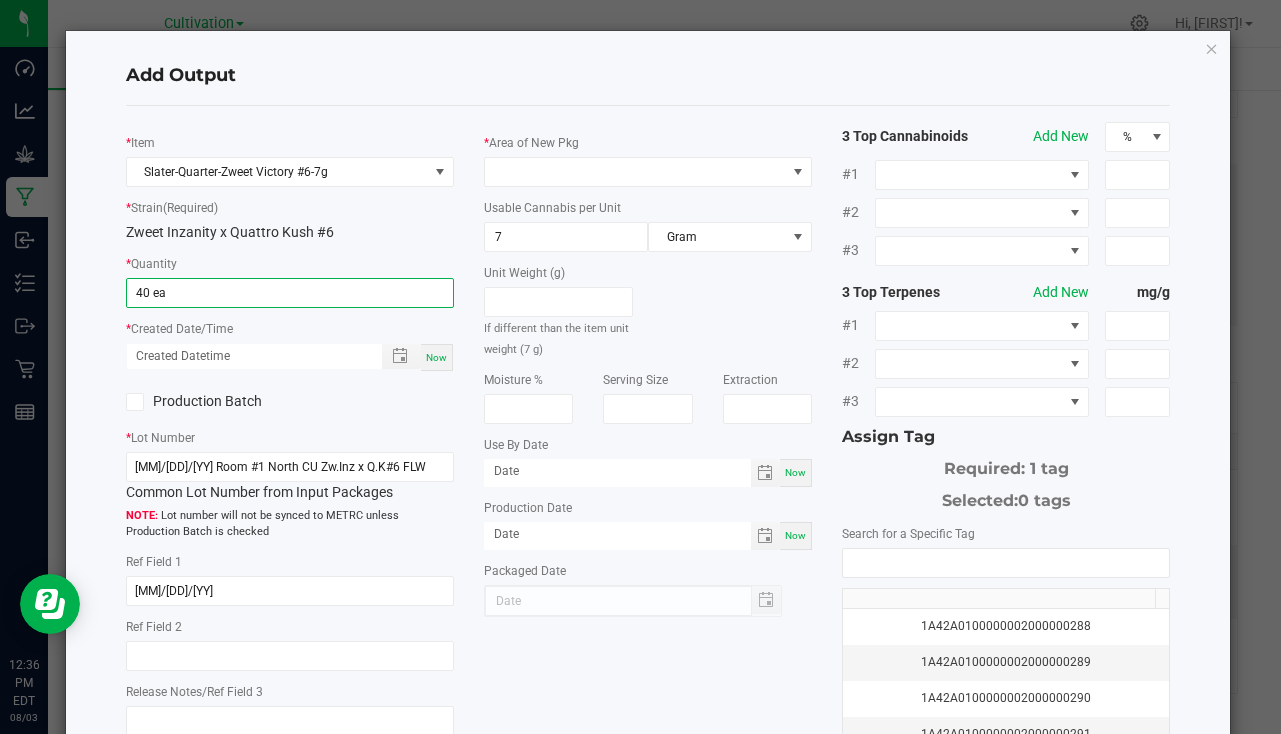 type on "08/03/2025" 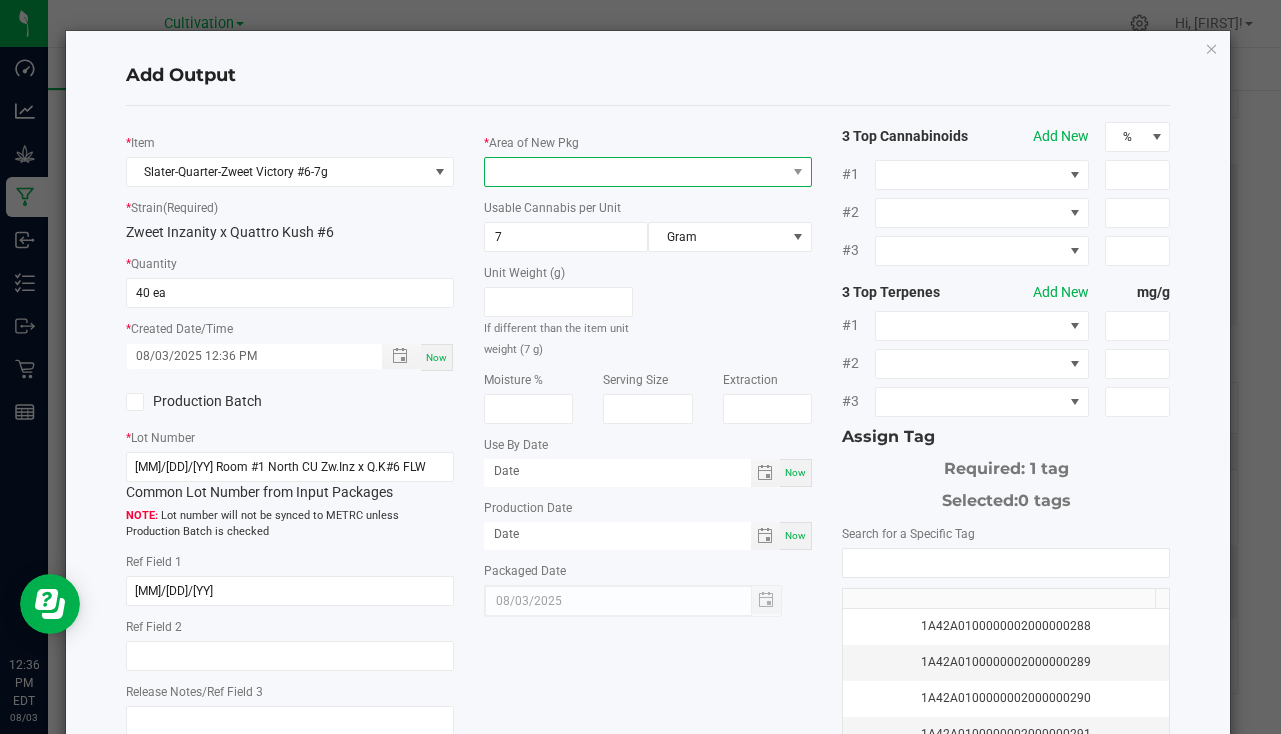 click at bounding box center [635, 172] 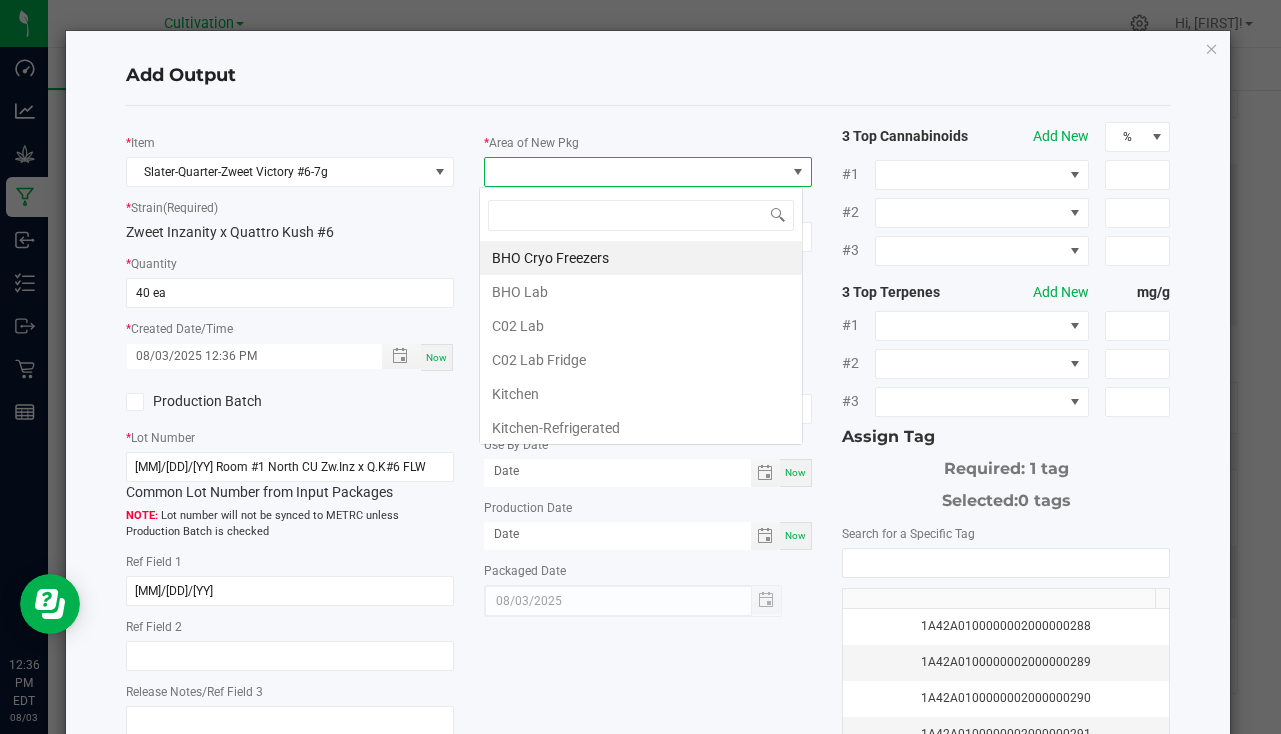 scroll, scrollTop: 99970, scrollLeft: 99676, axis: both 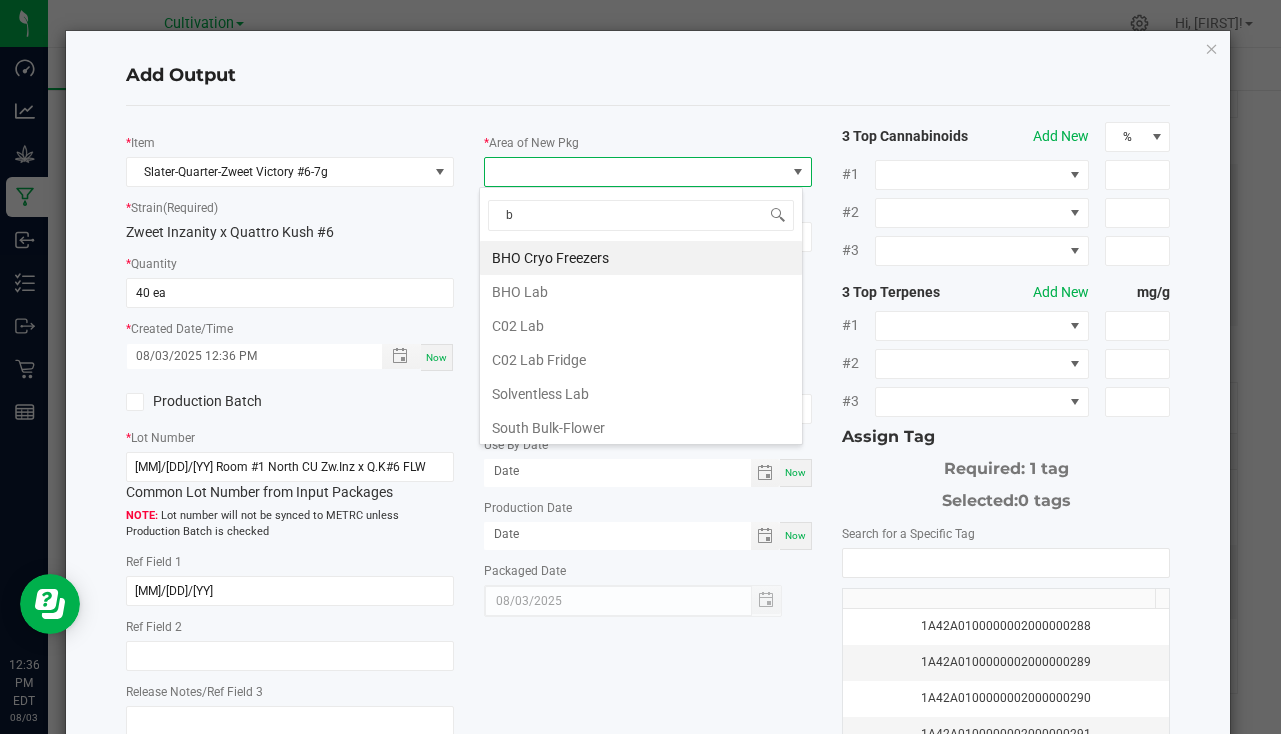 type on "bu" 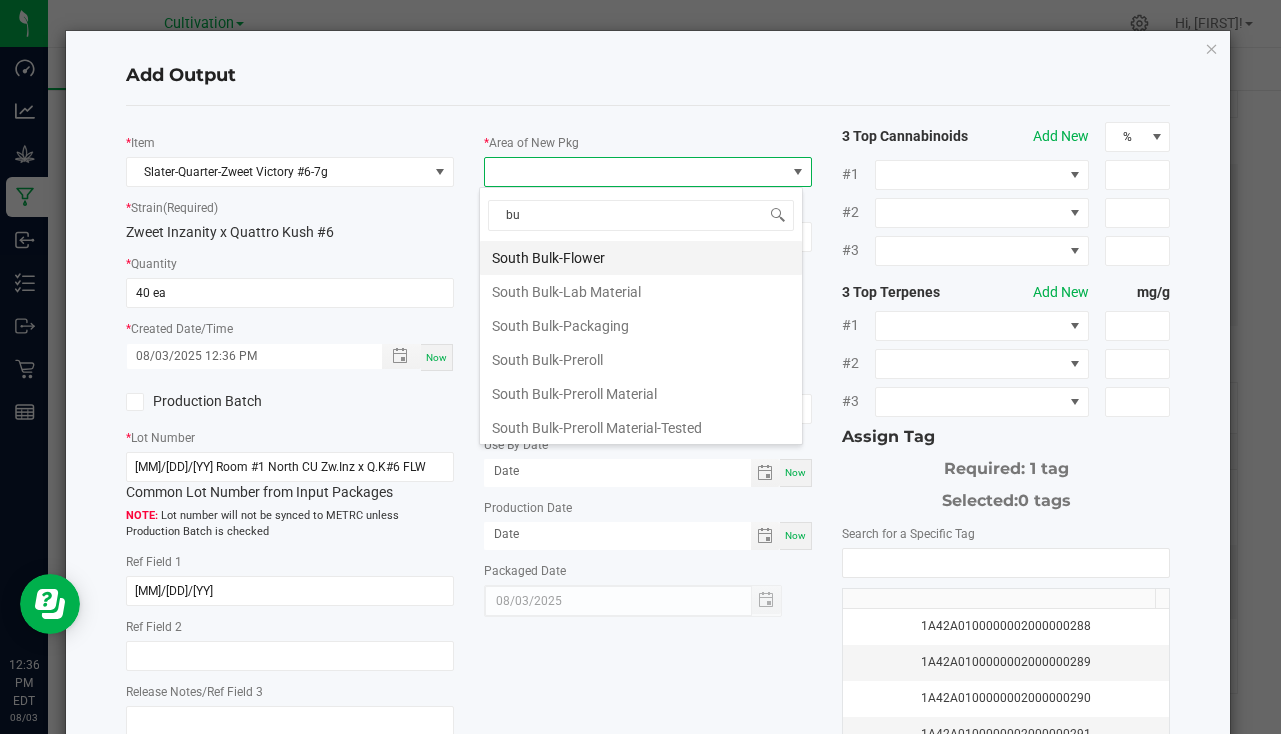 click on "South Bulk-Flower" at bounding box center (641, 258) 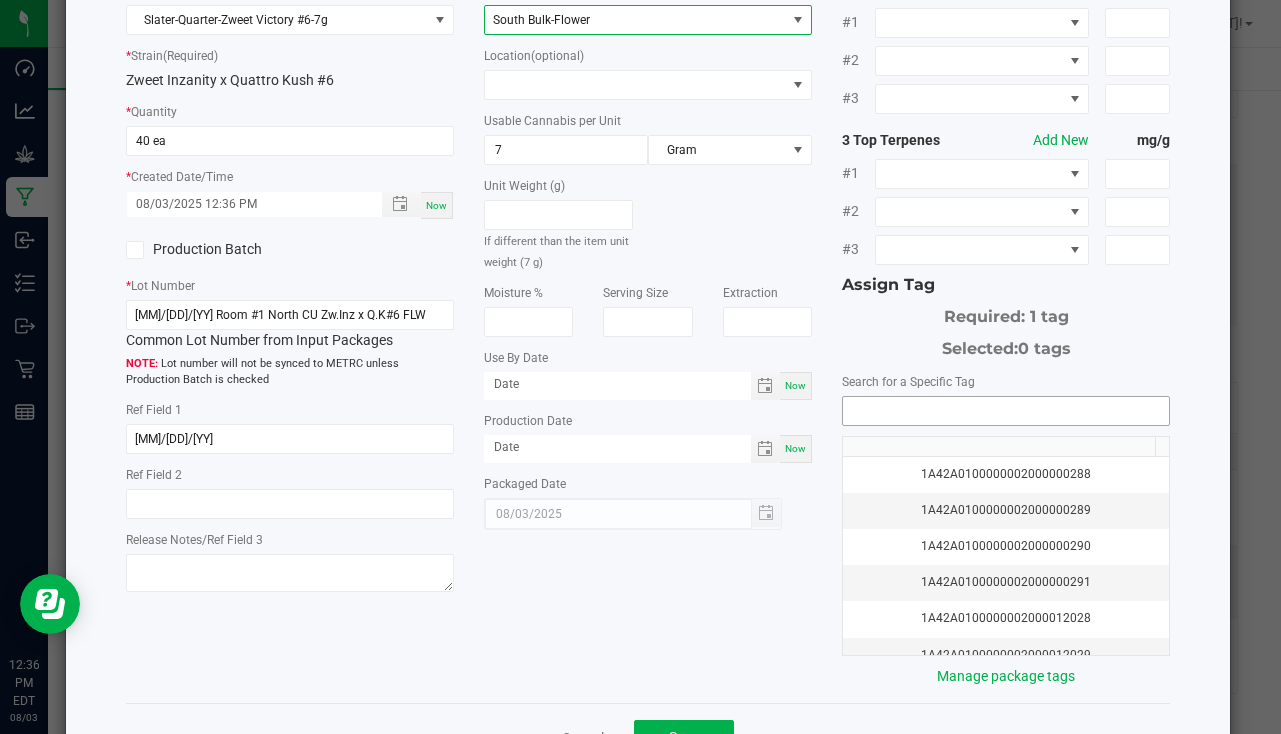 scroll, scrollTop: 221, scrollLeft: 0, axis: vertical 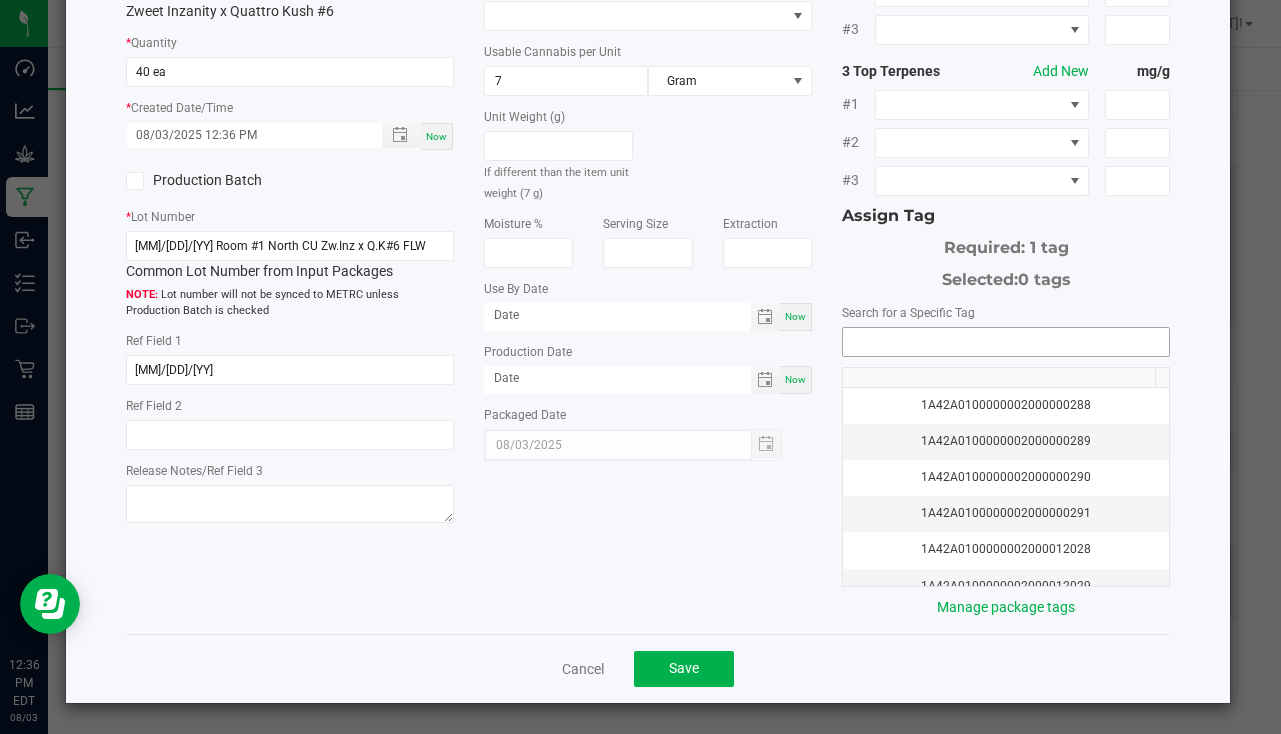 click at bounding box center (1006, 342) 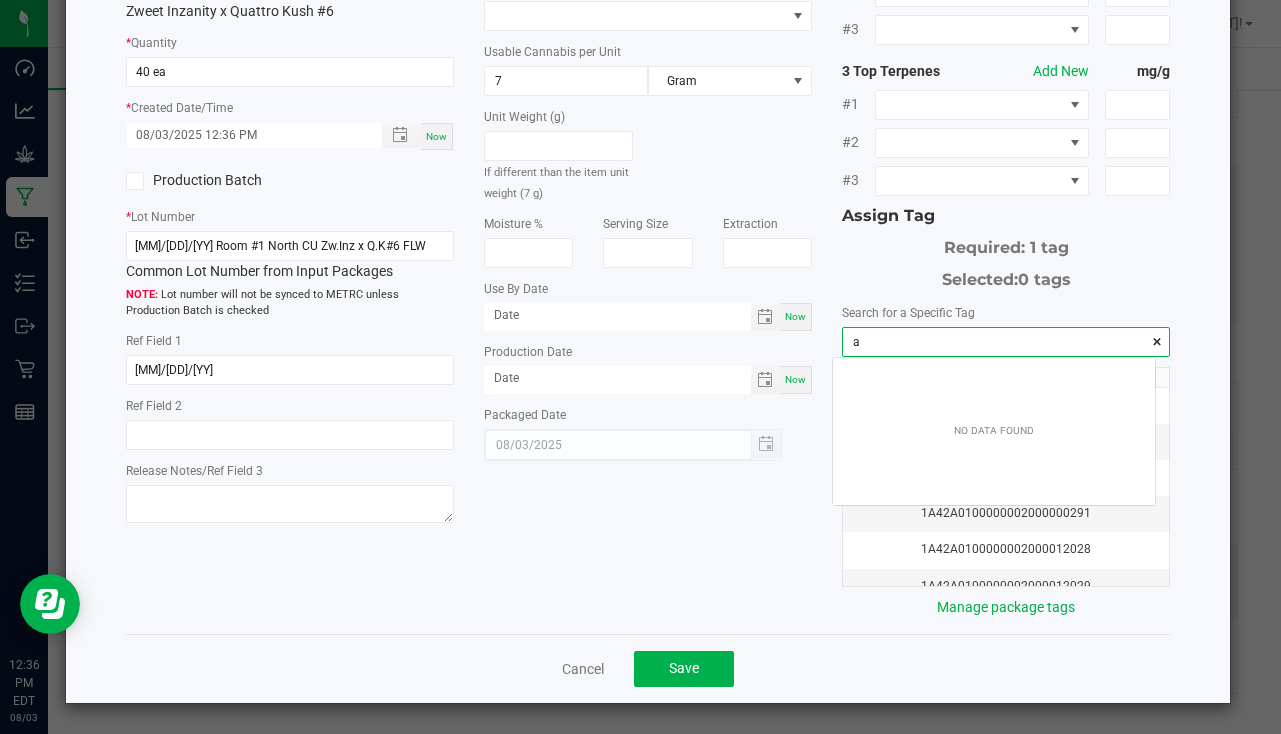 scroll, scrollTop: 99972, scrollLeft: 99678, axis: both 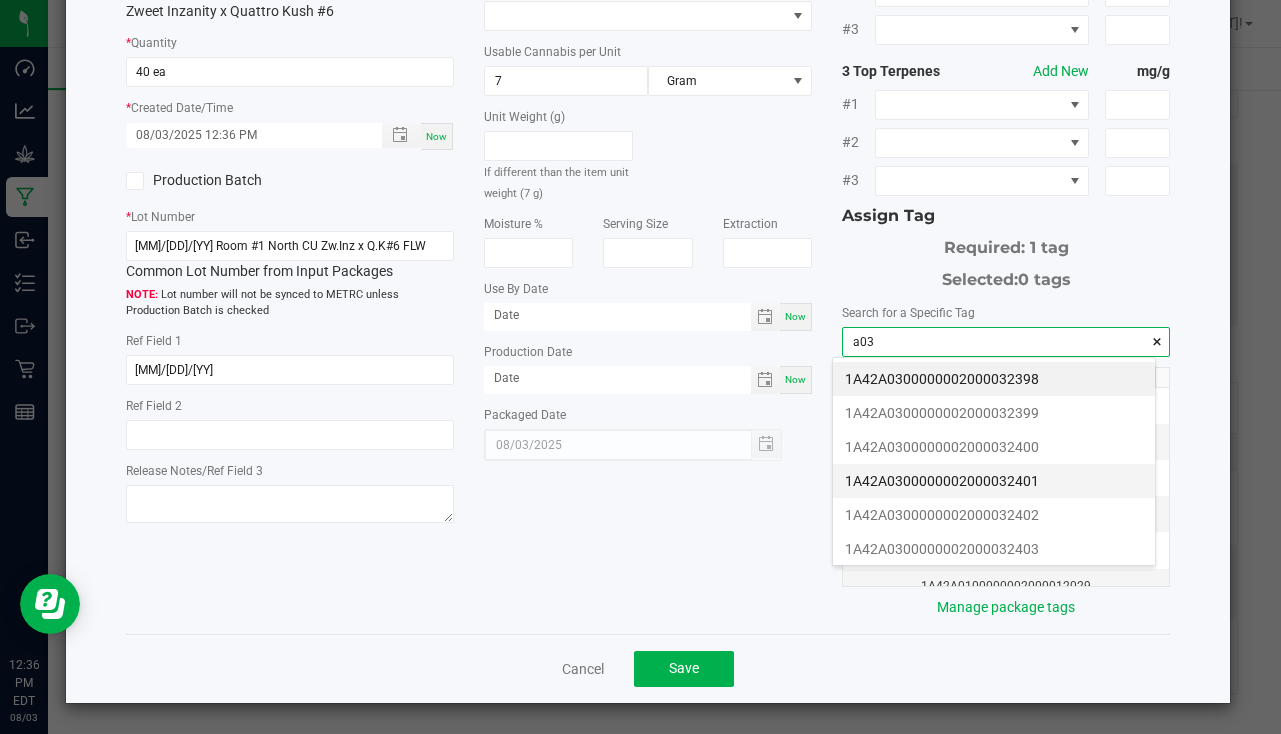 click on "1A42A0300000002000032401" at bounding box center (994, 481) 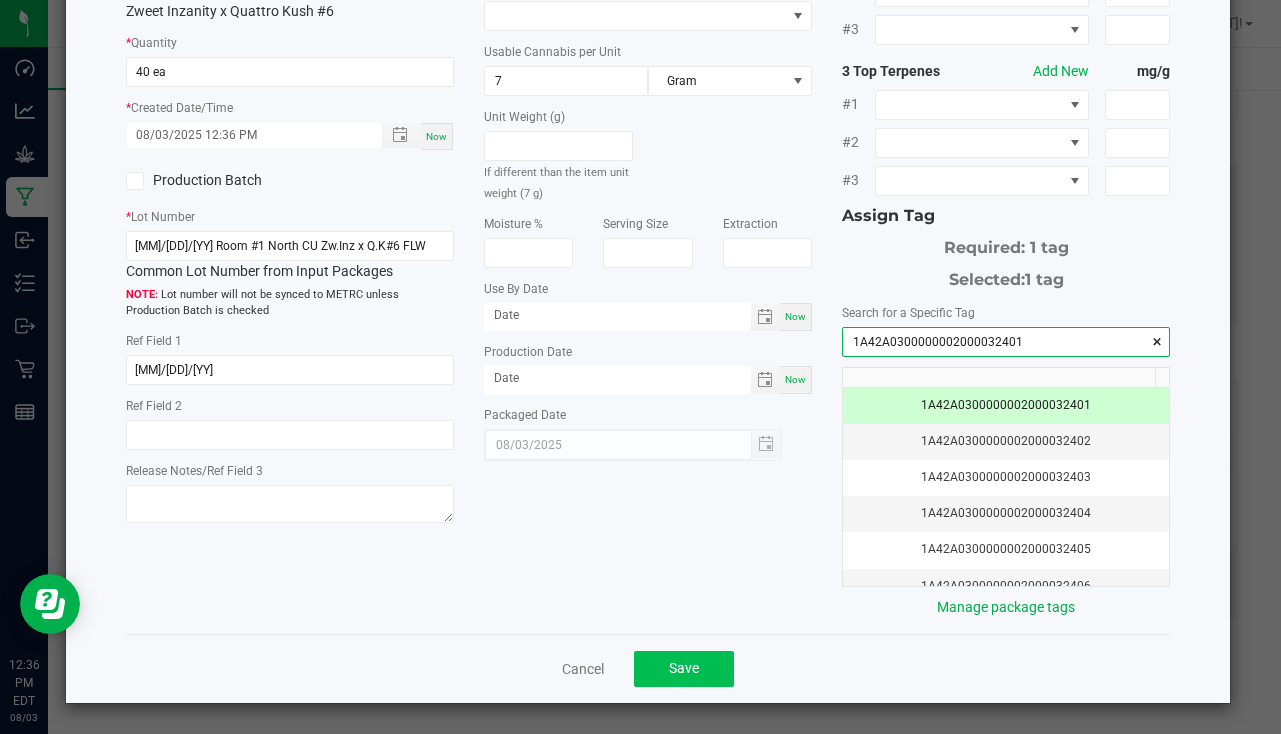 type on "1A42A0300000002000032401" 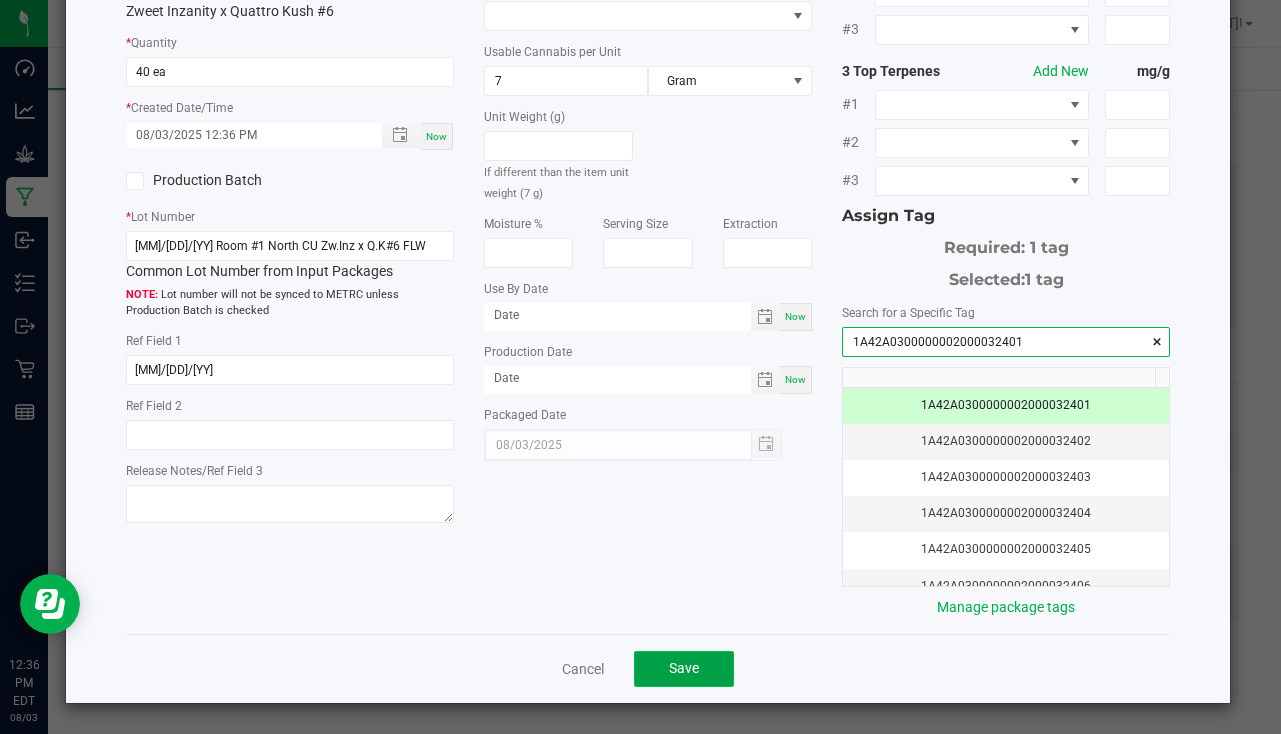 click on "Save" 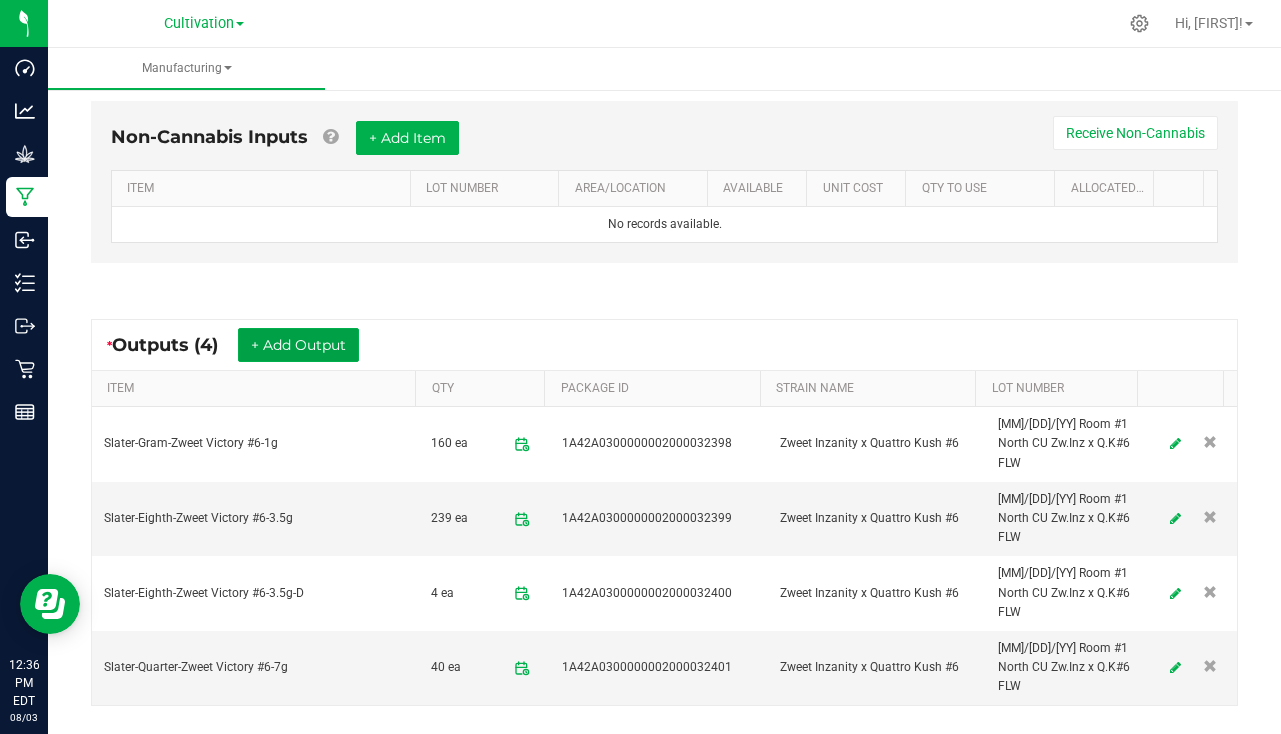 scroll, scrollTop: 592, scrollLeft: 0, axis: vertical 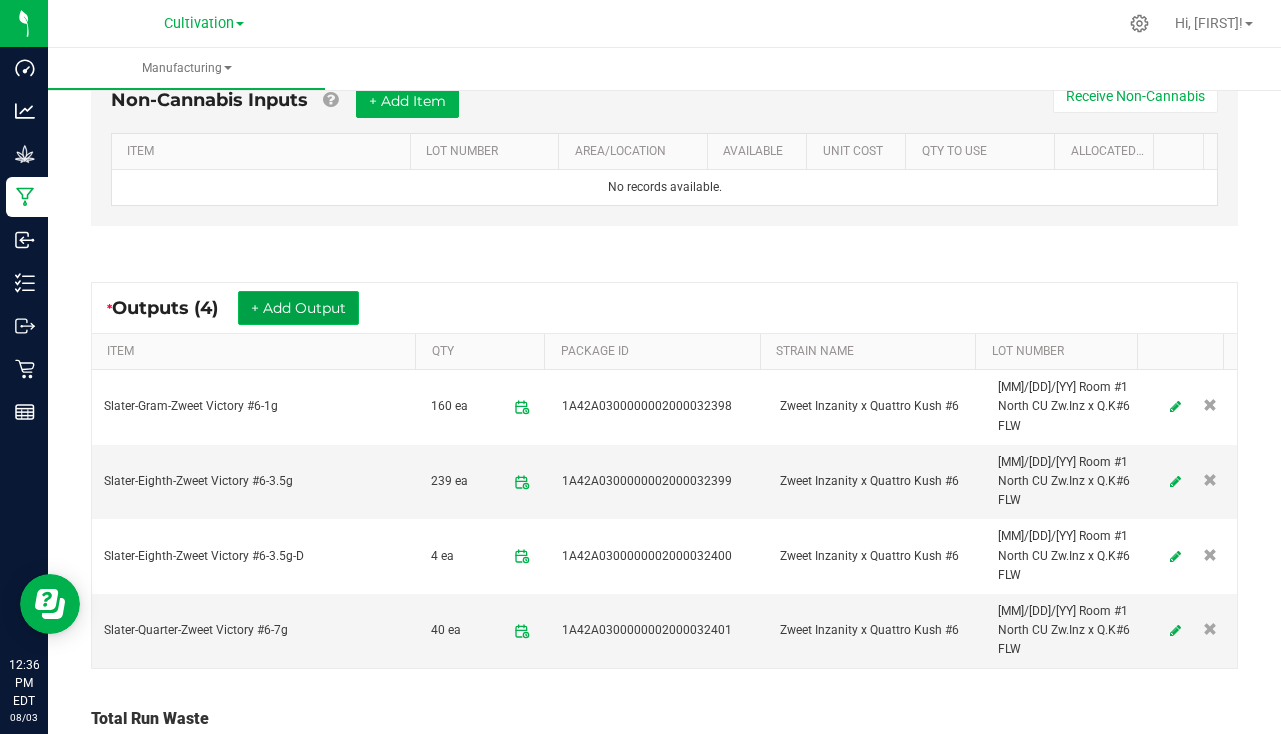 click on "+ Add Output" at bounding box center [298, 308] 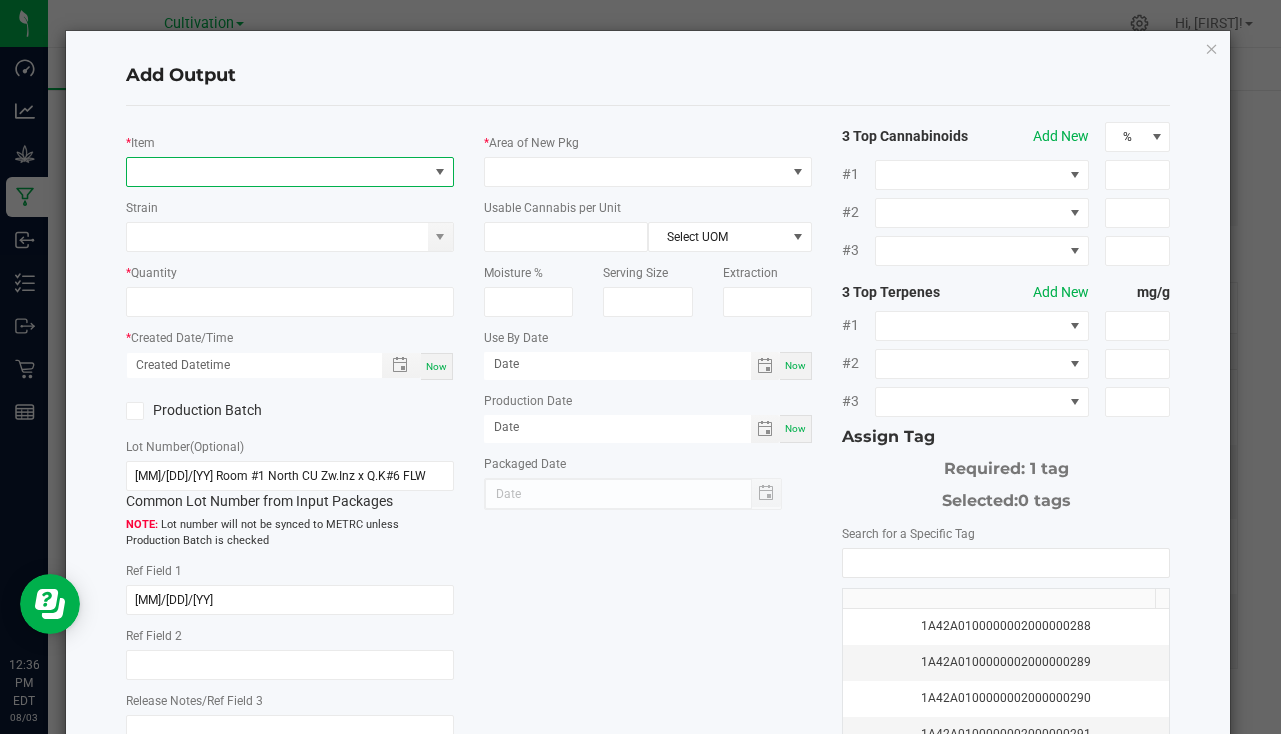 click at bounding box center (277, 172) 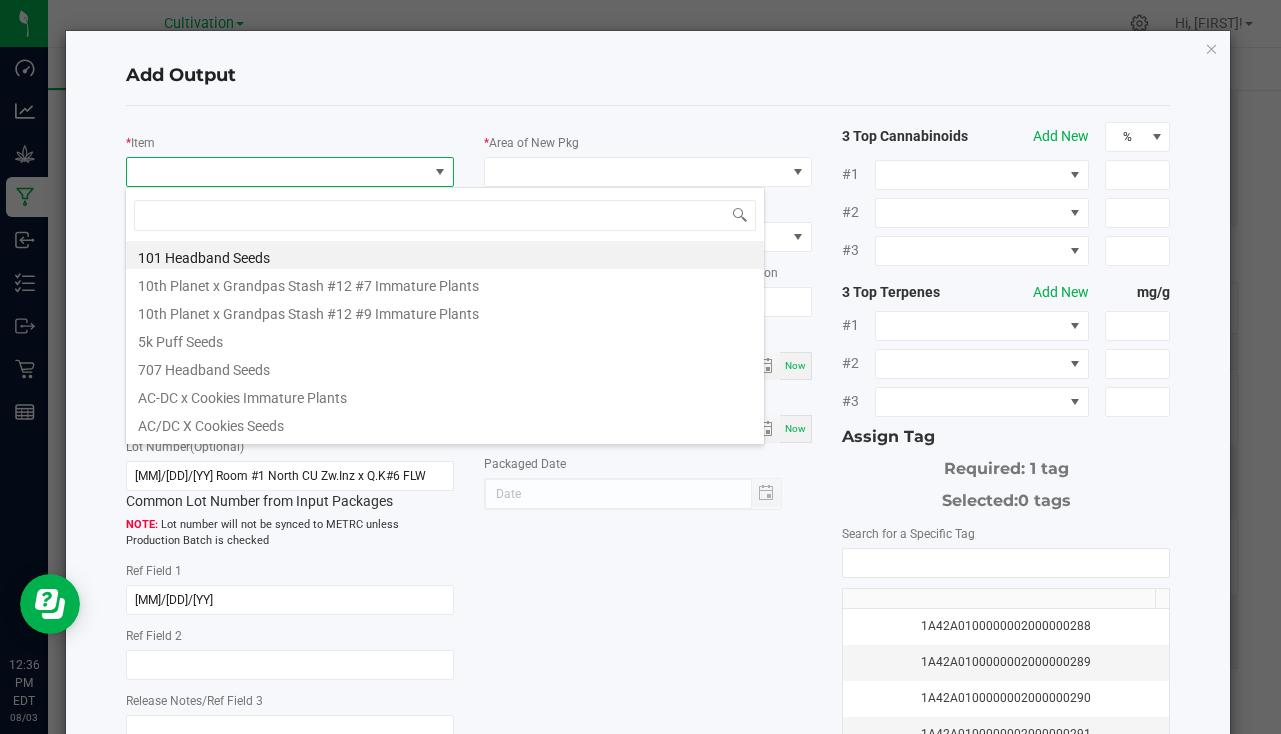 scroll, scrollTop: 99970, scrollLeft: 99676, axis: both 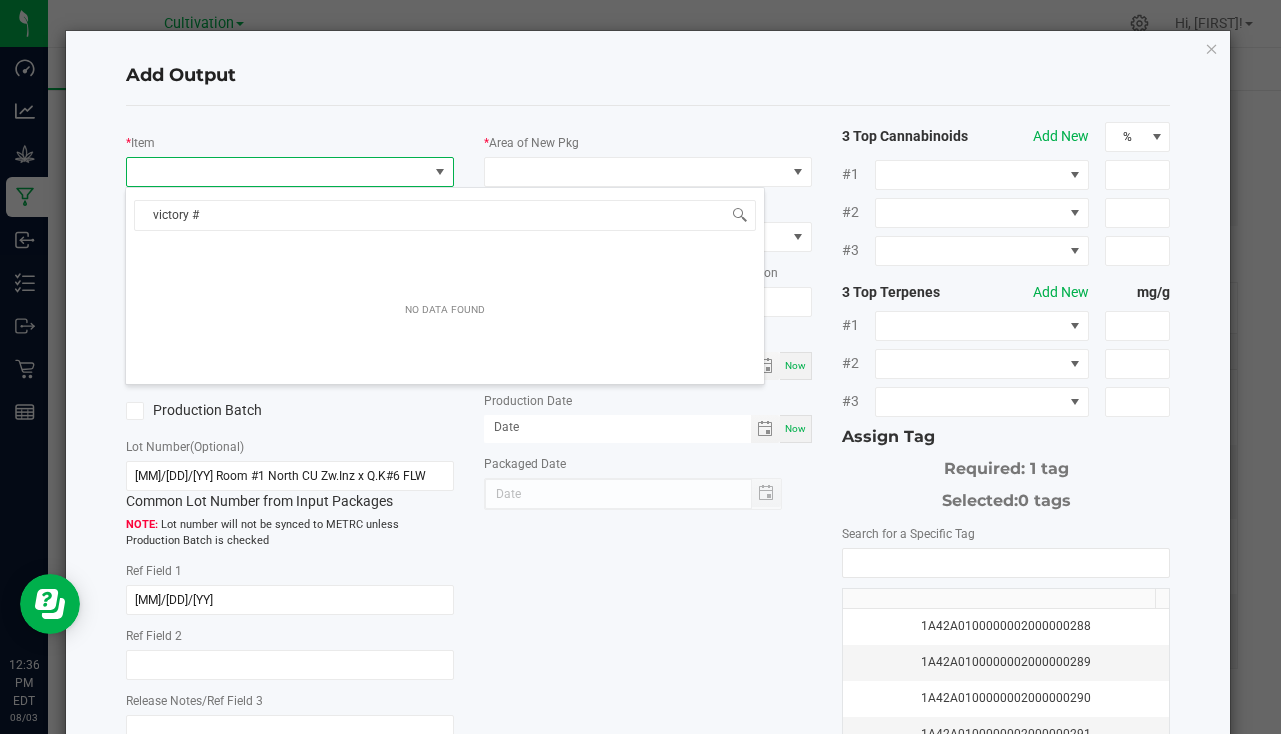 type on "victory #6" 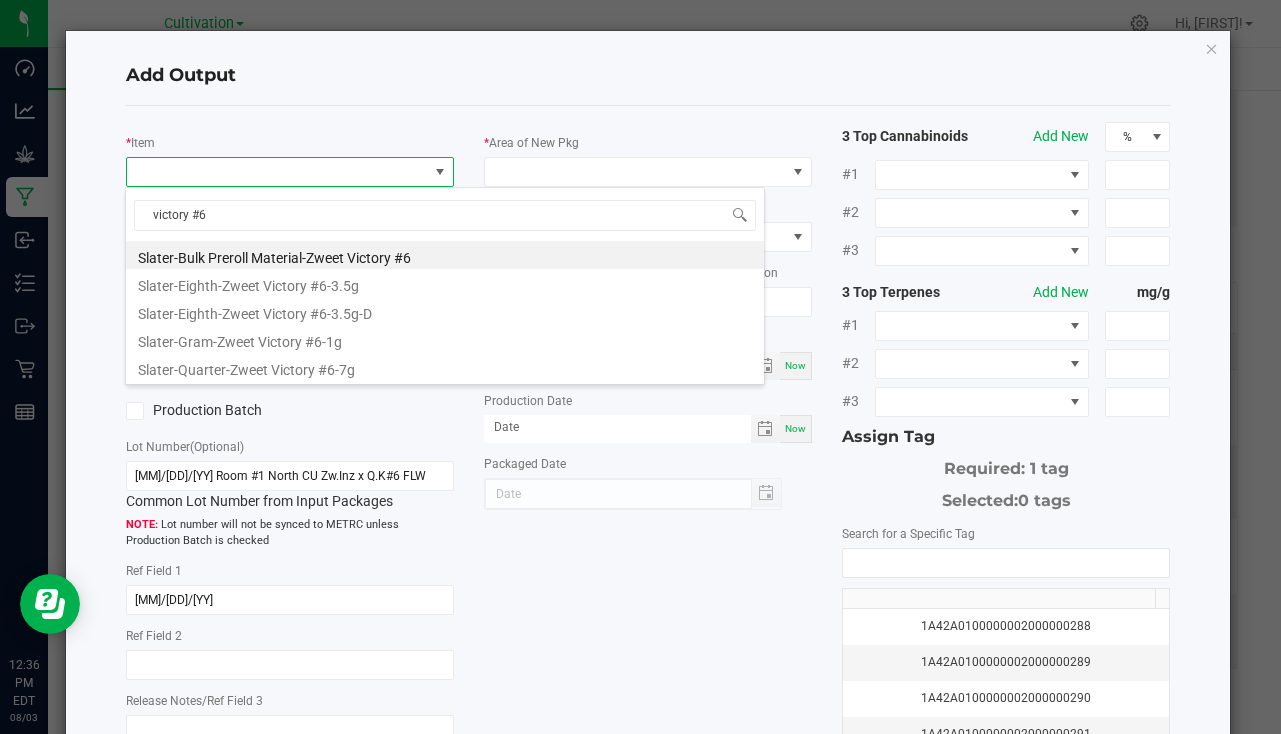 click on "Slater-Bulk Preroll Material-Zweet Victory #6" at bounding box center (445, 255) 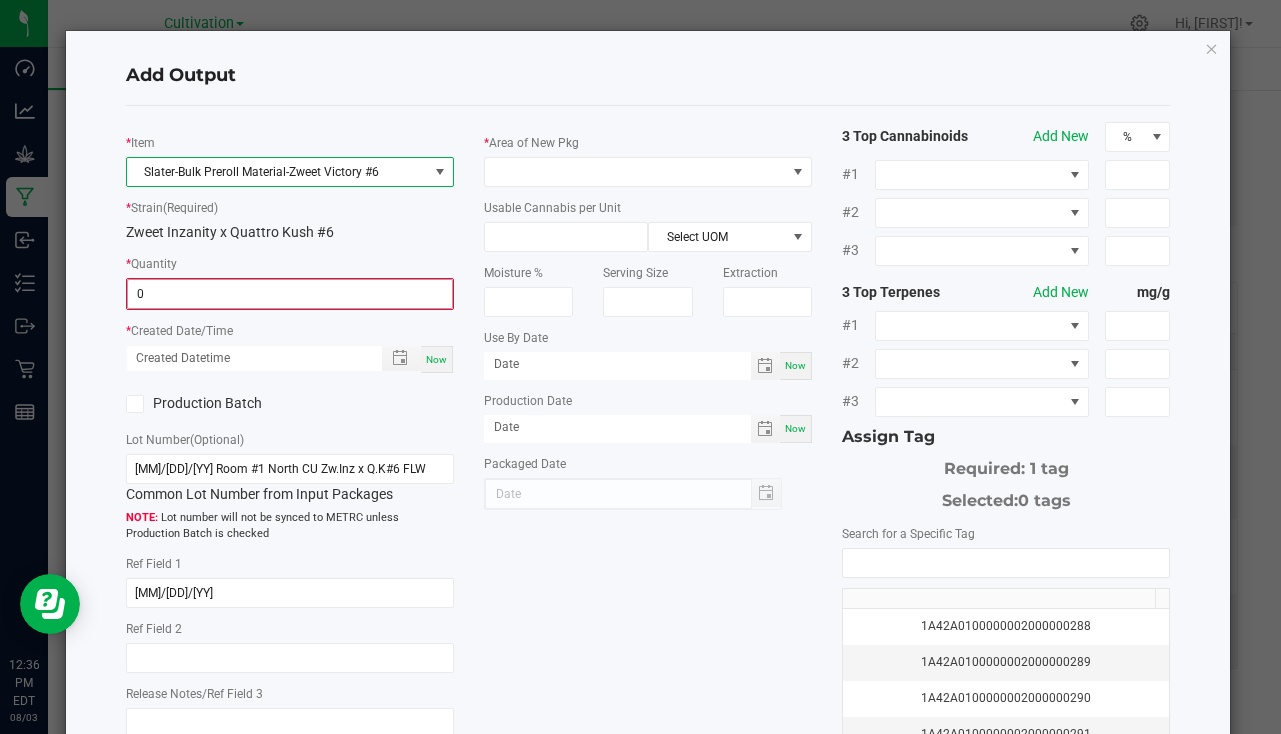 click on "0" at bounding box center (290, 294) 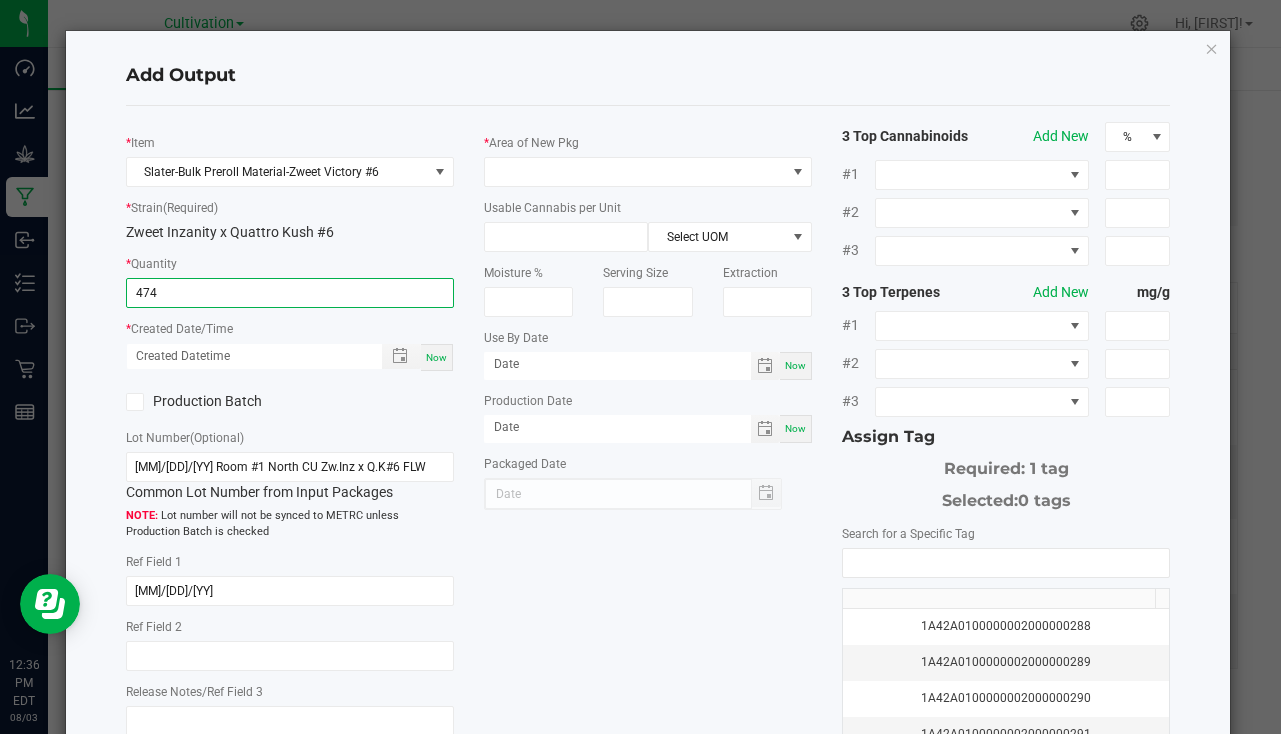 type on "474.0000 g" 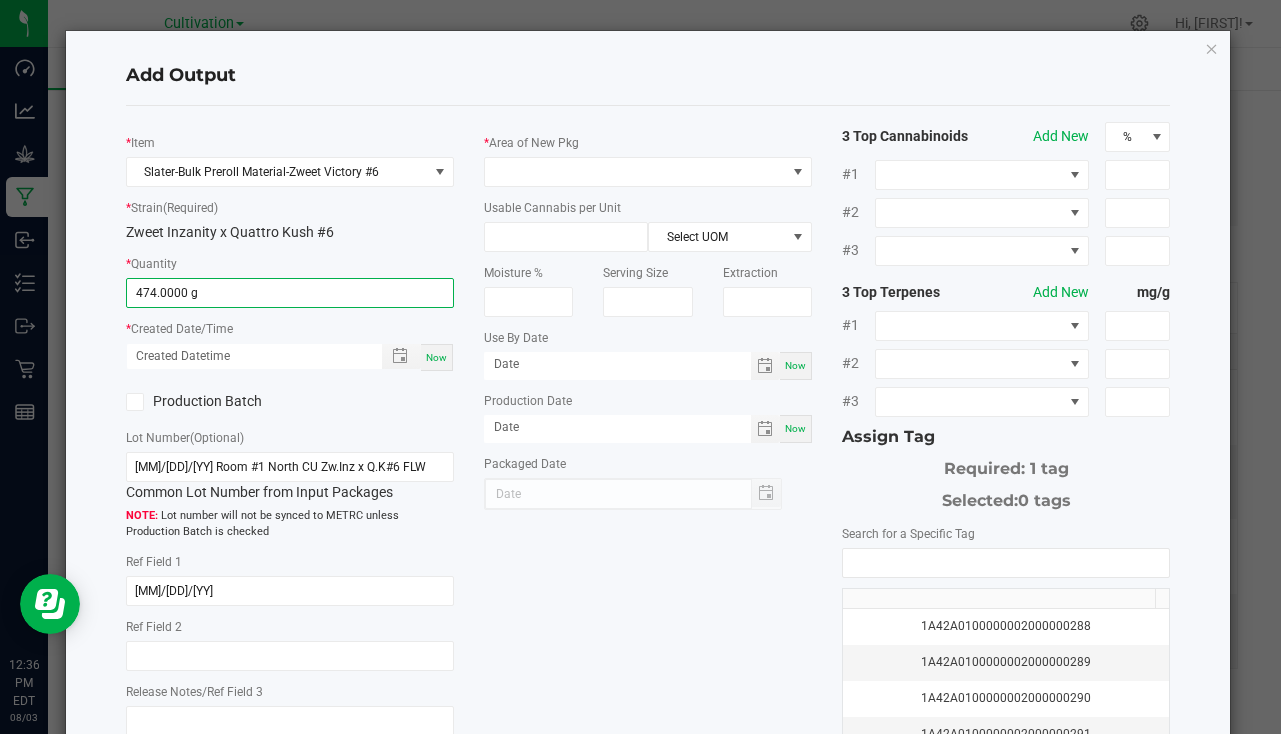 drag, startPoint x: 429, startPoint y: 350, endPoint x: 435, endPoint y: 341, distance: 10.816654 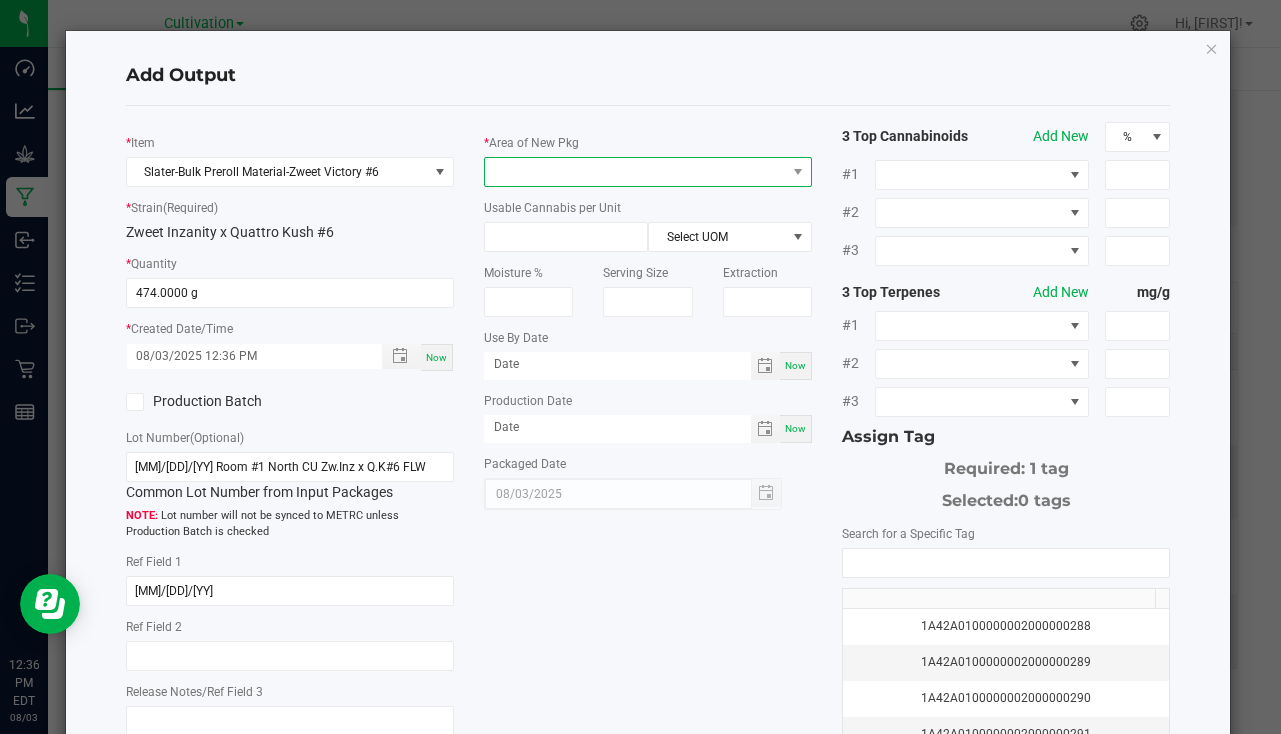 click at bounding box center [635, 172] 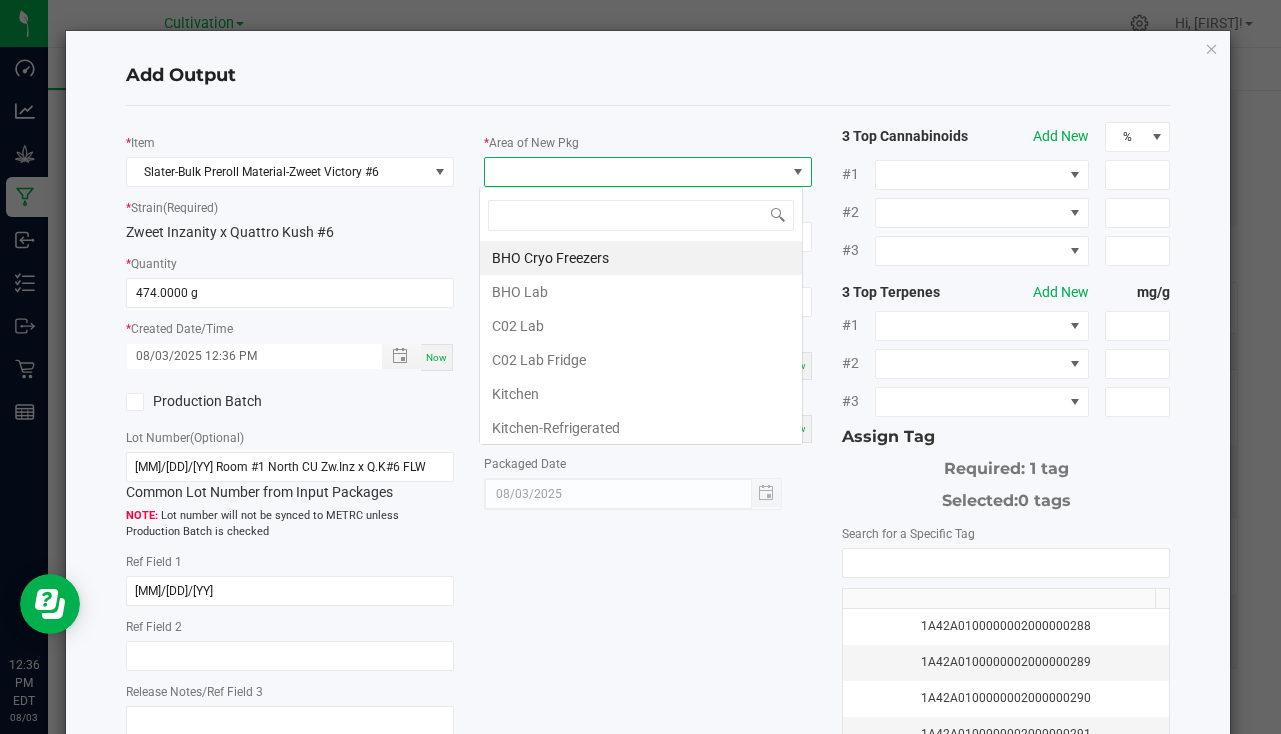 scroll, scrollTop: 99970, scrollLeft: 99676, axis: both 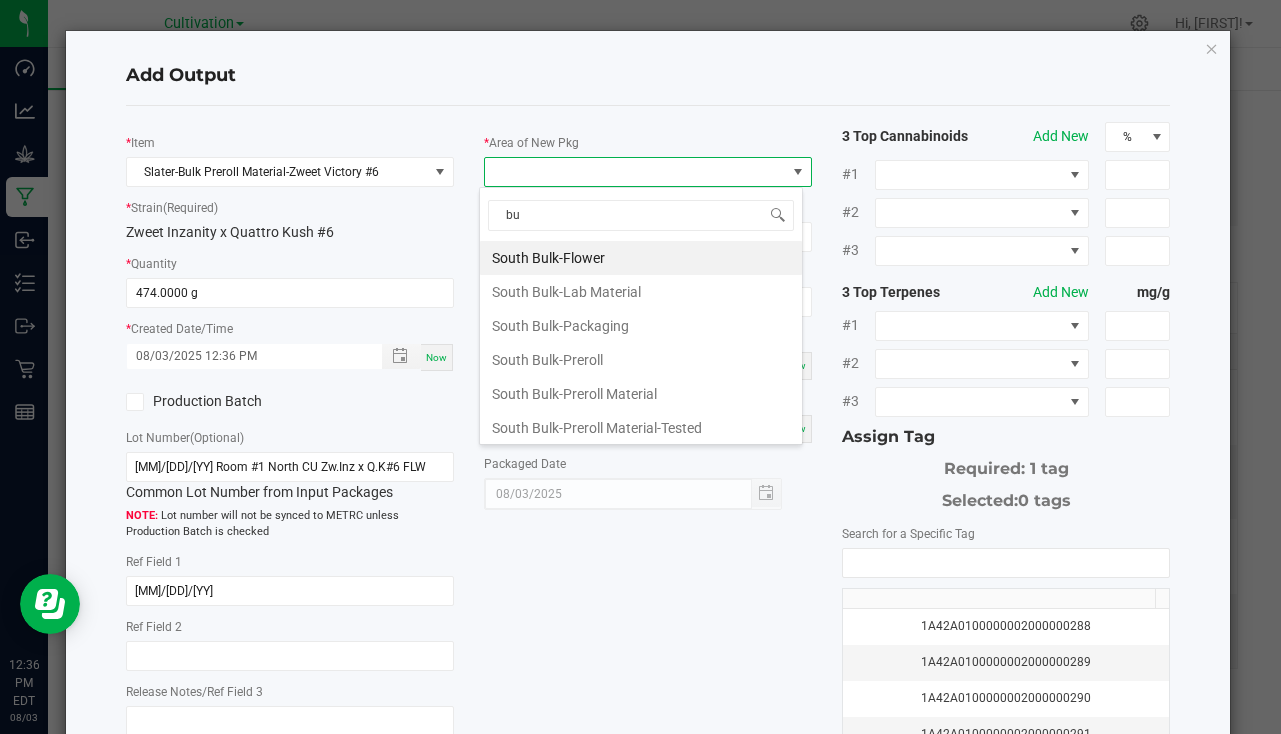 type on "b" 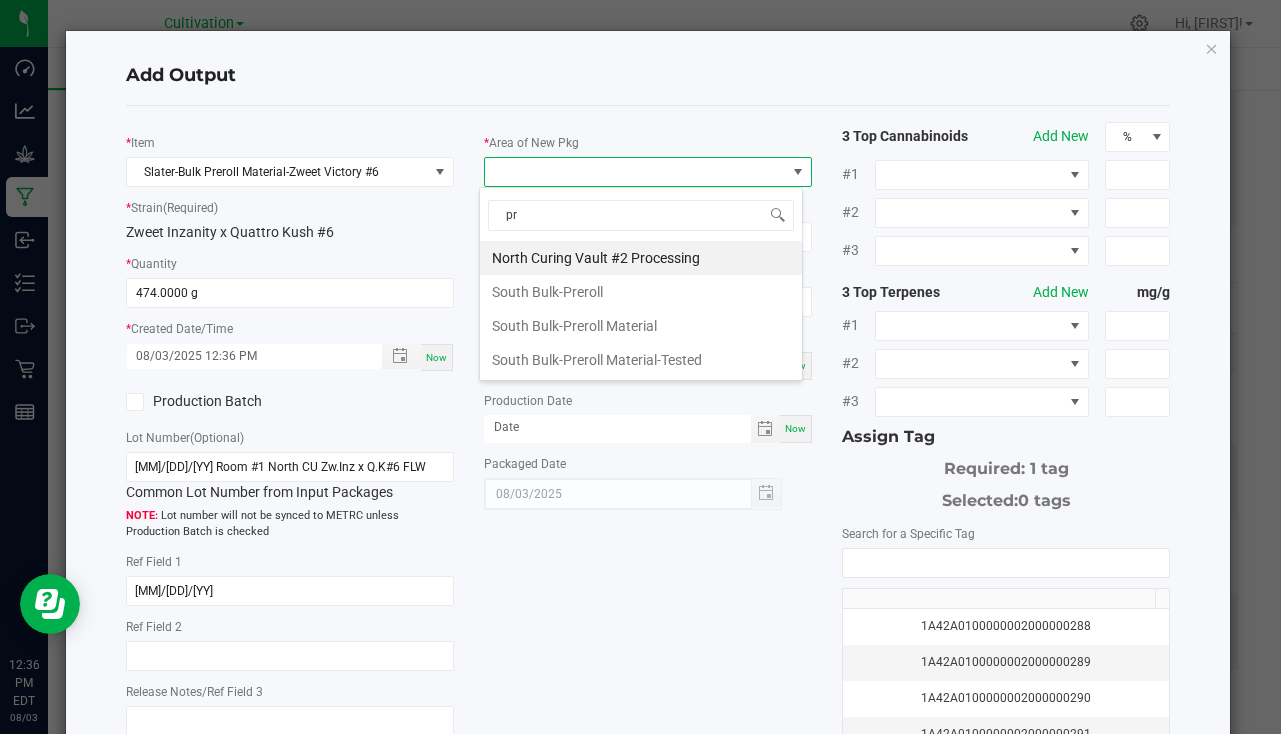 type on "pre" 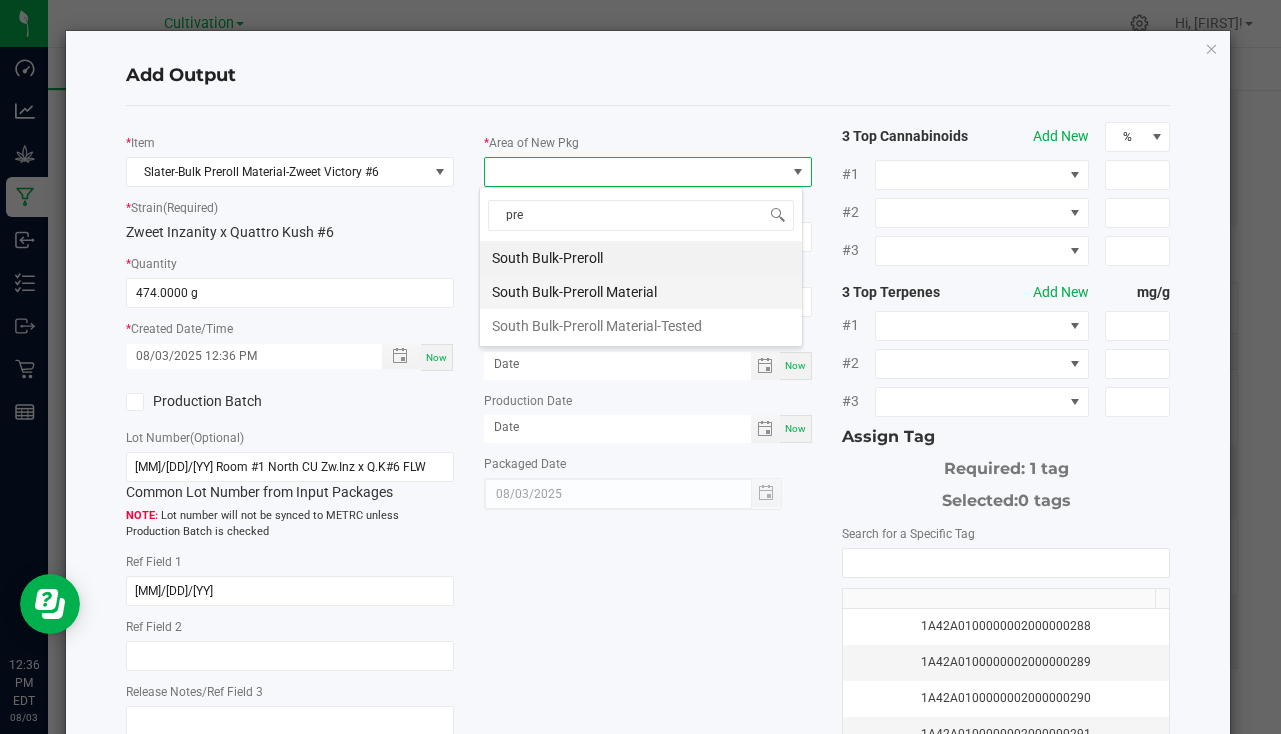 click on "South Bulk-Preroll Material" at bounding box center [641, 292] 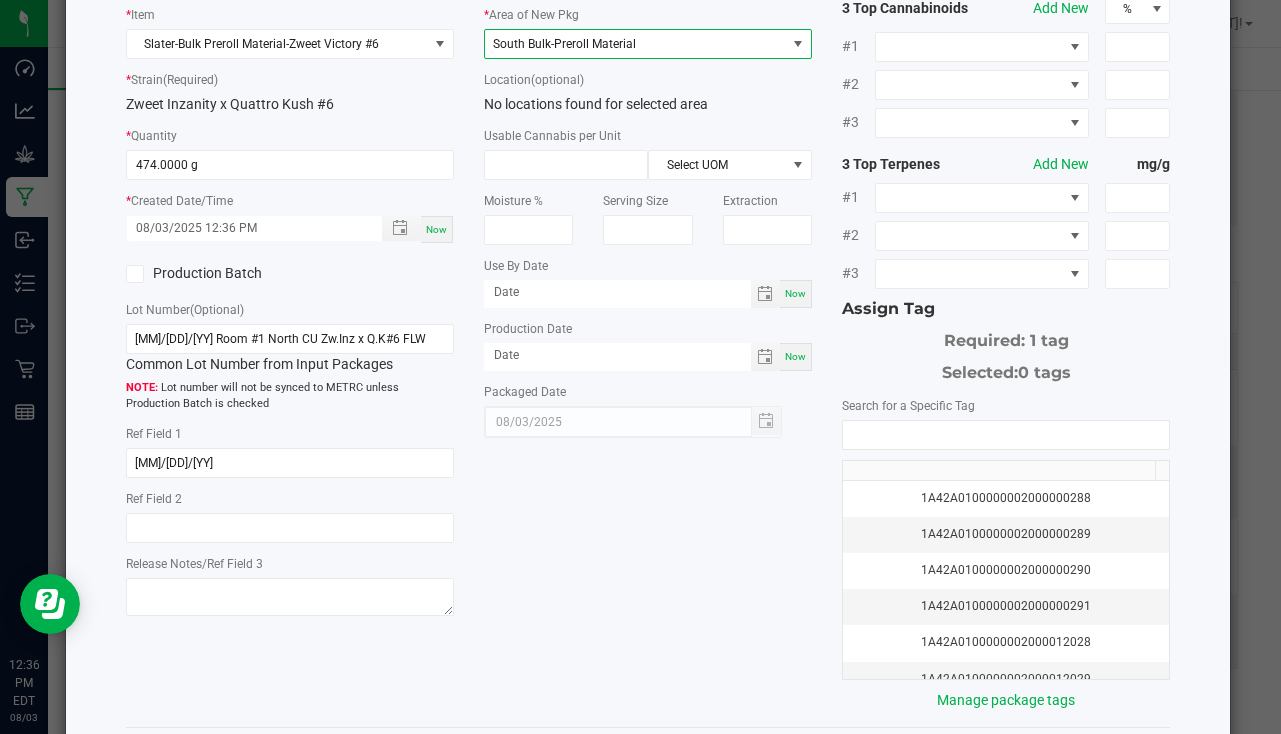 scroll, scrollTop: 200, scrollLeft: 0, axis: vertical 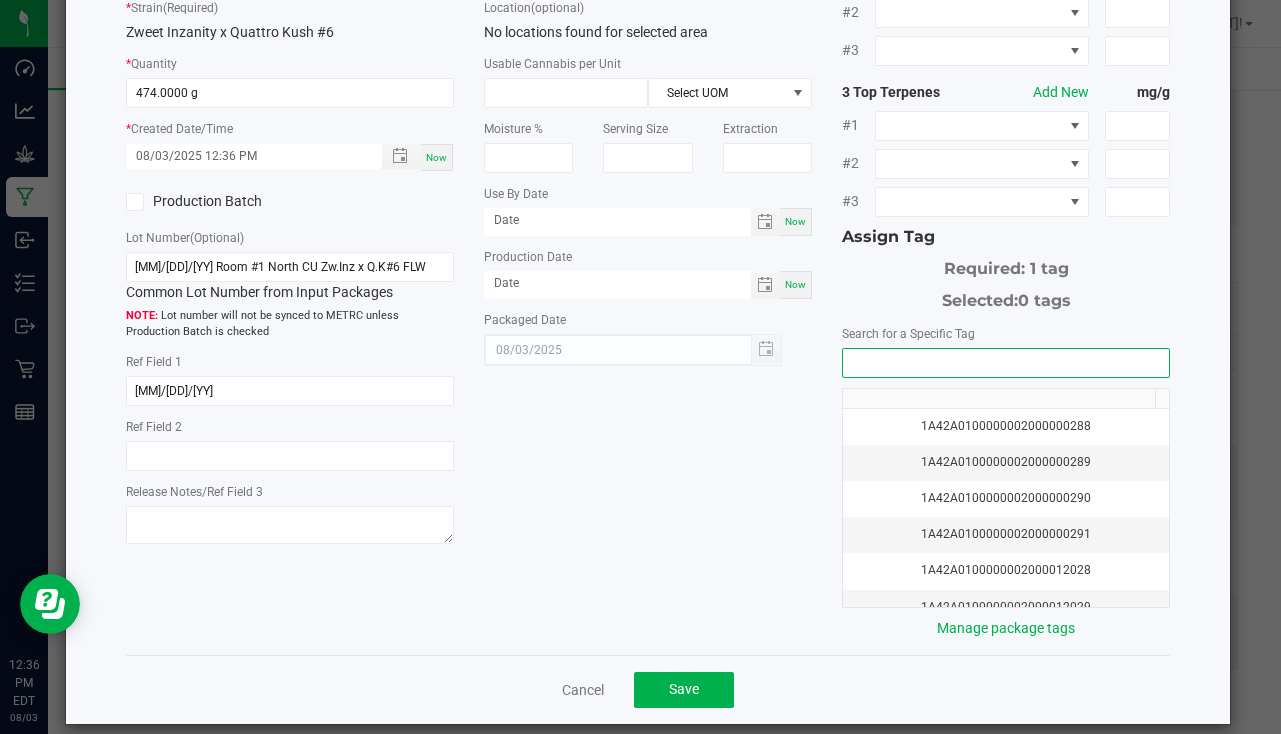 click at bounding box center [1006, 363] 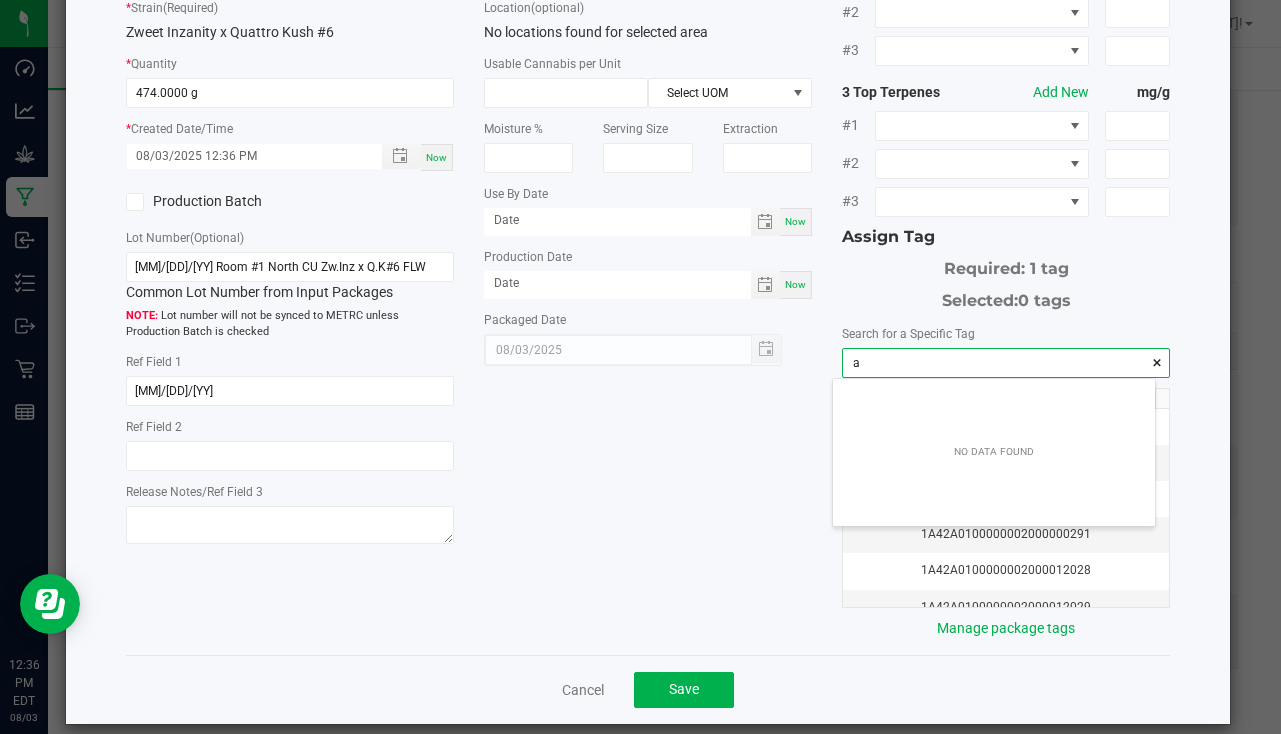 scroll, scrollTop: 99972, scrollLeft: 99678, axis: both 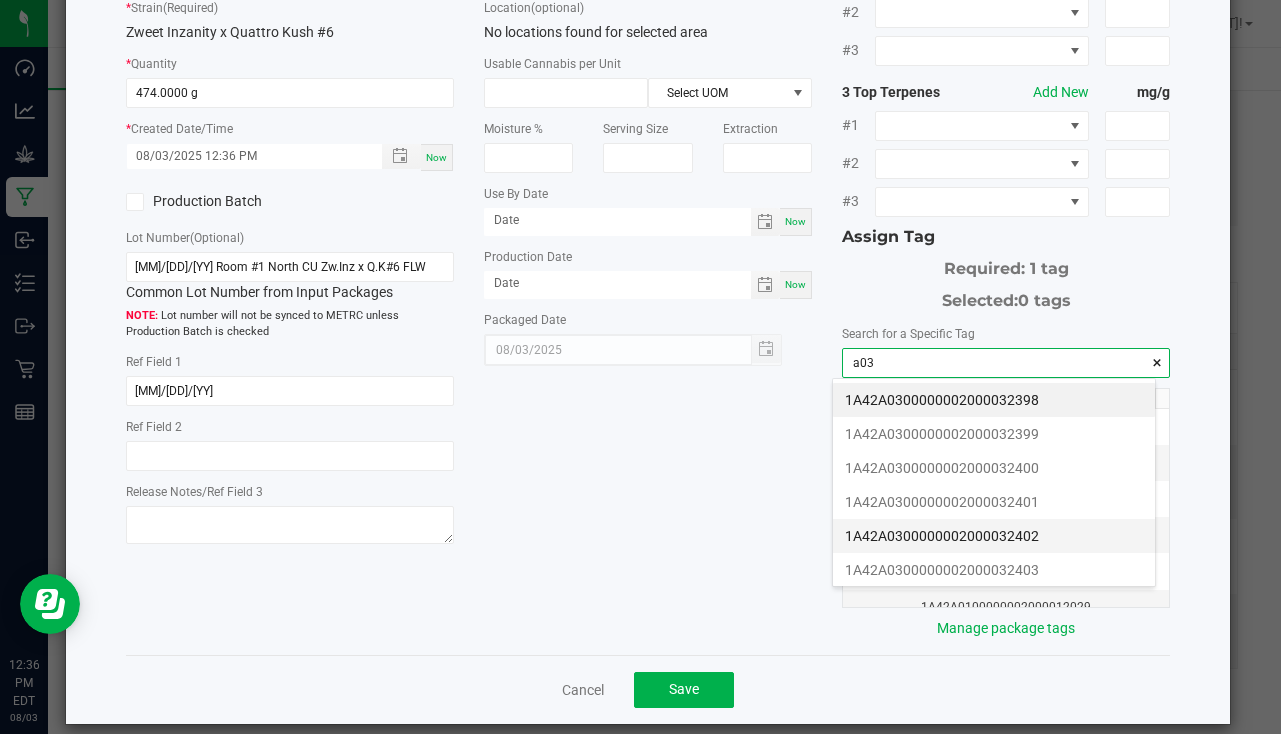 click on "1A42A0300000002000032402" at bounding box center [994, 536] 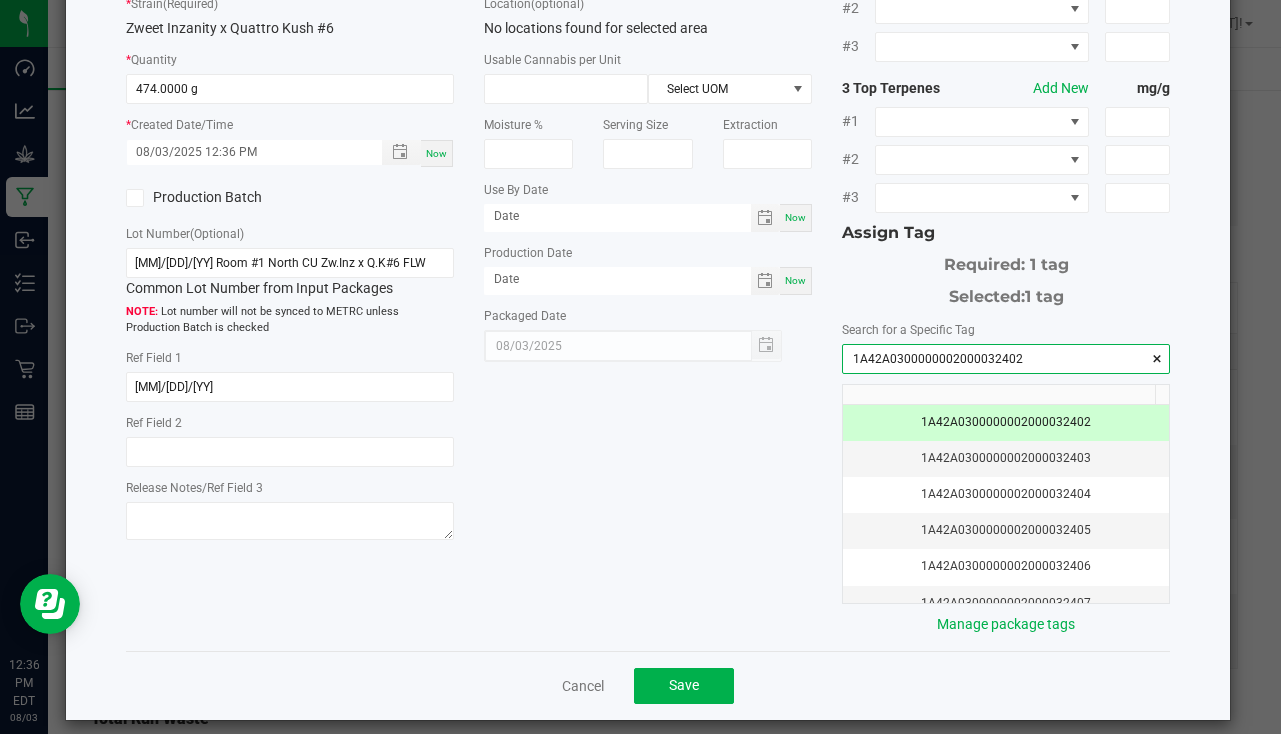 scroll, scrollTop: 221, scrollLeft: 0, axis: vertical 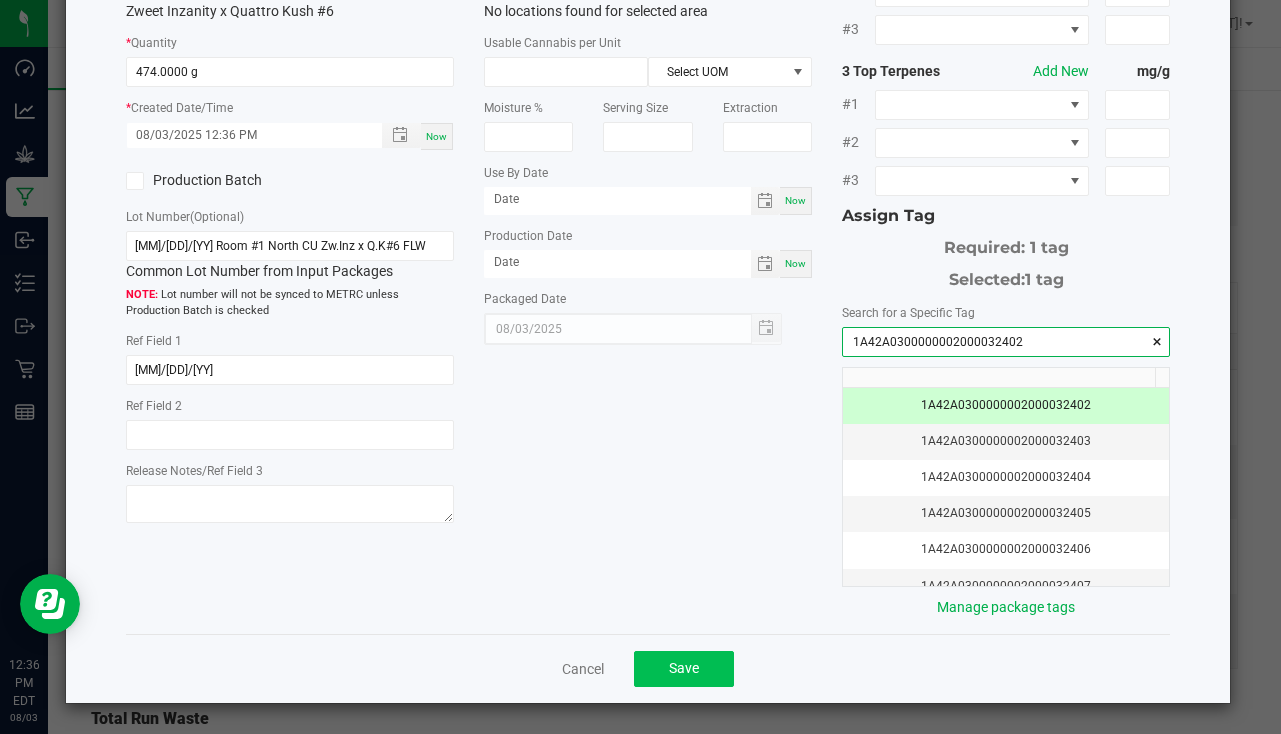 type on "1A42A0300000002000032402" 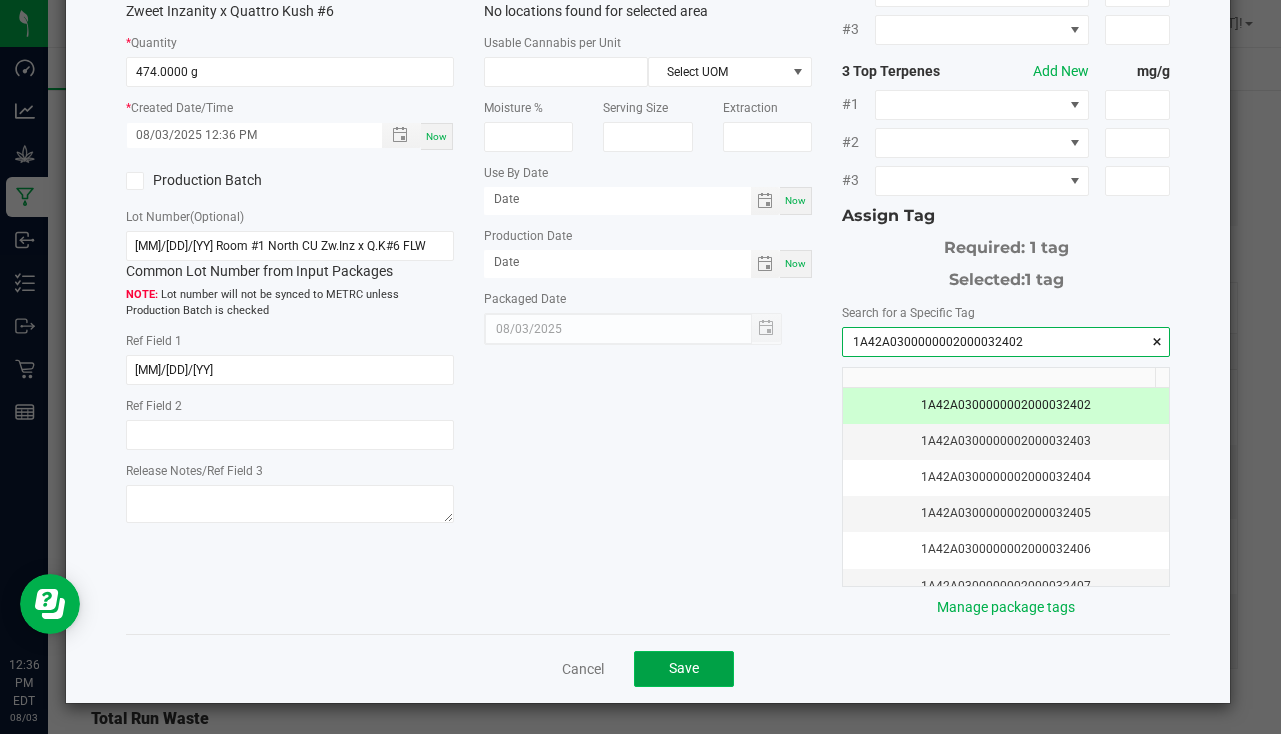 click on "Save" 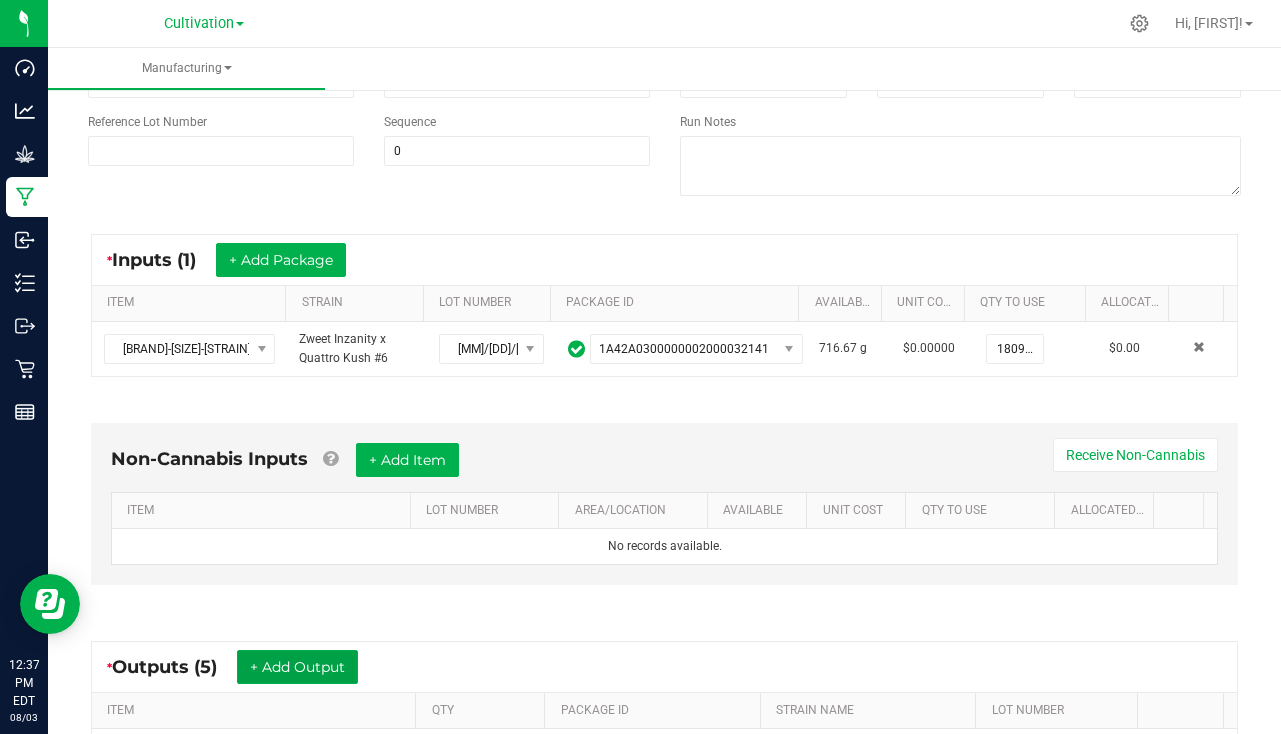 scroll, scrollTop: 0, scrollLeft: 0, axis: both 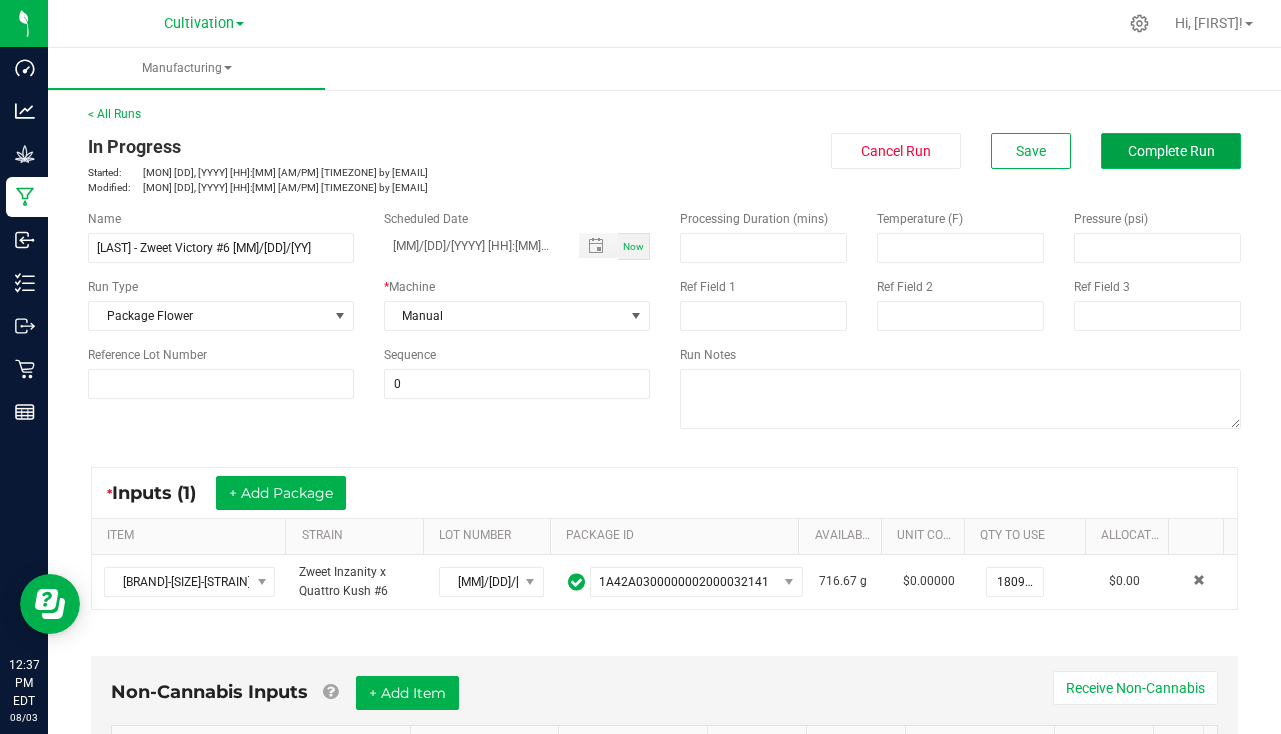 click on "Complete Run" at bounding box center (1171, 151) 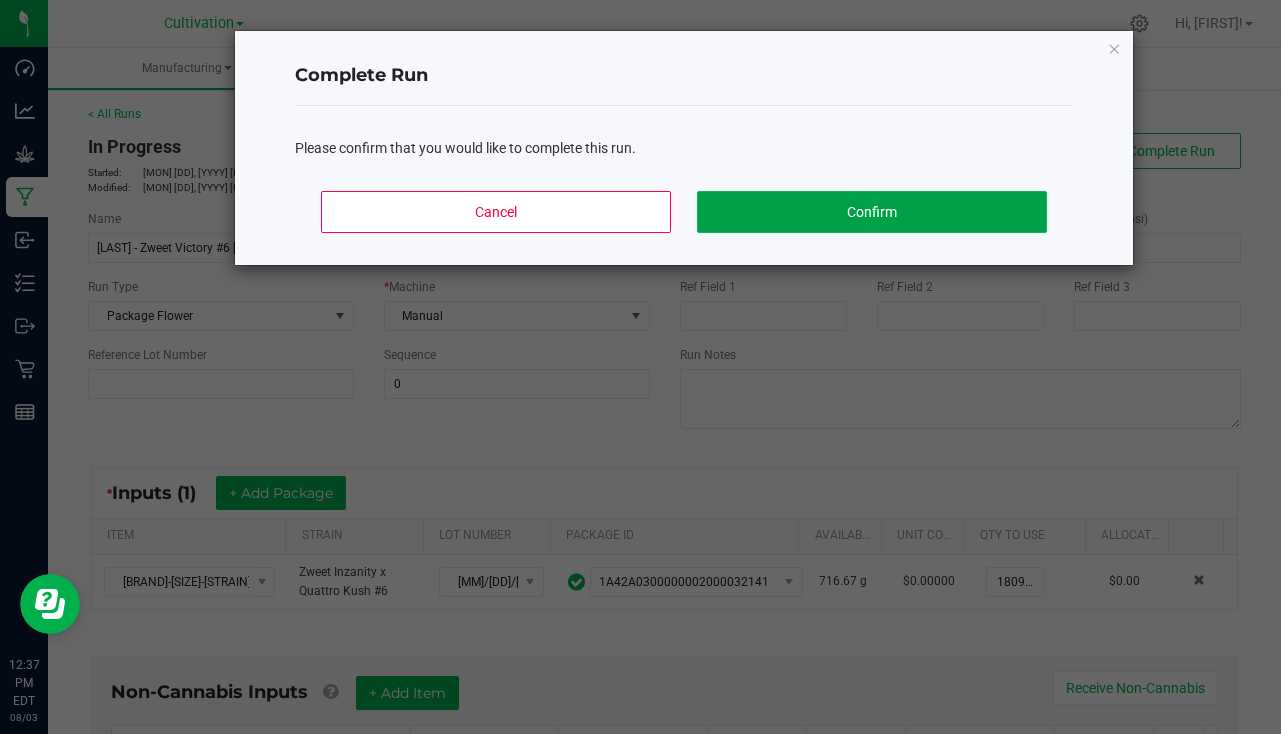 click on "Confirm" 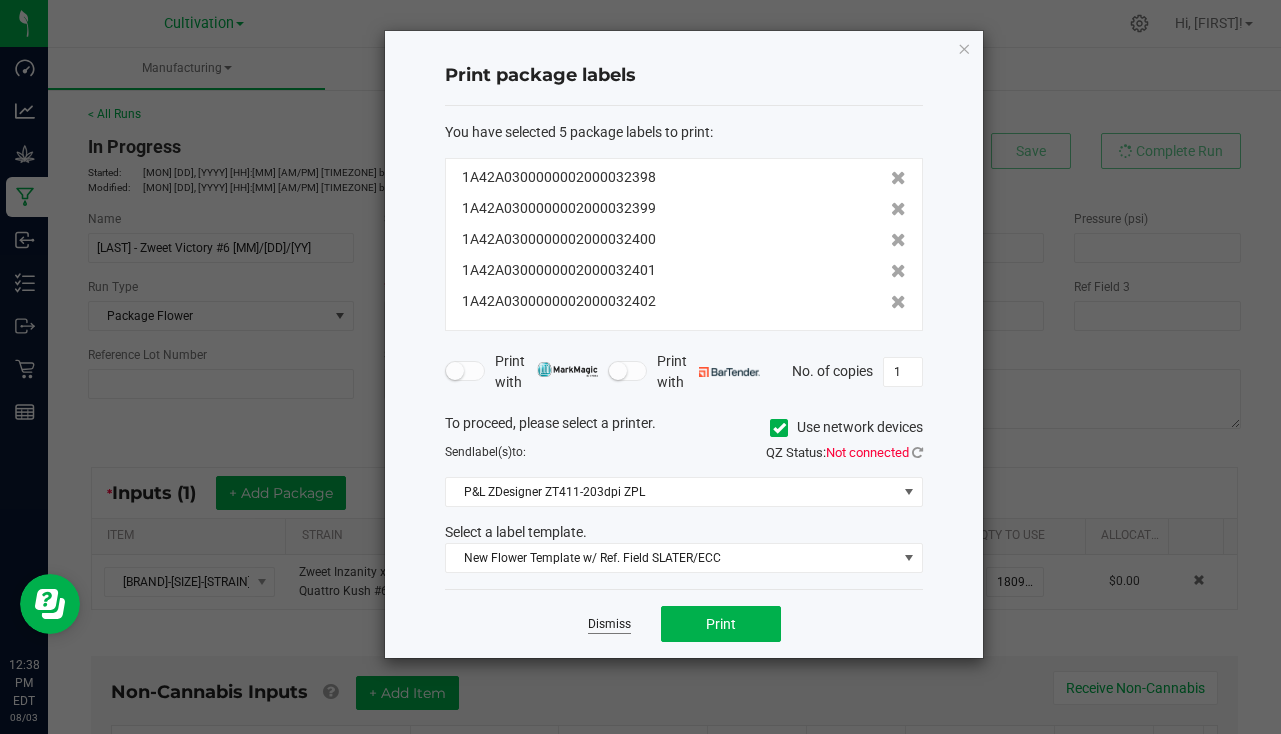 click on "Dismiss" 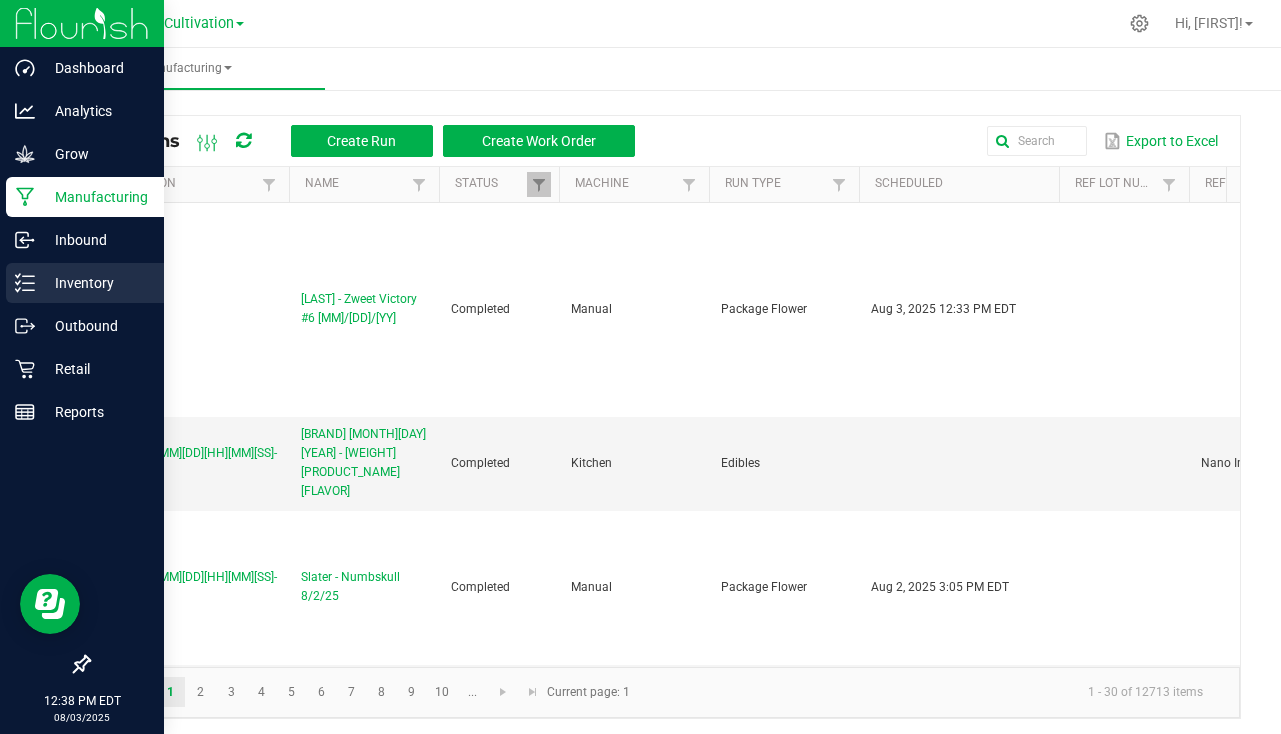 click on "Inventory" at bounding box center (95, 283) 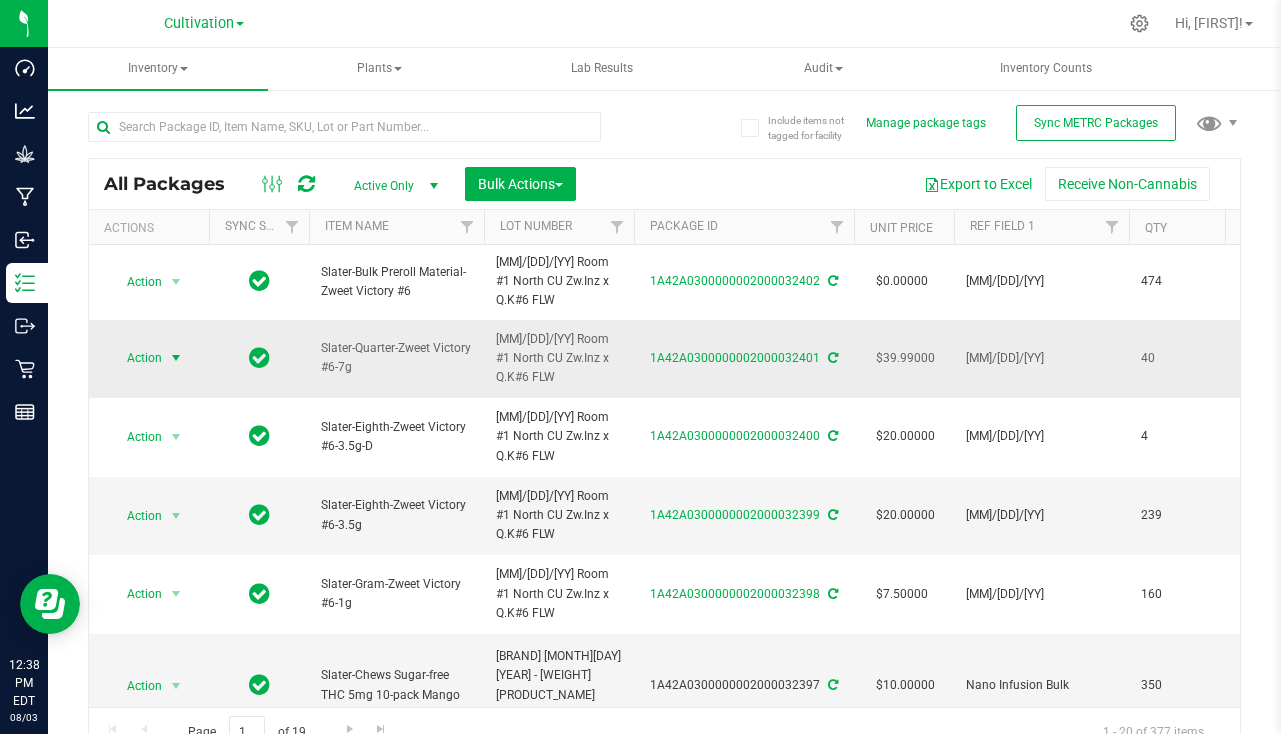click at bounding box center (176, 358) 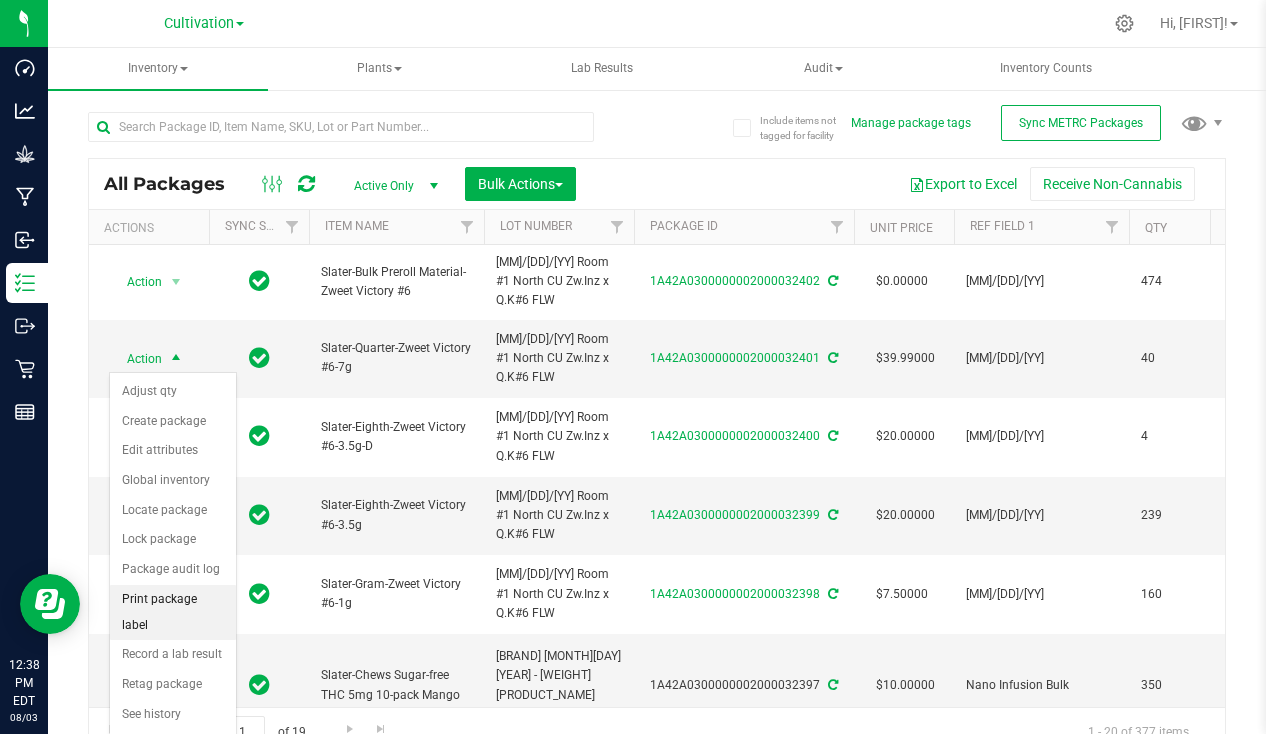 click on "Print package label" at bounding box center [173, 612] 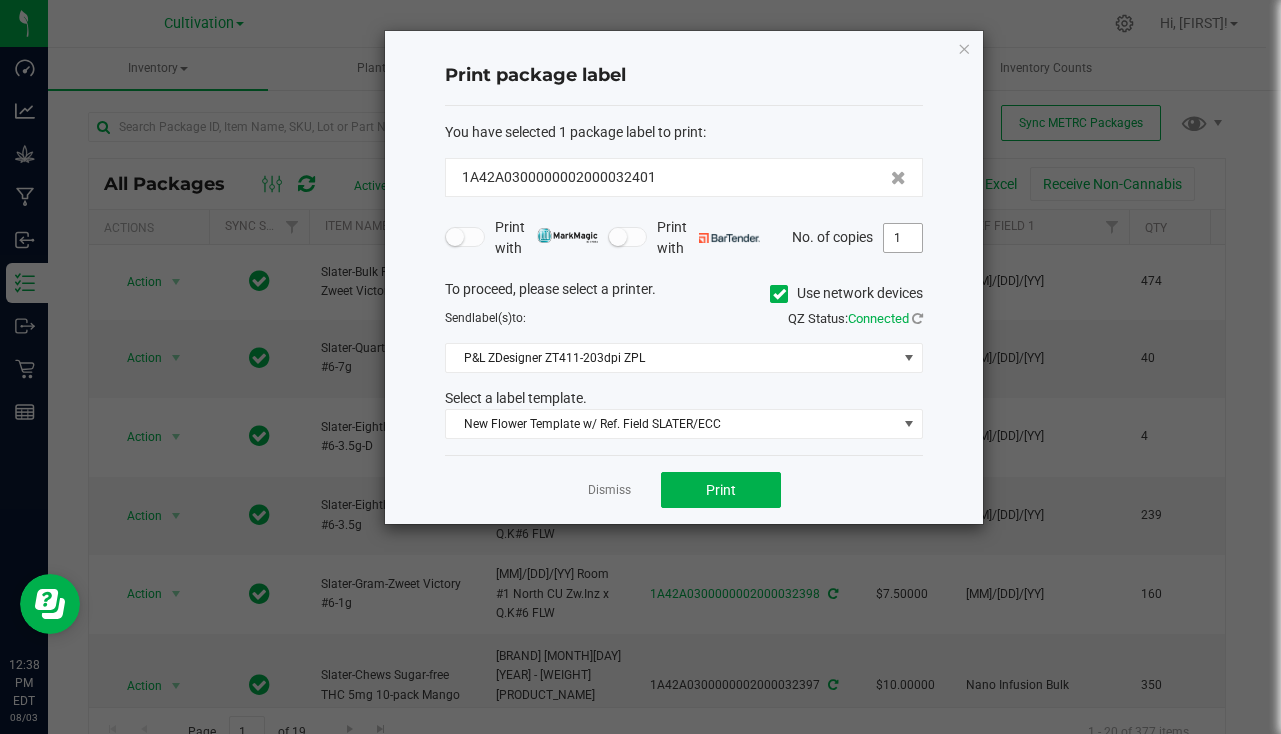 click on "1" at bounding box center (903, 238) 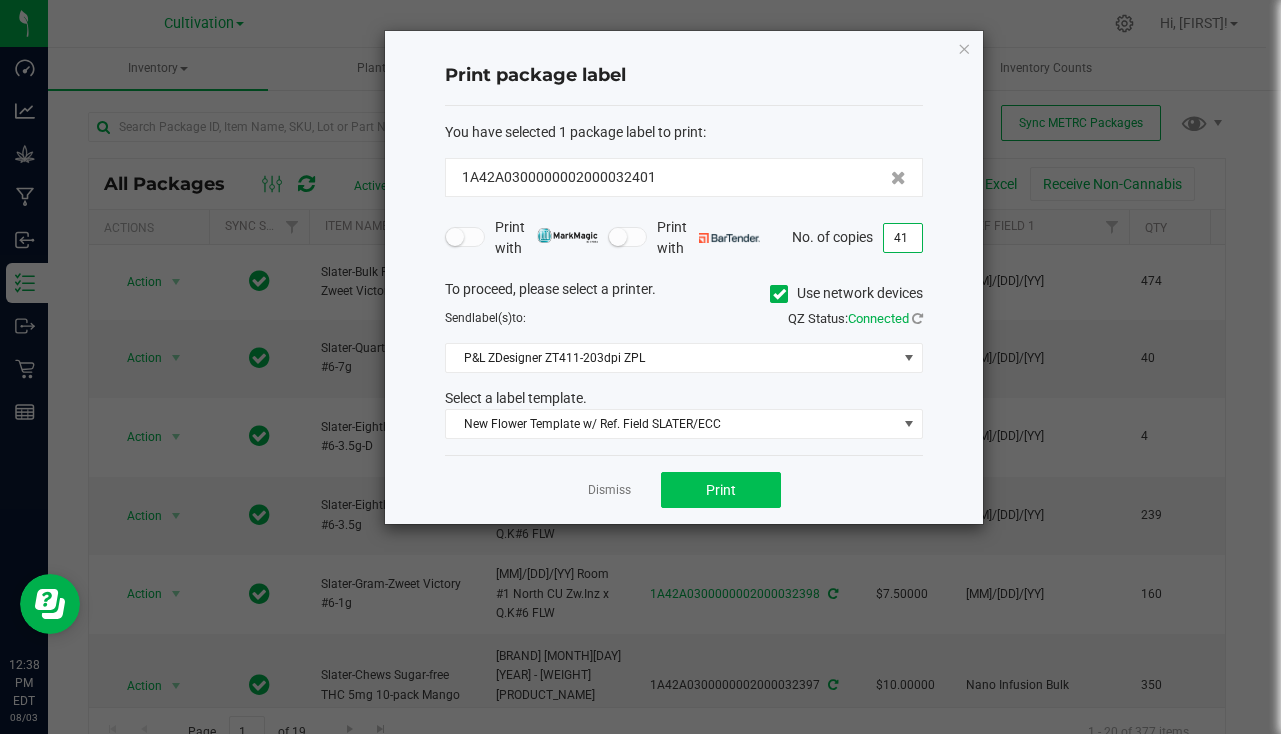 type on "41" 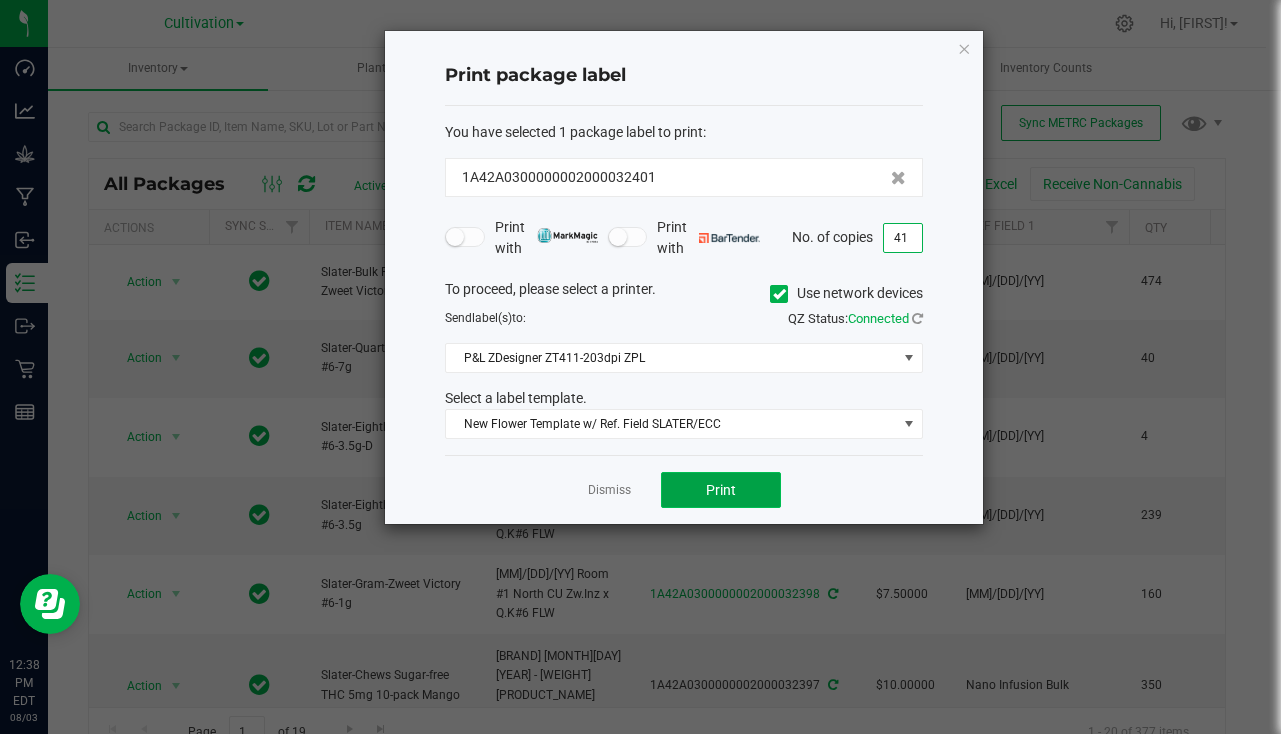 click on "Print" 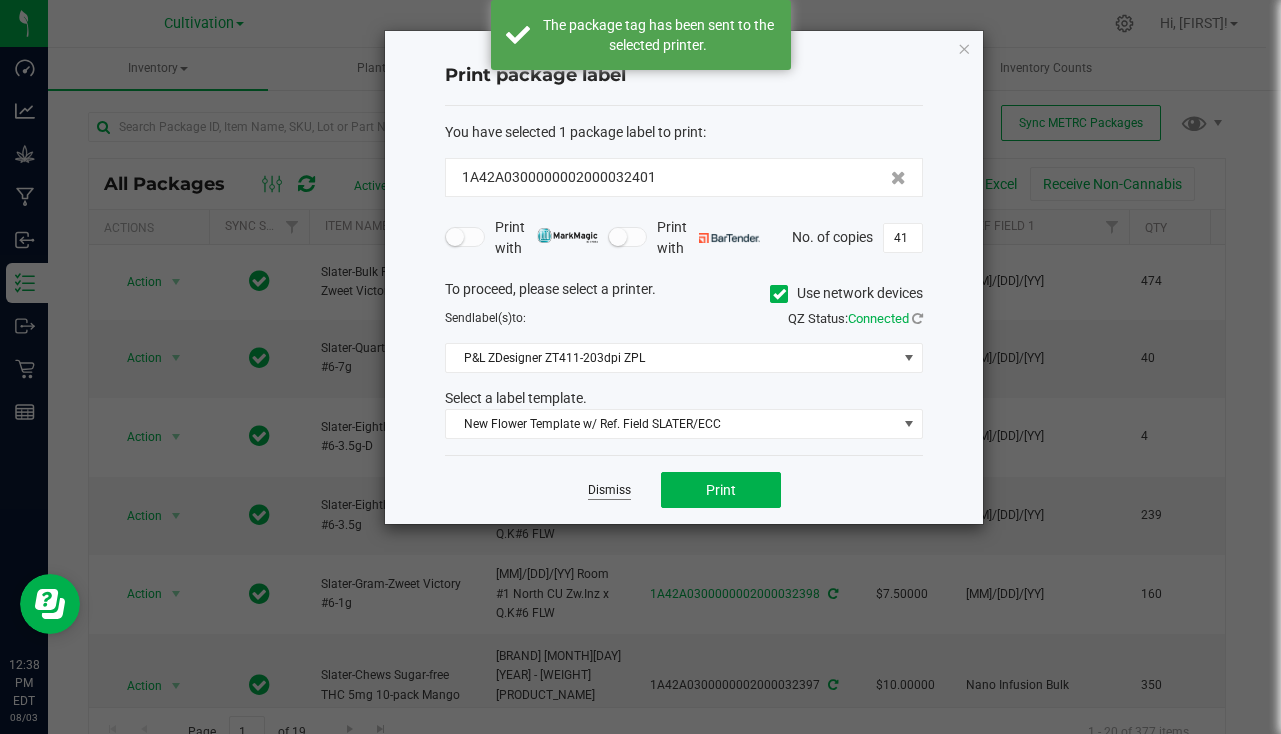 click on "Dismiss" 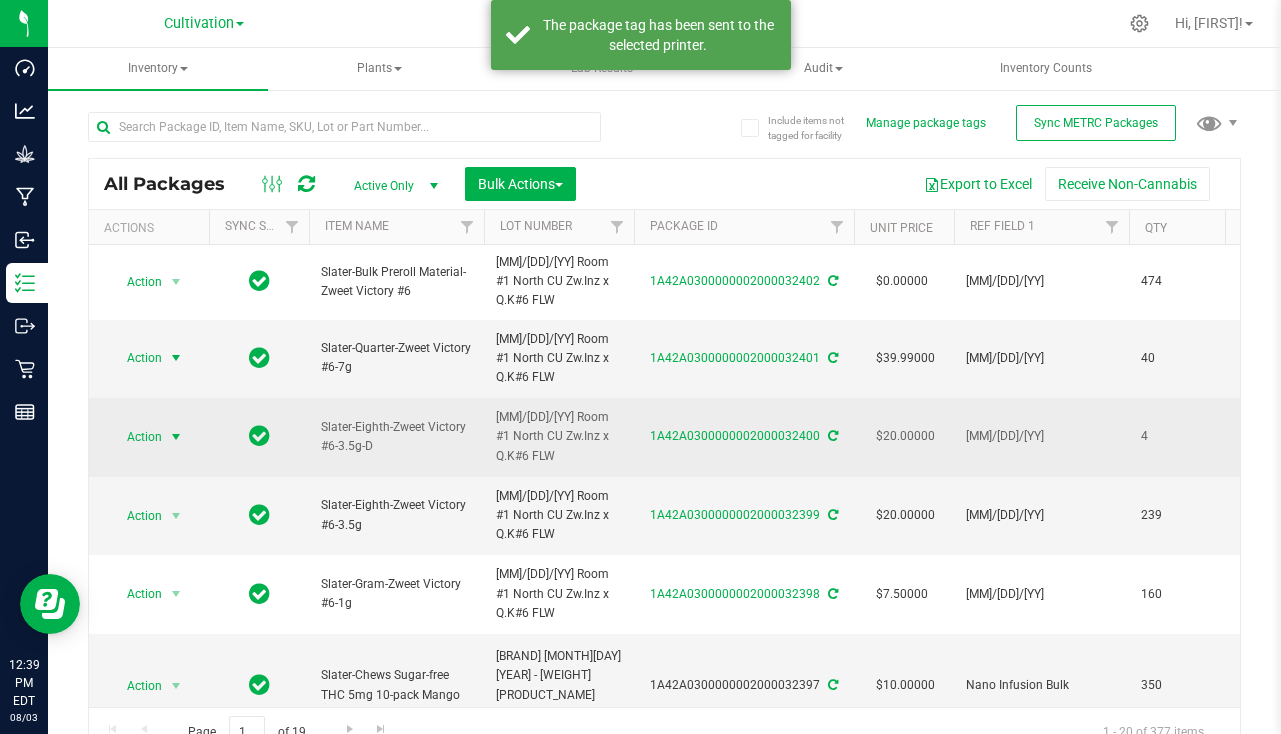 click at bounding box center [176, 437] 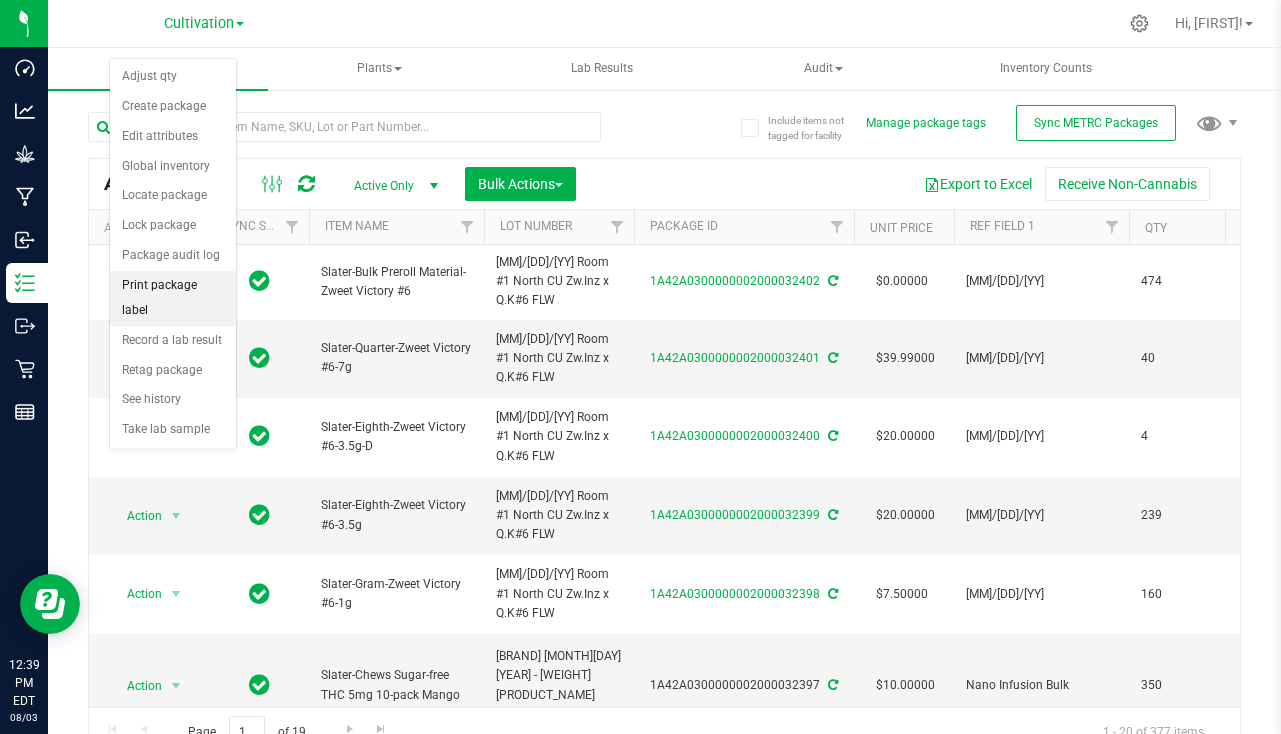 click on "Print package label" at bounding box center [173, 298] 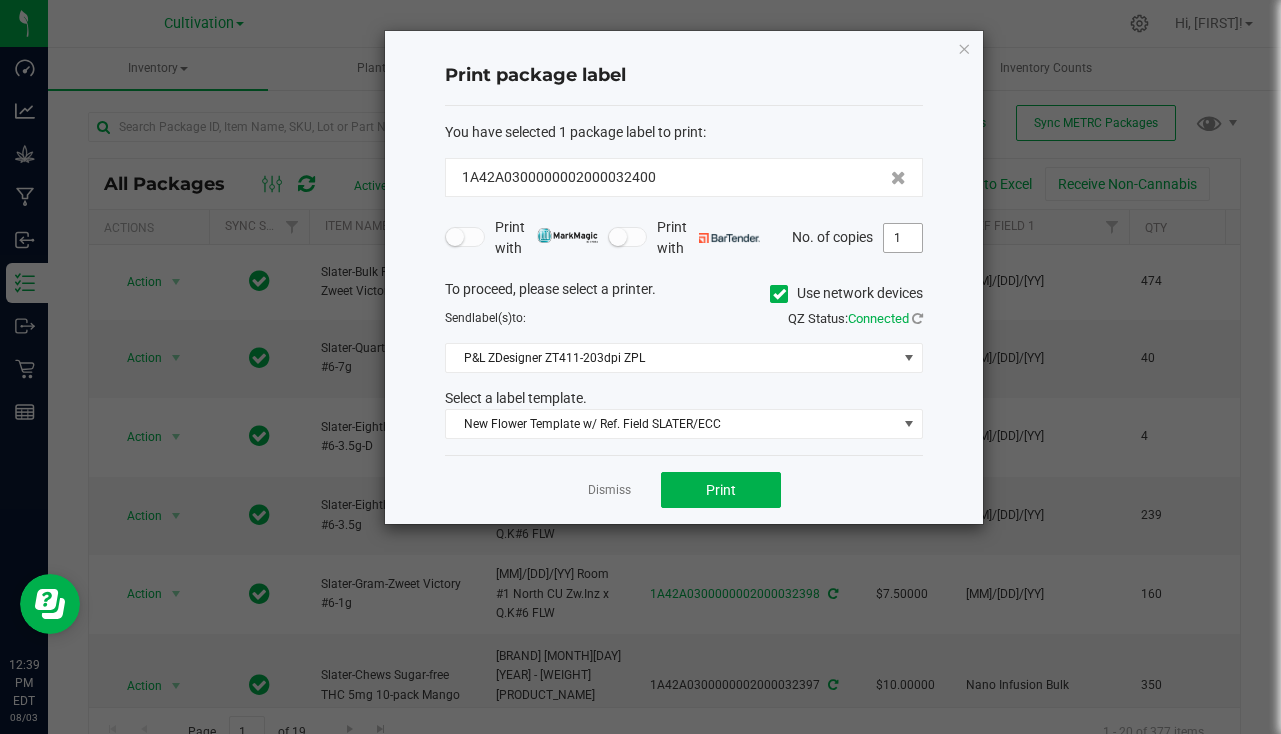 click on "1" at bounding box center [903, 238] 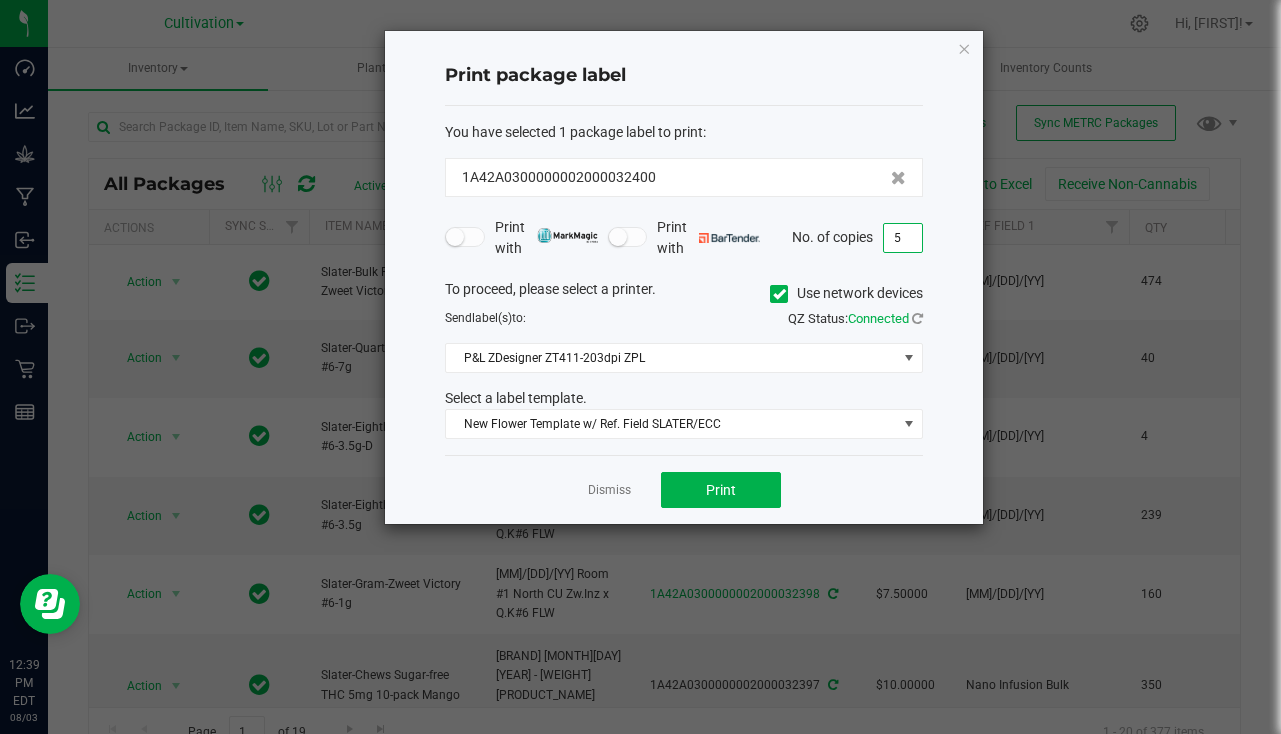 type on "5" 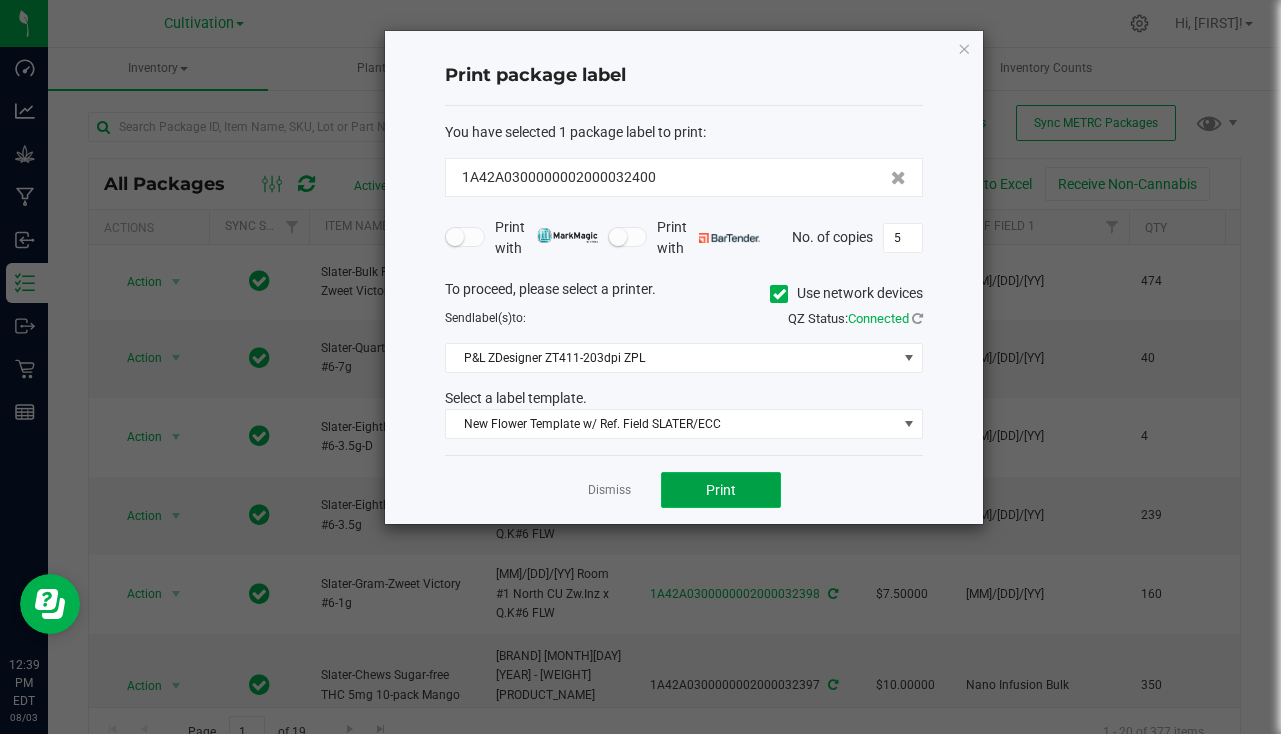 click on "Print" 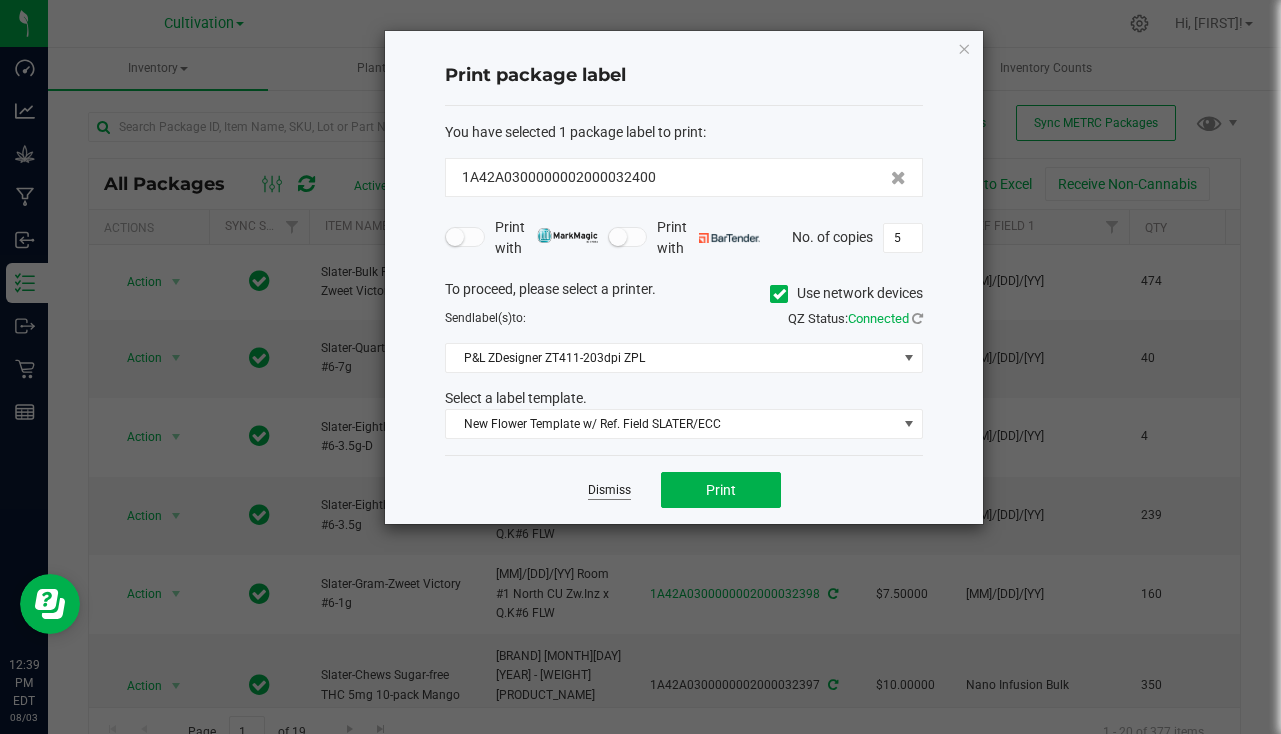 click on "Dismiss" 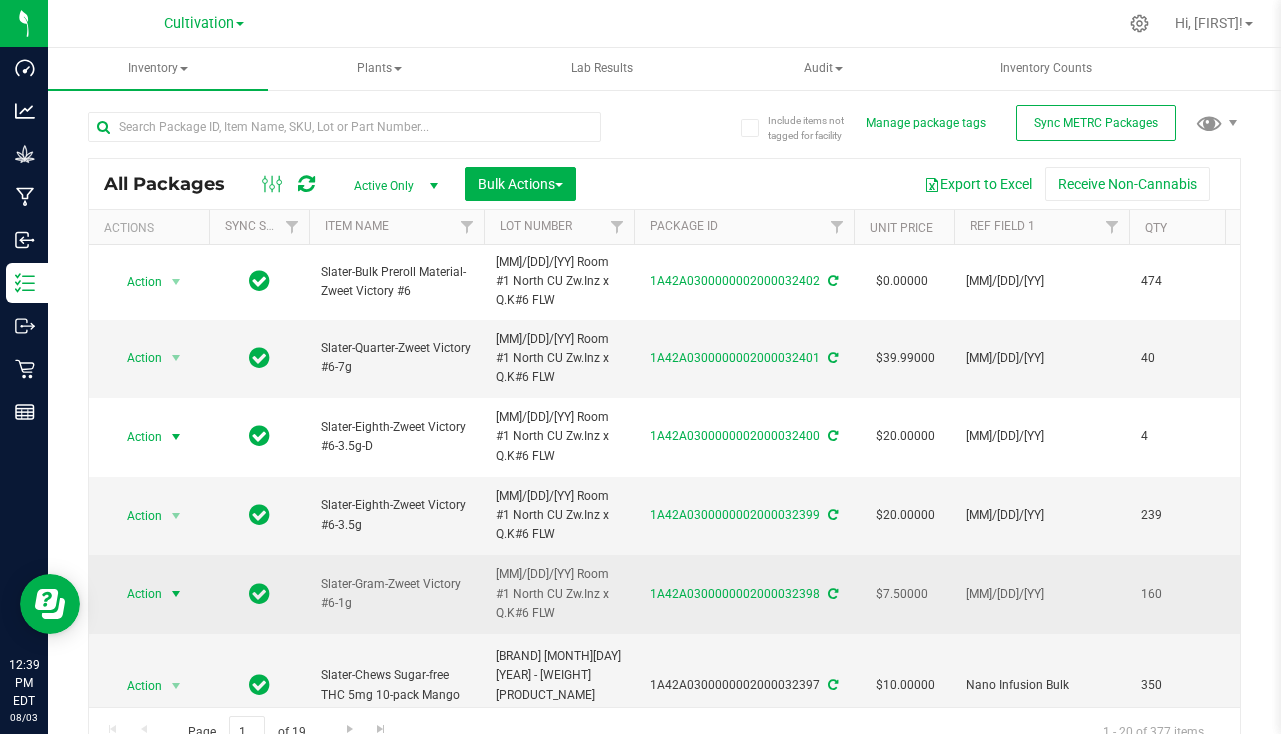 click at bounding box center [176, 594] 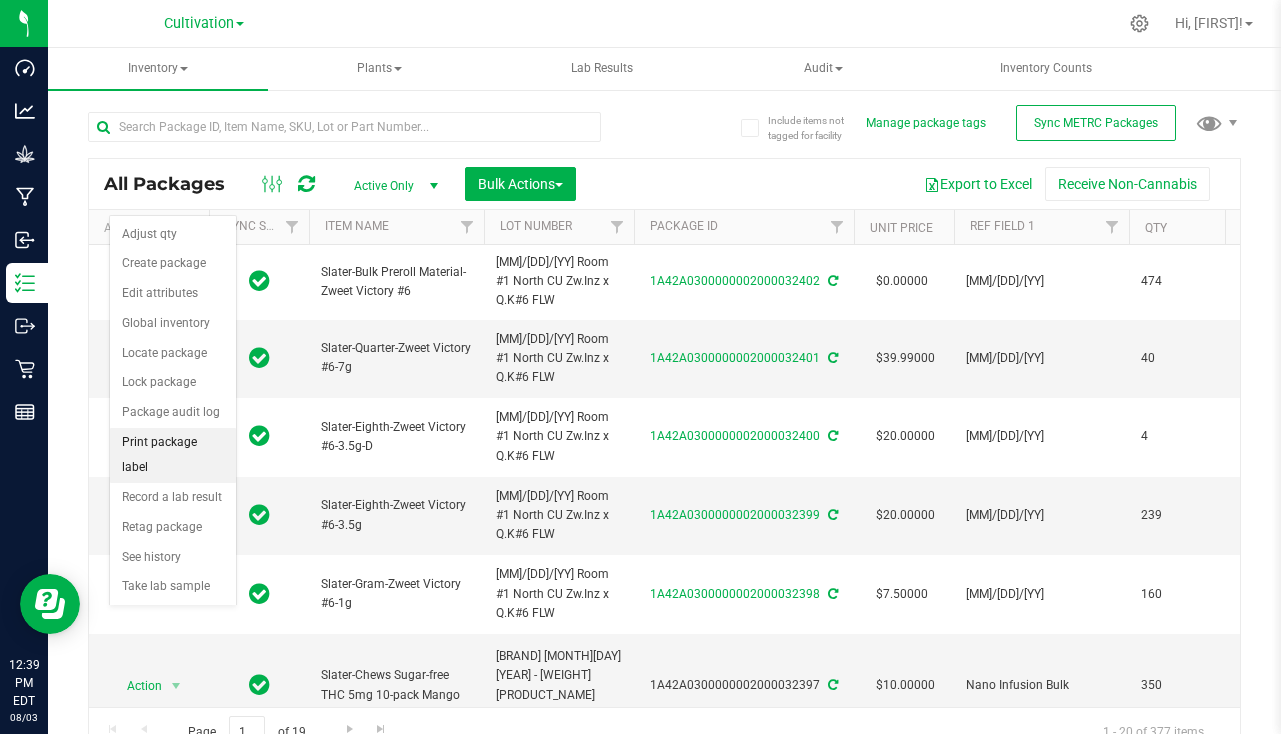 click on "Print package label" at bounding box center [173, 455] 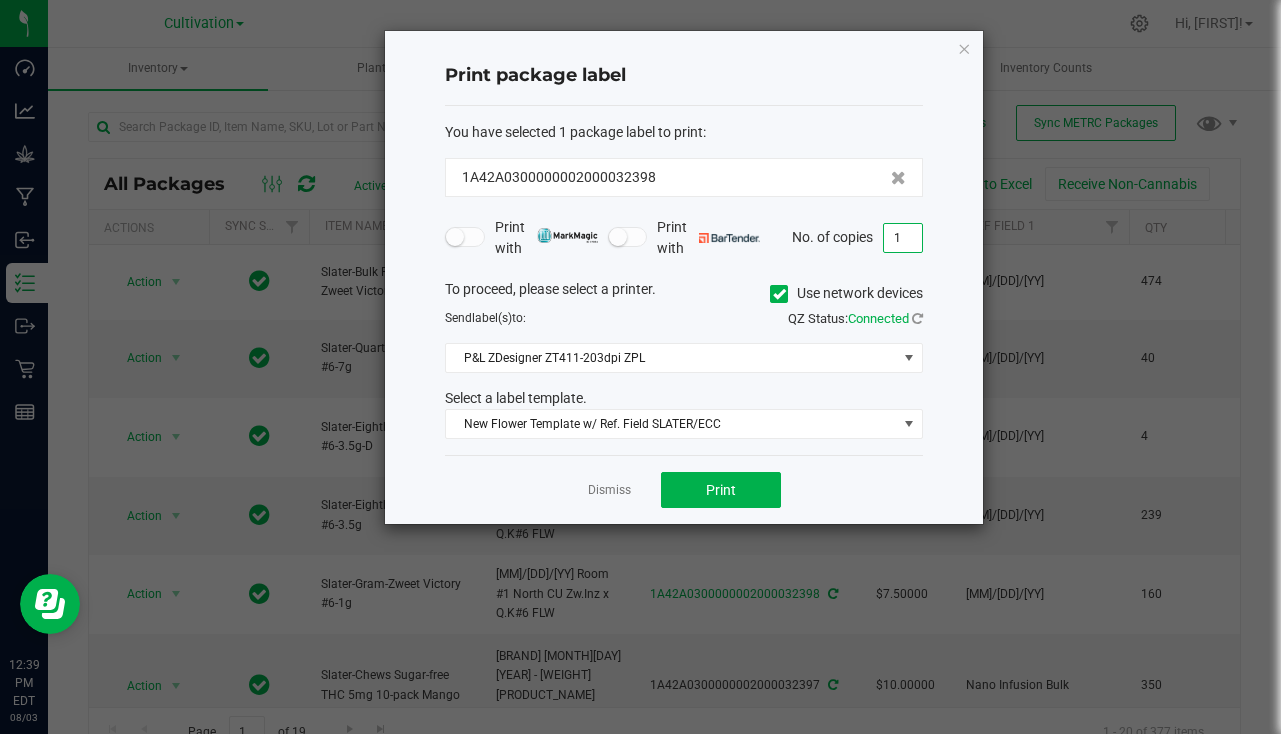 click on "1" at bounding box center (903, 238) 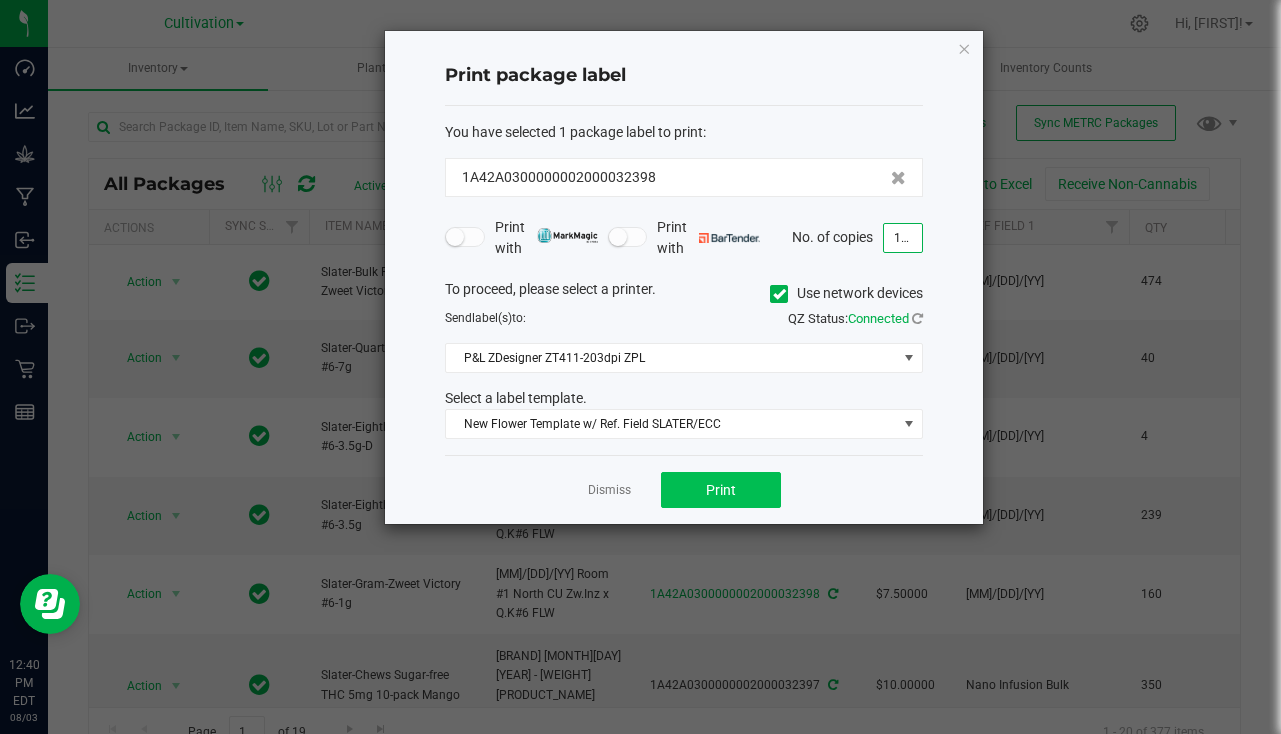 type on "161" 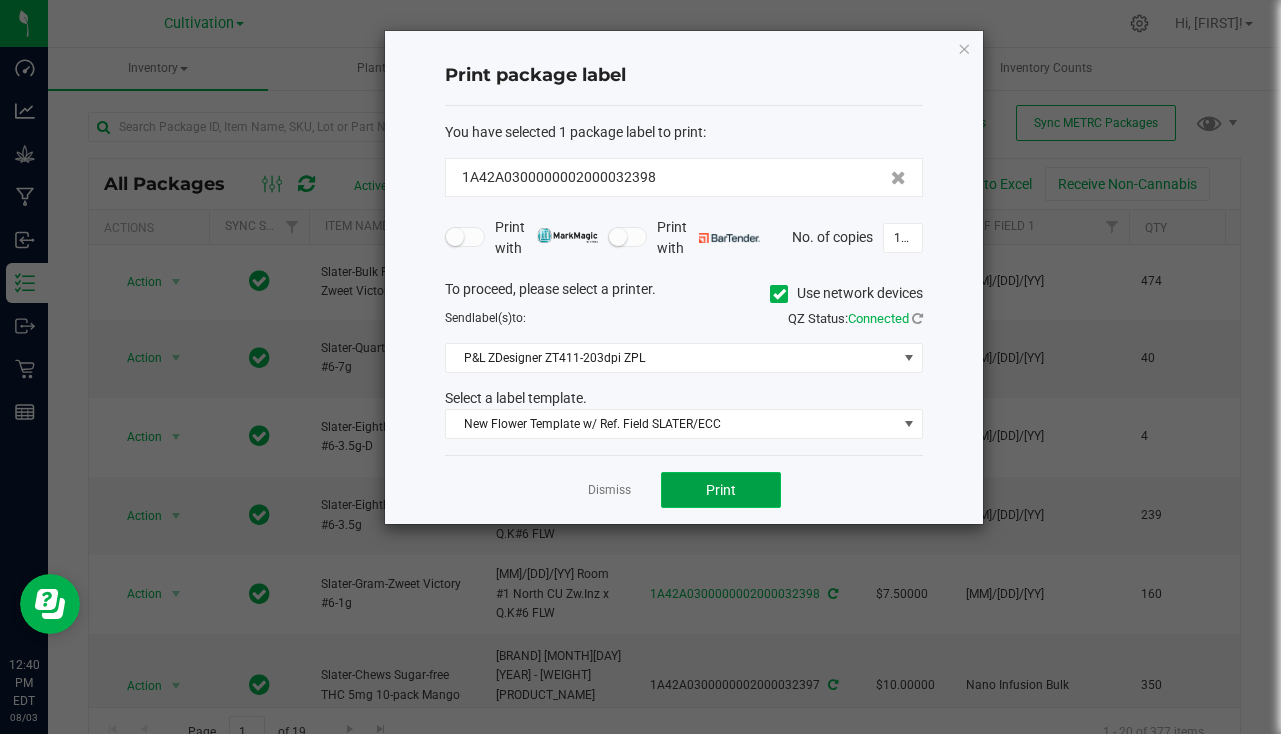 click on "Print" 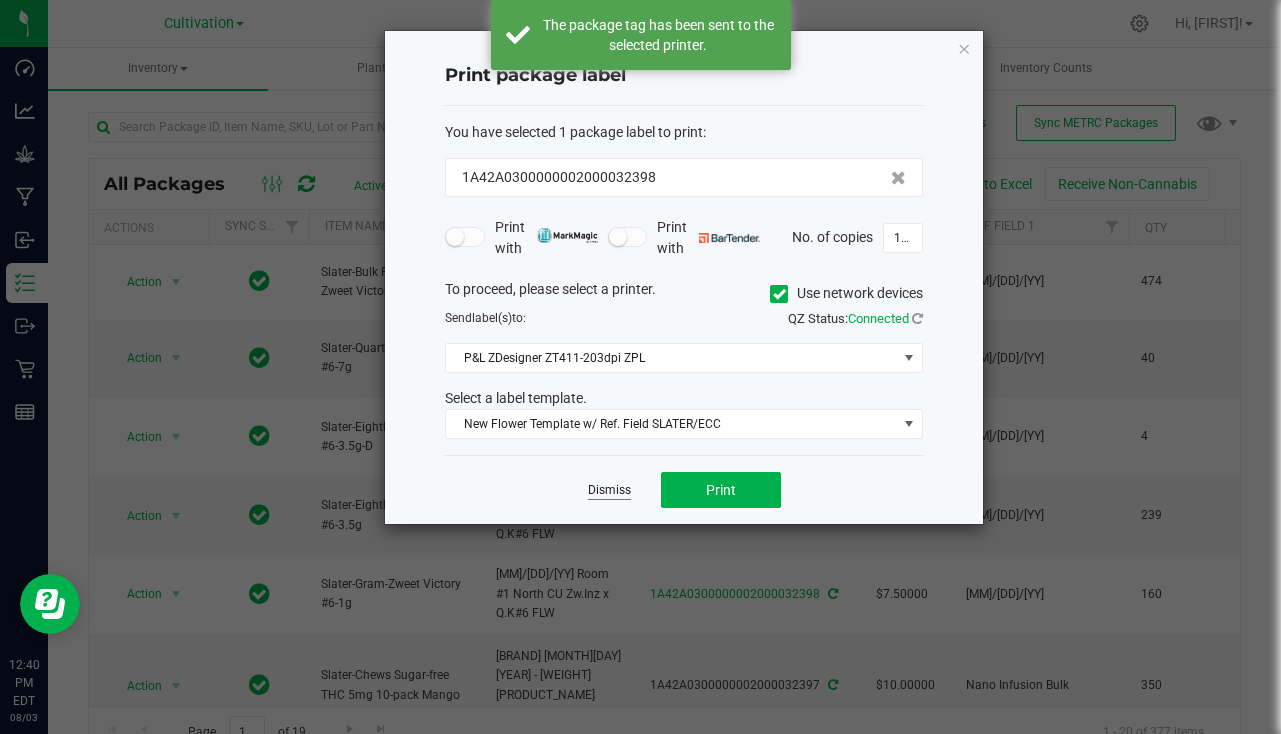 click on "Dismiss" 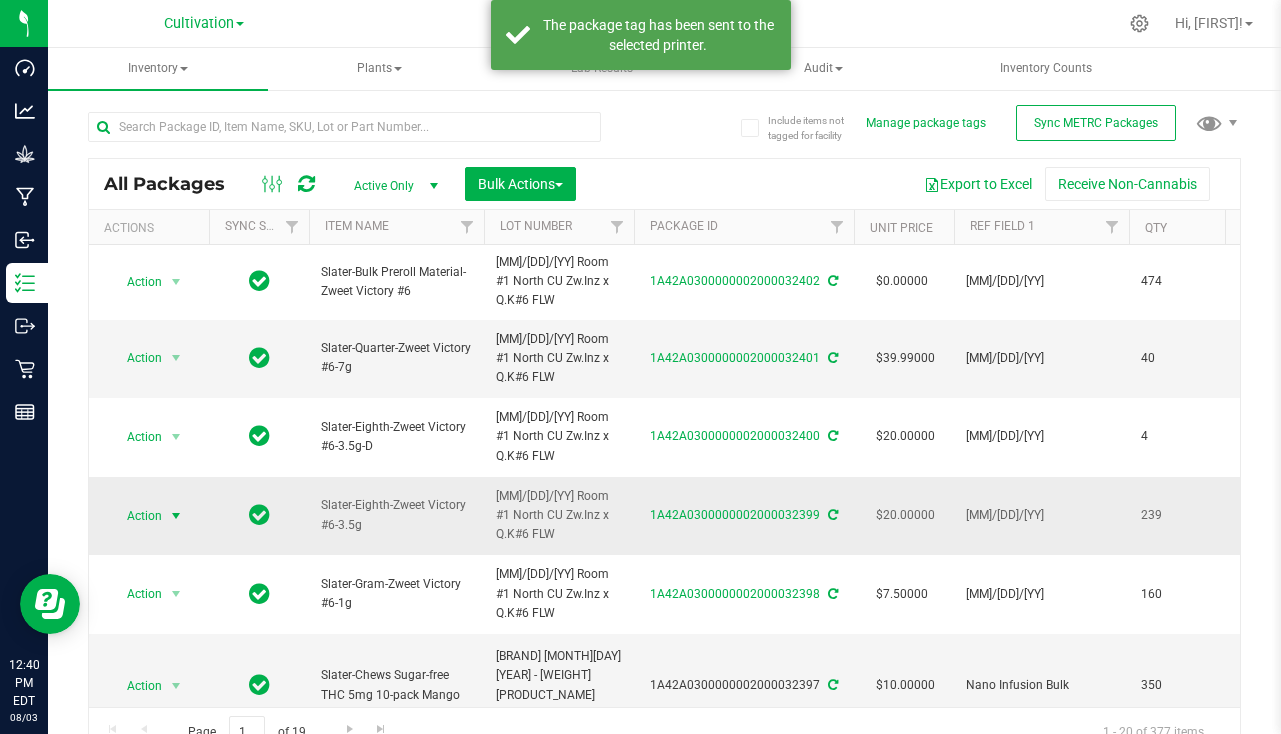 click at bounding box center (176, 516) 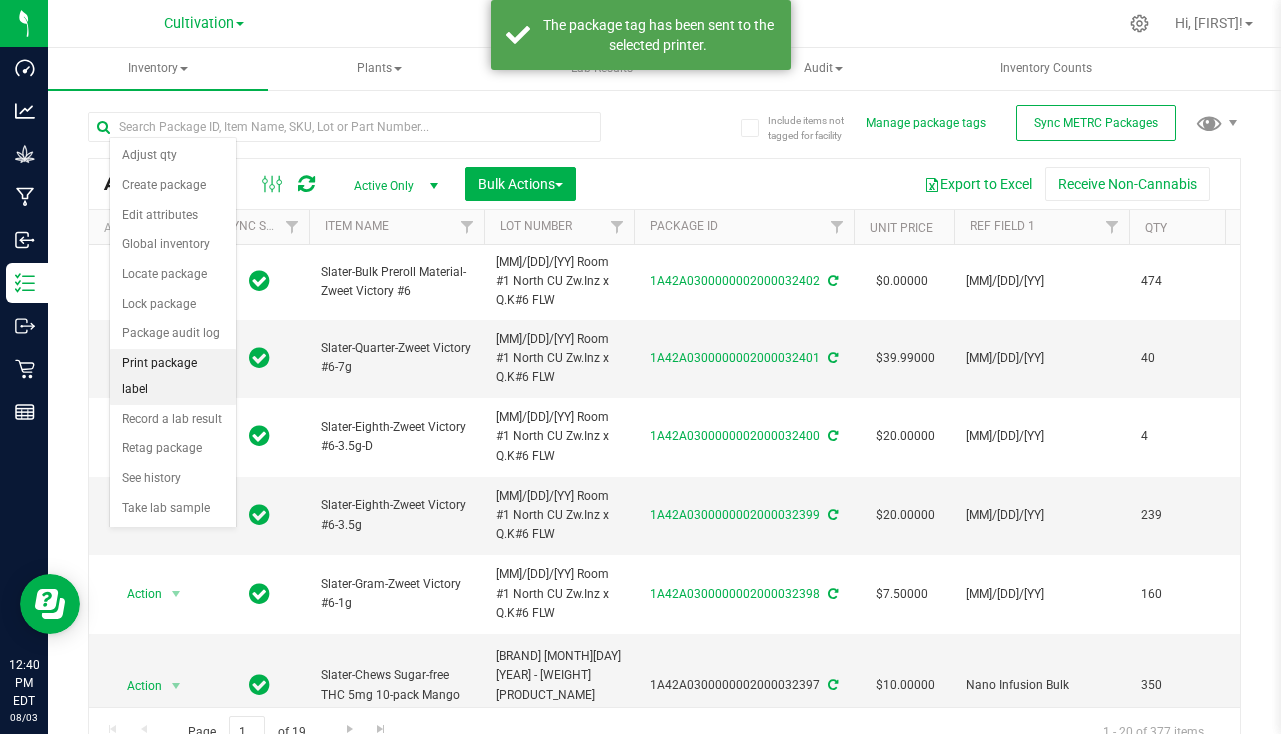 click on "Print package label" at bounding box center [173, 376] 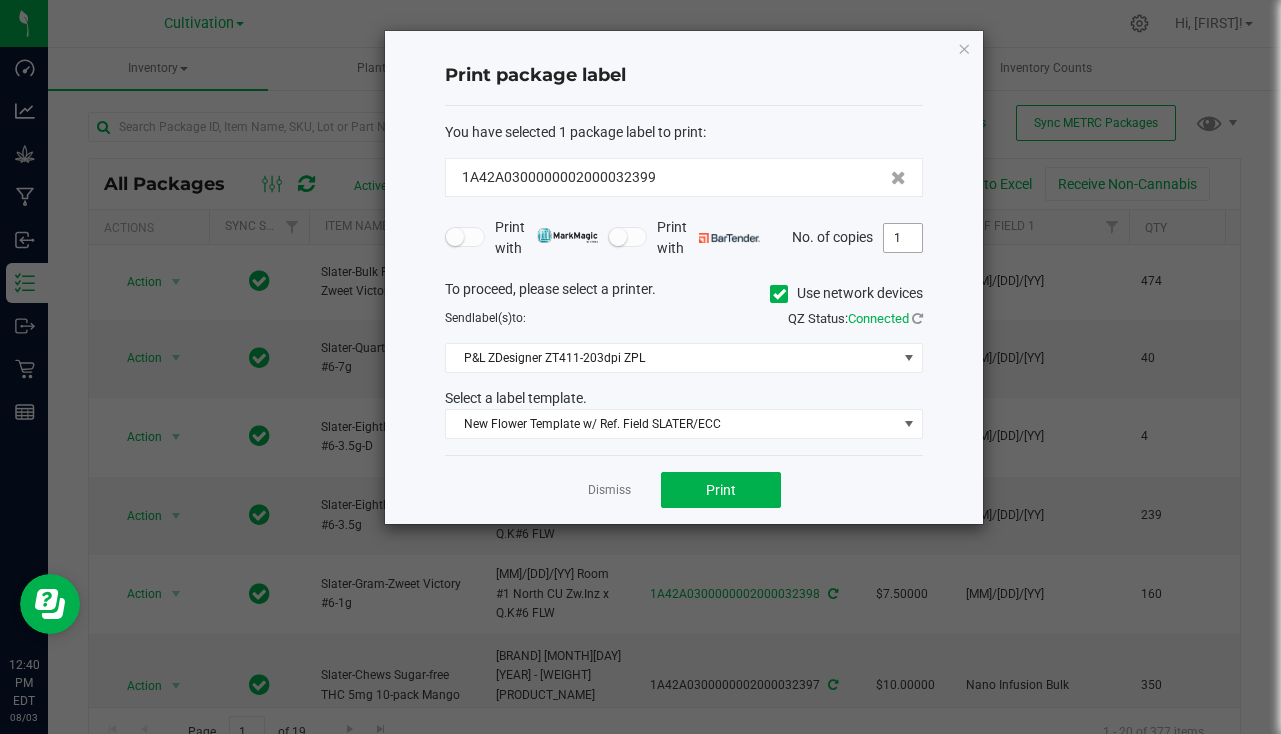 click on "1" at bounding box center (903, 238) 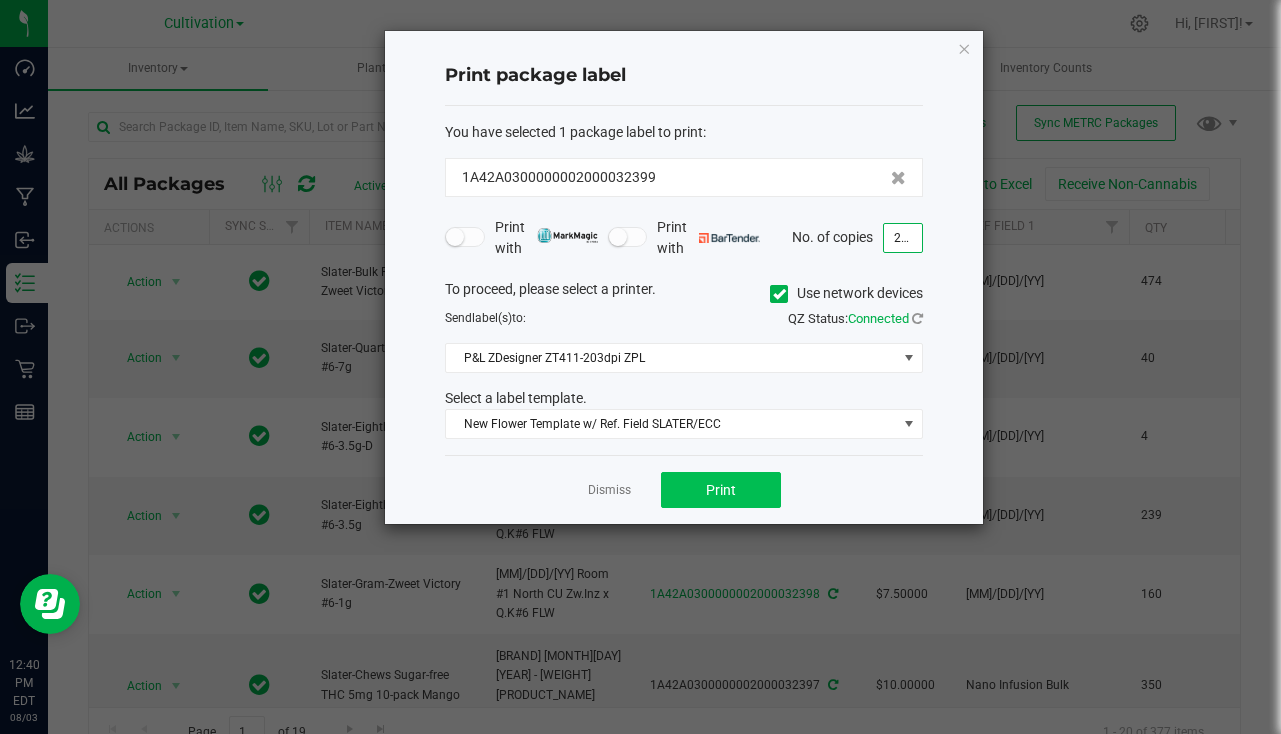 type on "240" 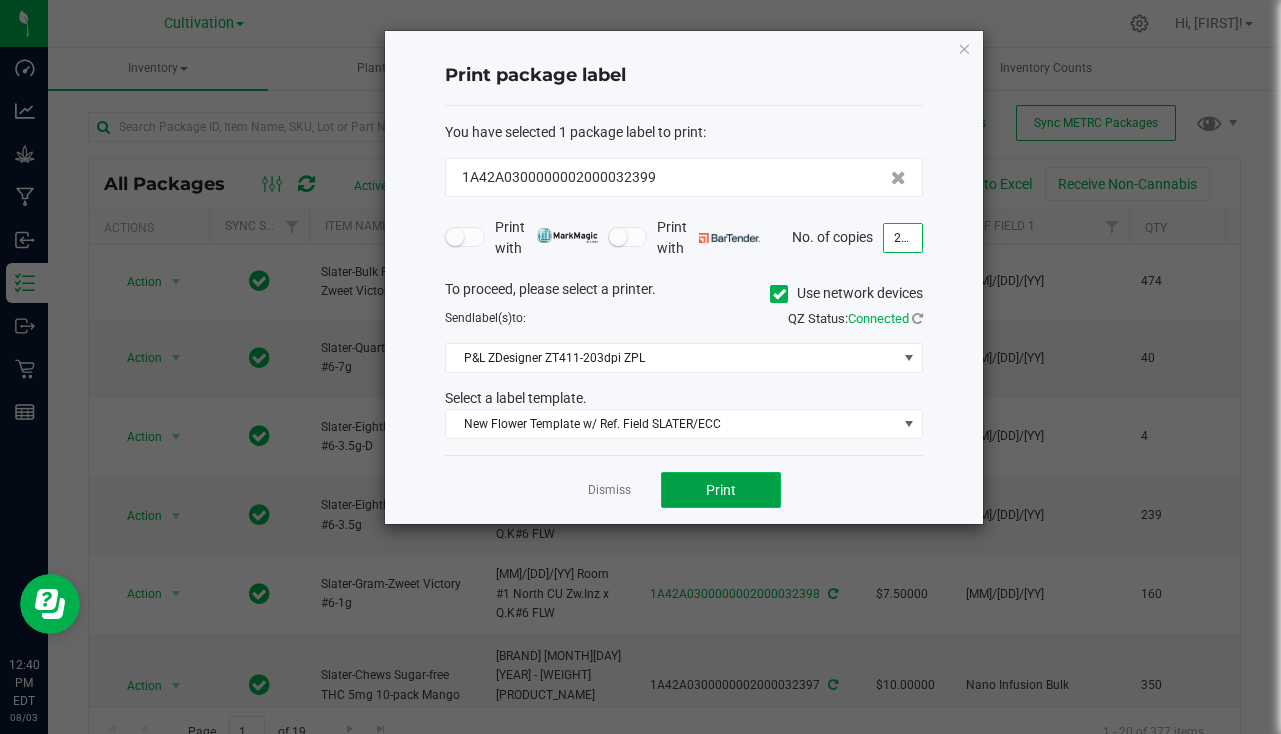 click on "Print" 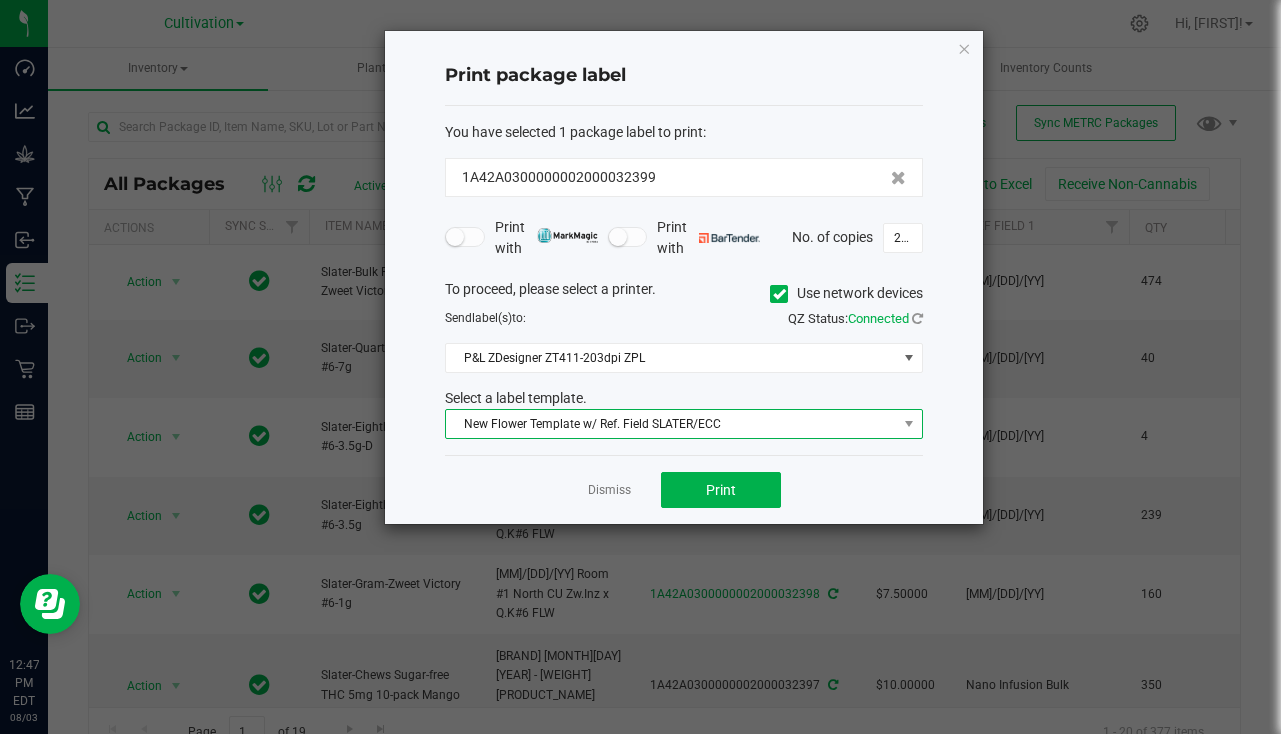click on "New Flower Template w/ Ref. Field SLATER/ECC" at bounding box center [671, 424] 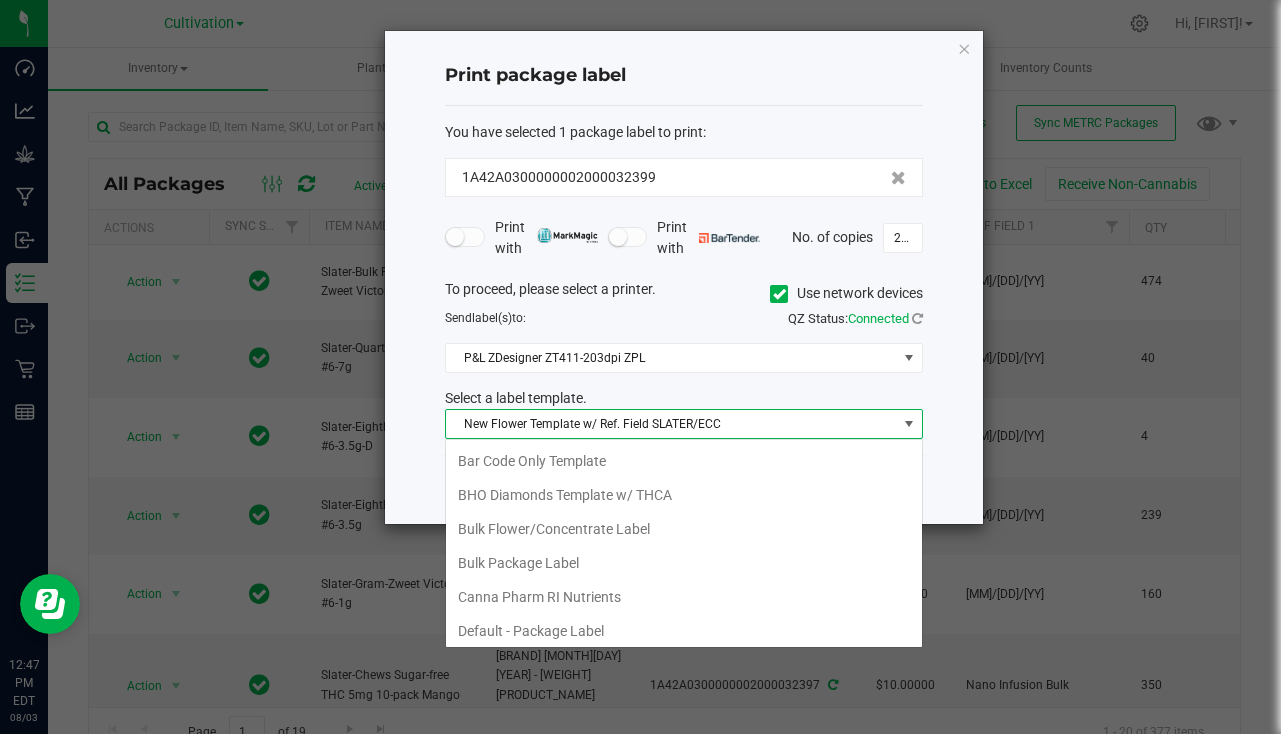 scroll, scrollTop: 616, scrollLeft: 0, axis: vertical 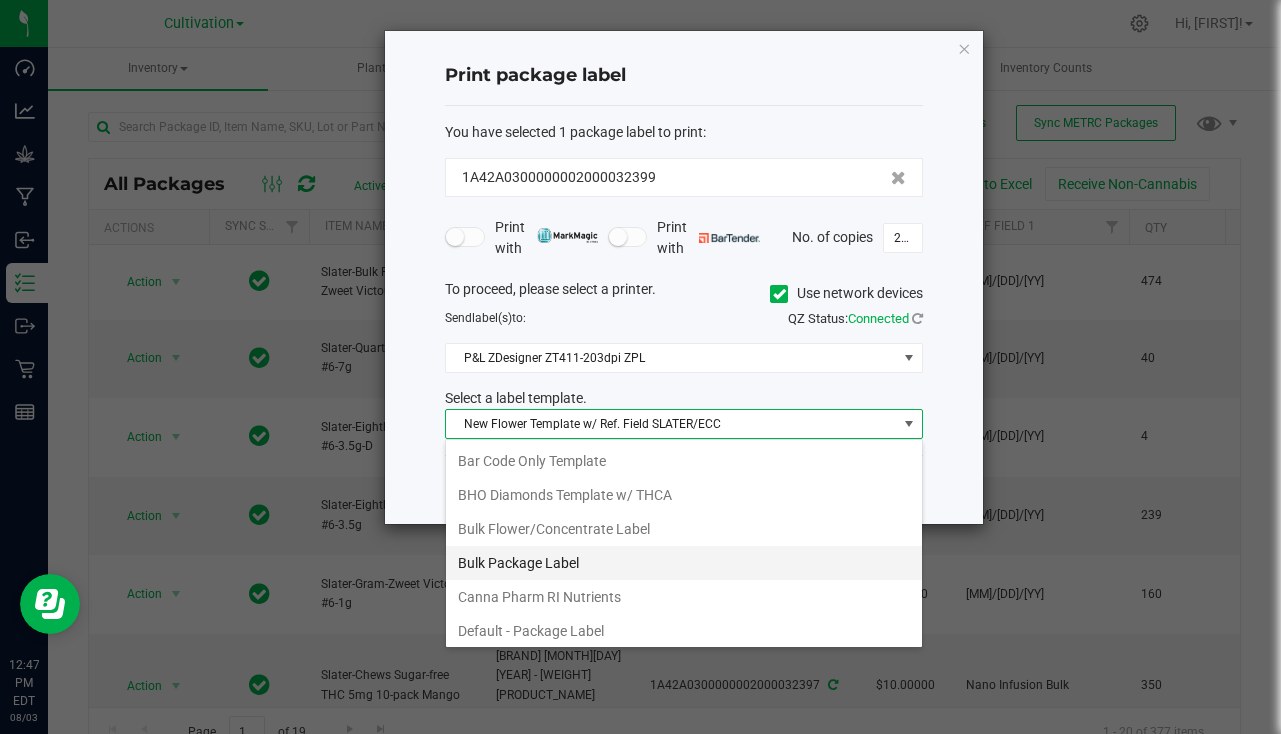 click on "Bulk Package Label" at bounding box center (684, 563) 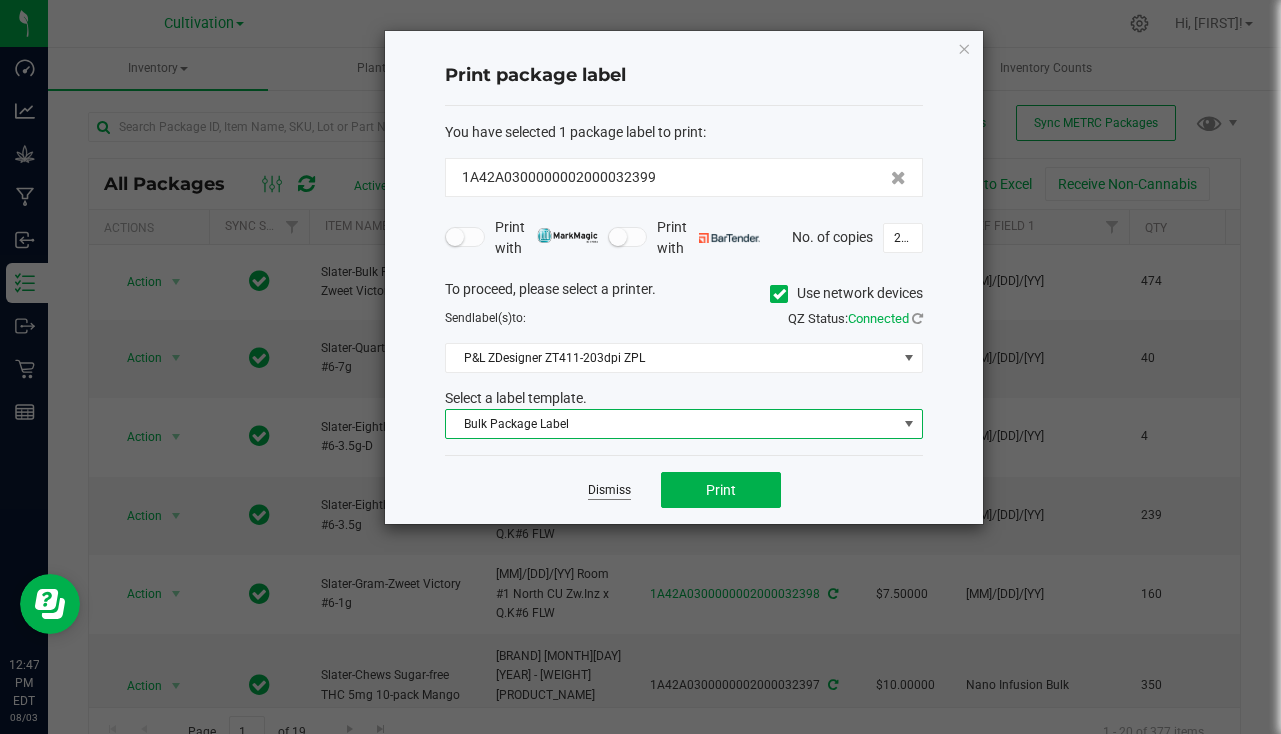 click on "Dismiss" 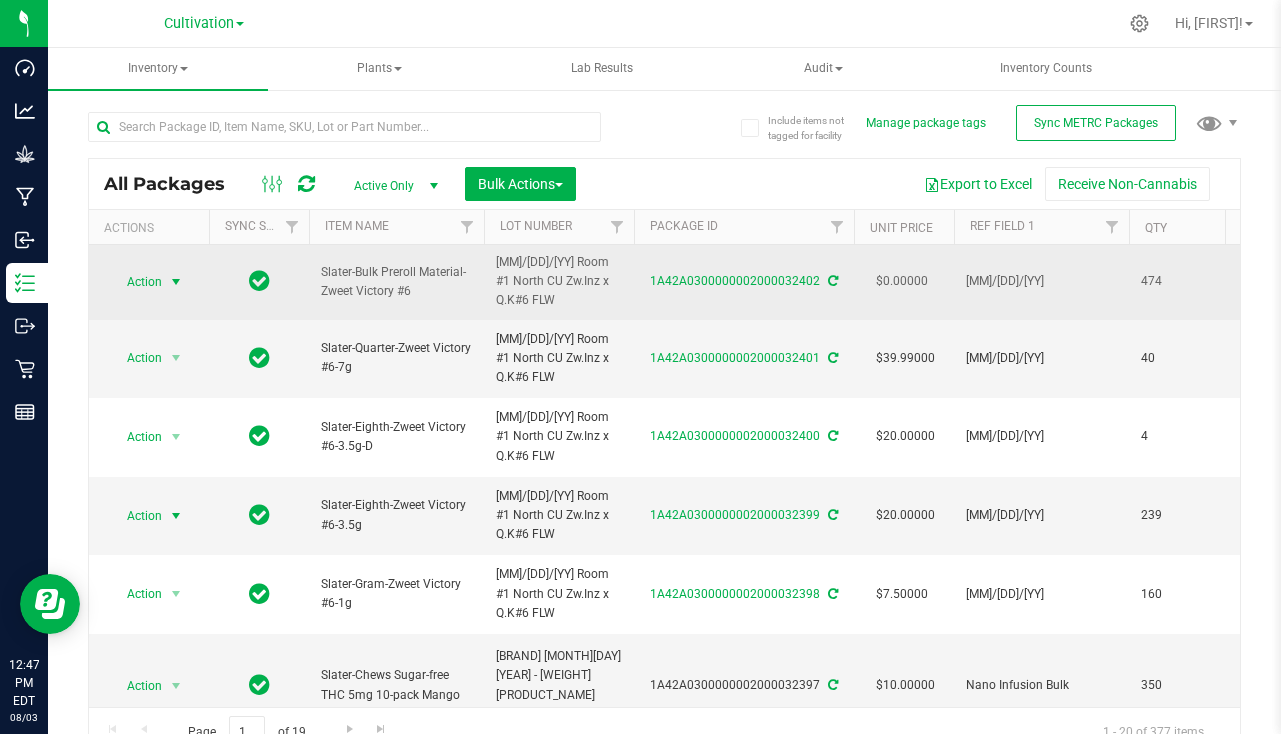 click at bounding box center (176, 282) 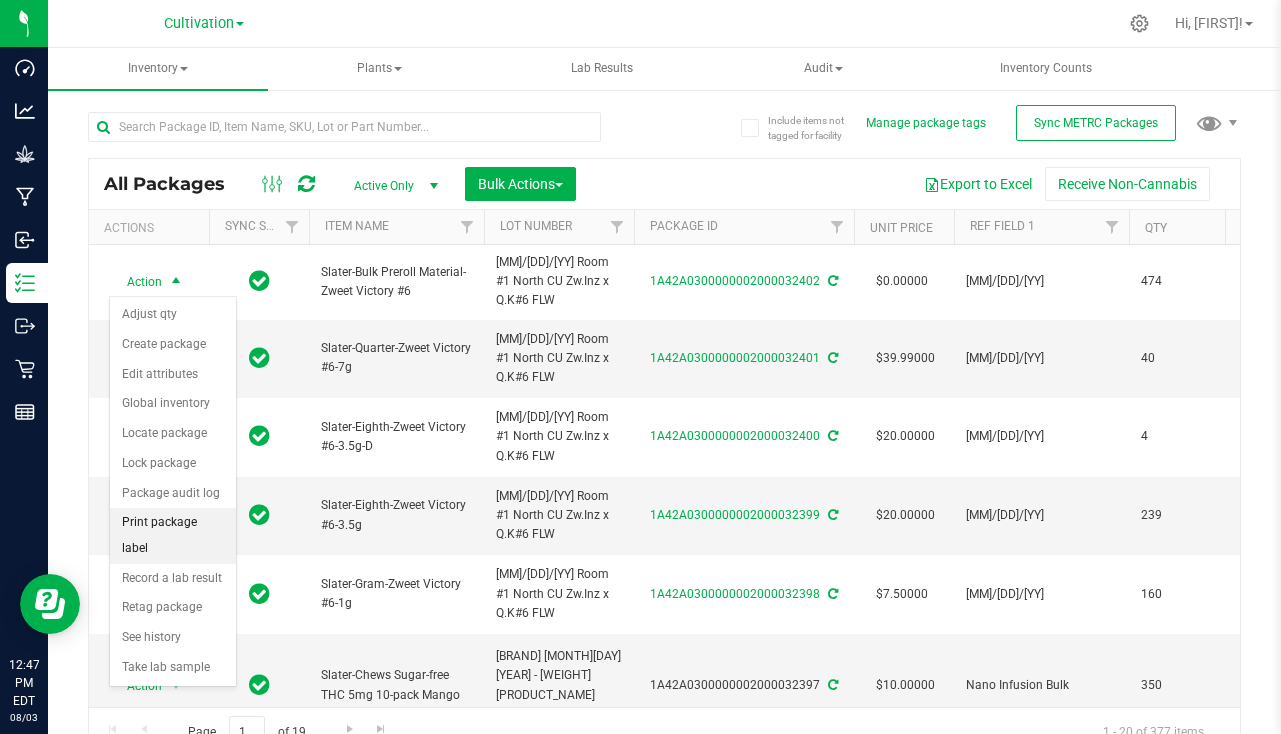 click on "Print package label" at bounding box center (173, 535) 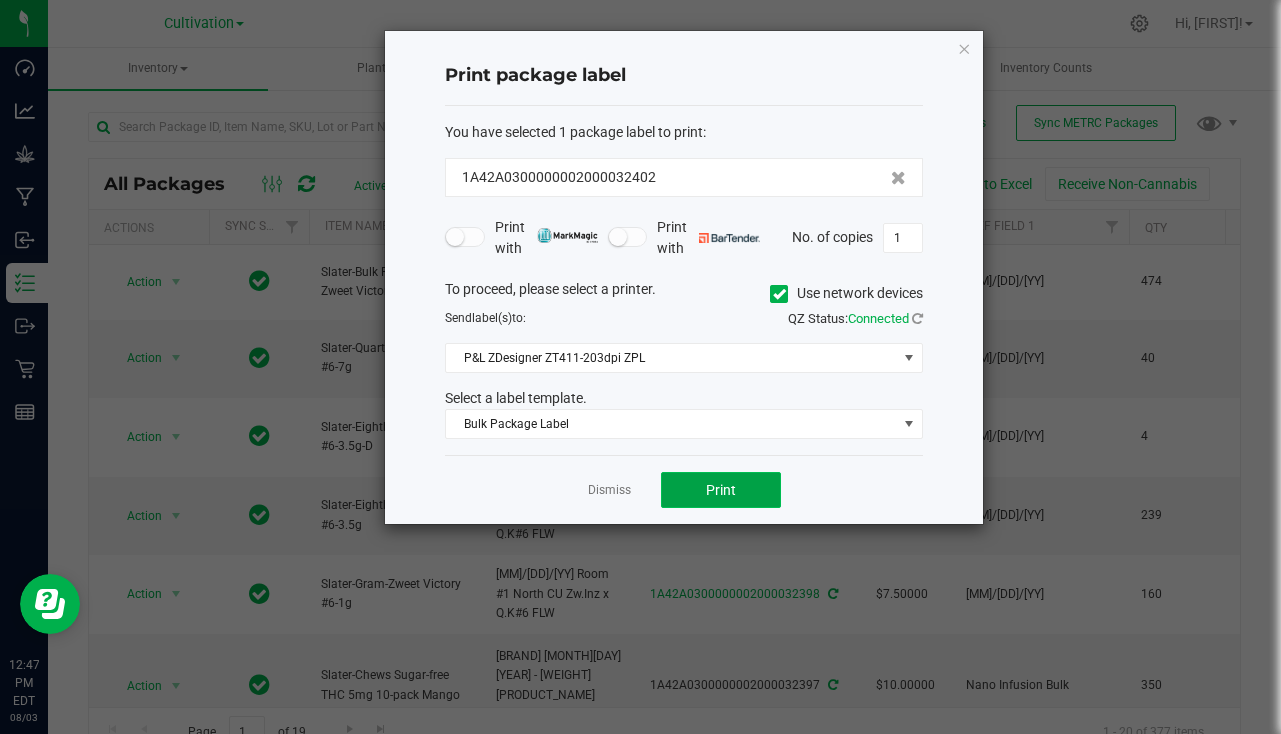 click on "Print" 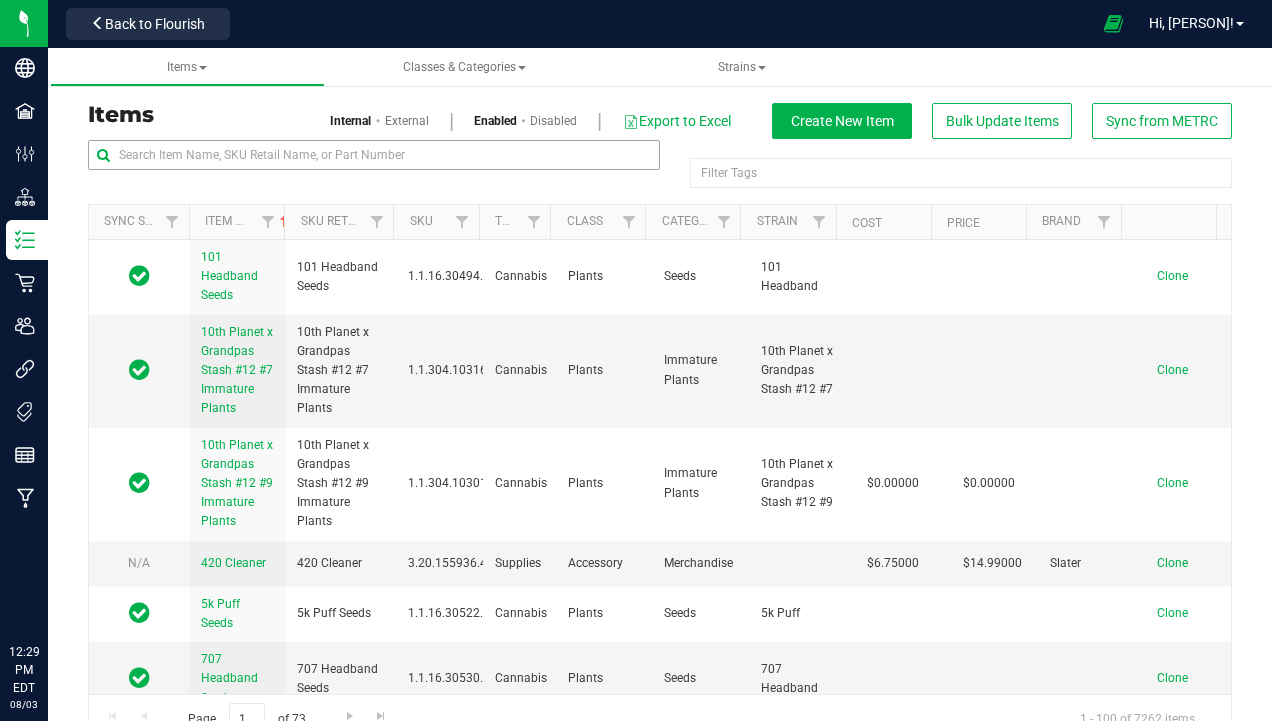 scroll, scrollTop: 0, scrollLeft: 0, axis: both 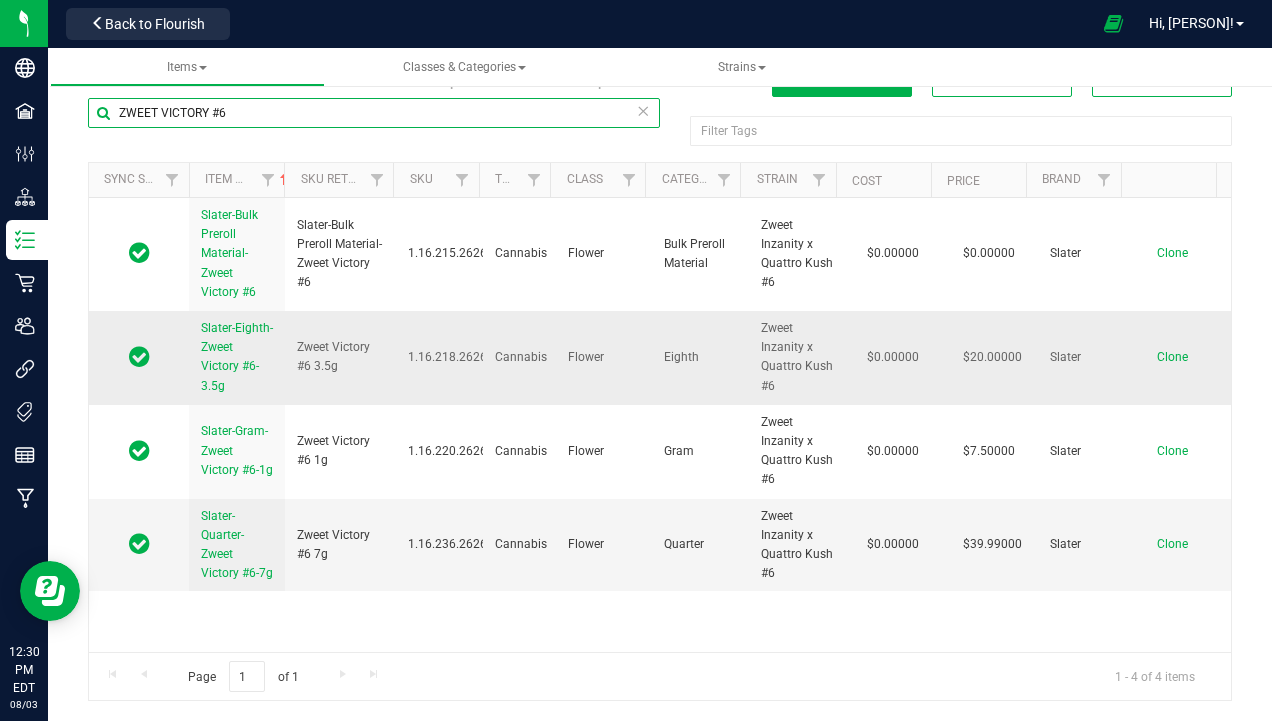 type on "ZWEET VICTORY #6" 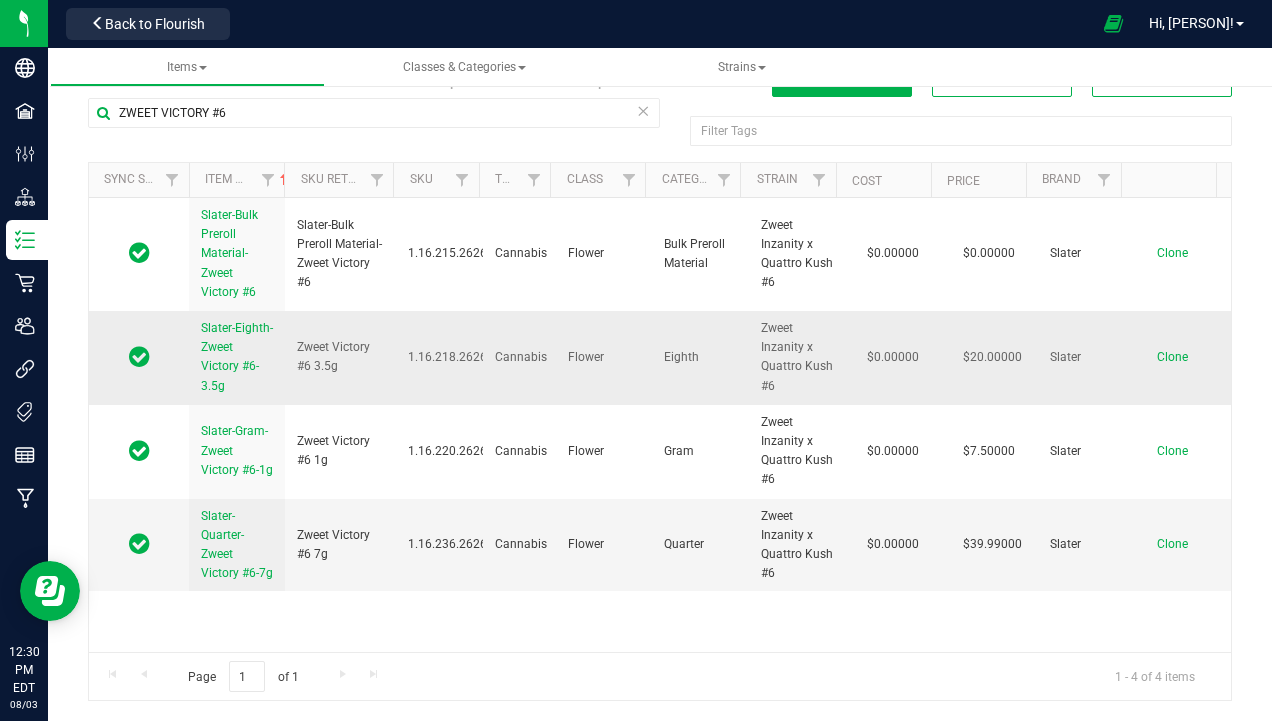 drag, startPoint x: 189, startPoint y: 328, endPoint x: 249, endPoint y: 385, distance: 82.75868 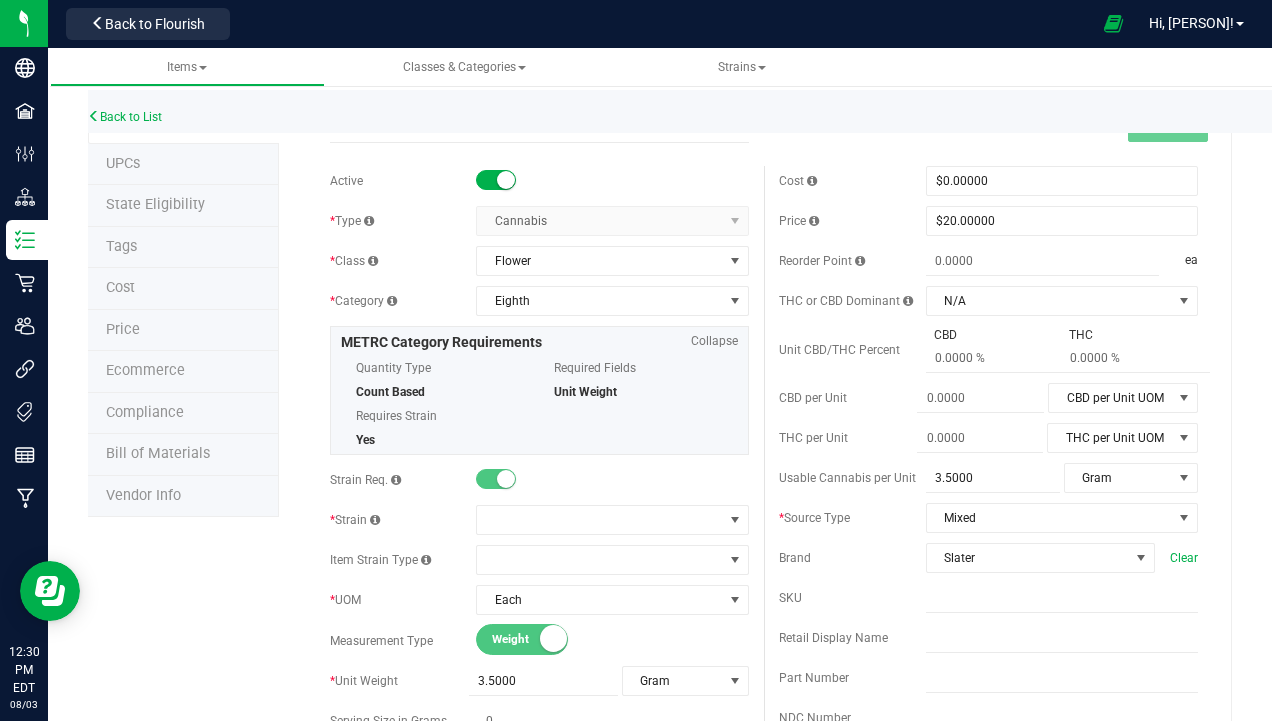 scroll, scrollTop: 0, scrollLeft: 0, axis: both 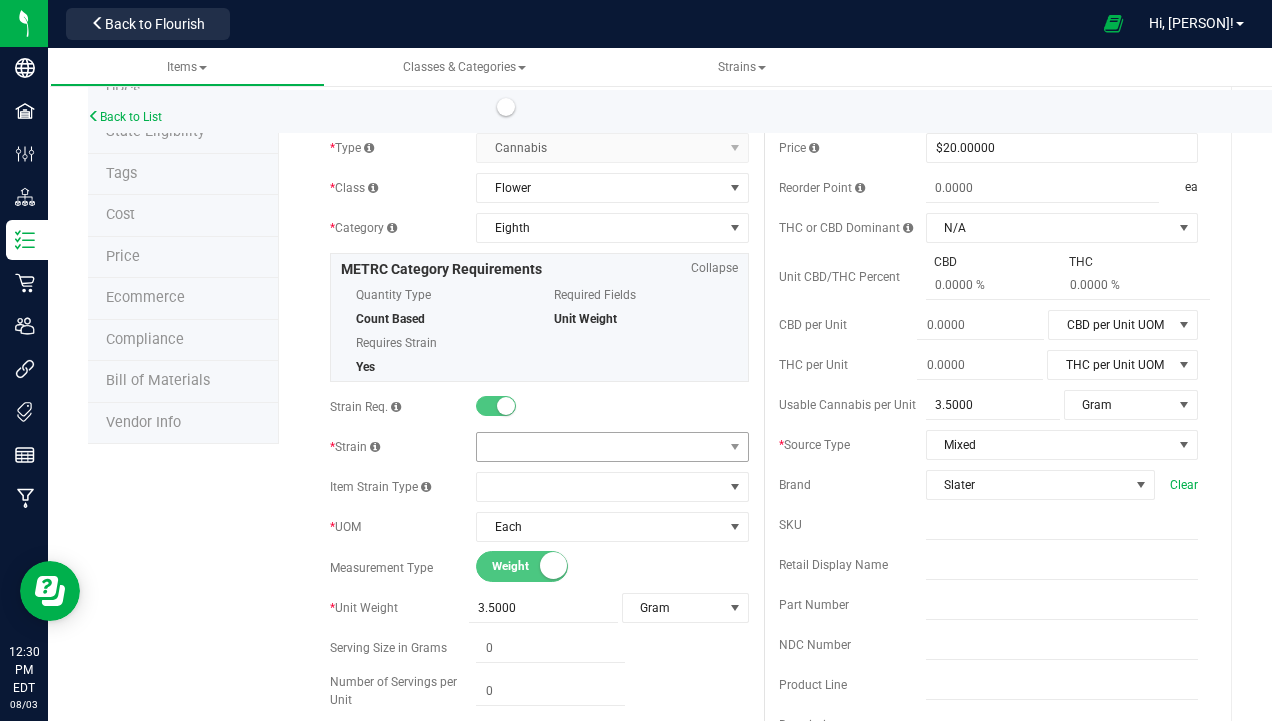 type on "Slater-Eighth-Zweet Victory #6-3.5g-D" 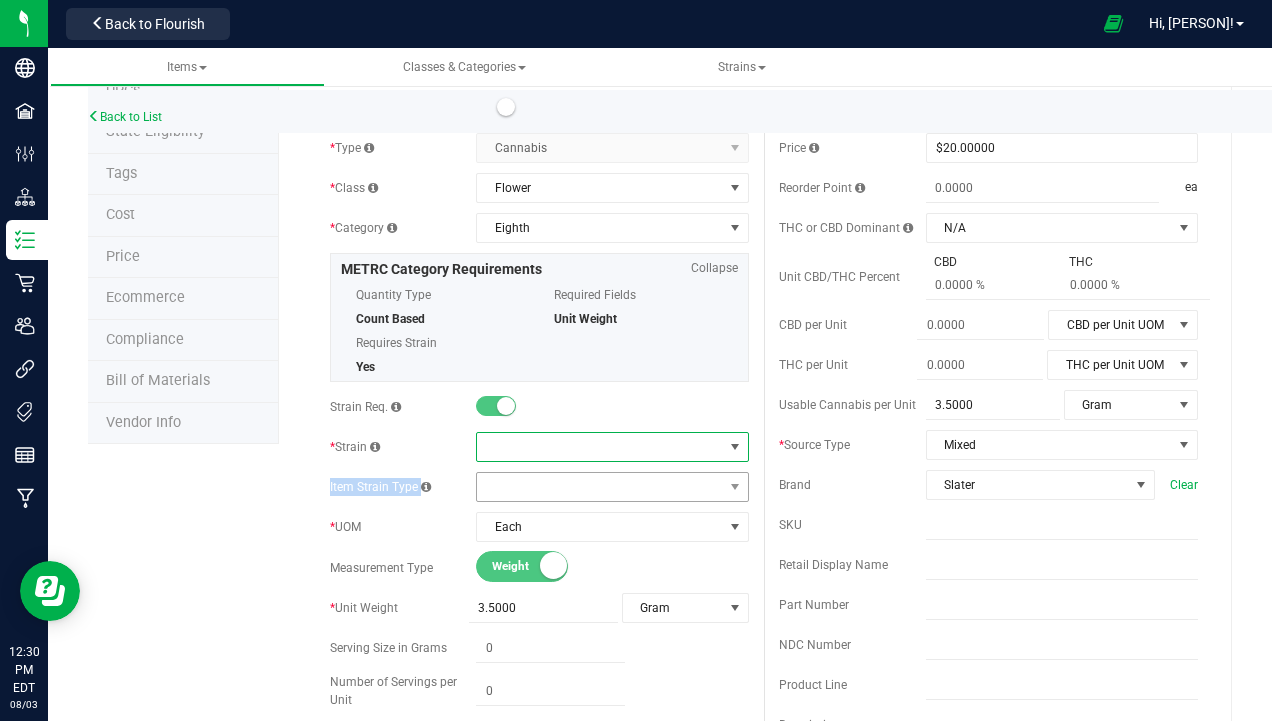 drag, startPoint x: 542, startPoint y: 447, endPoint x: 512, endPoint y: 493, distance: 54.91812 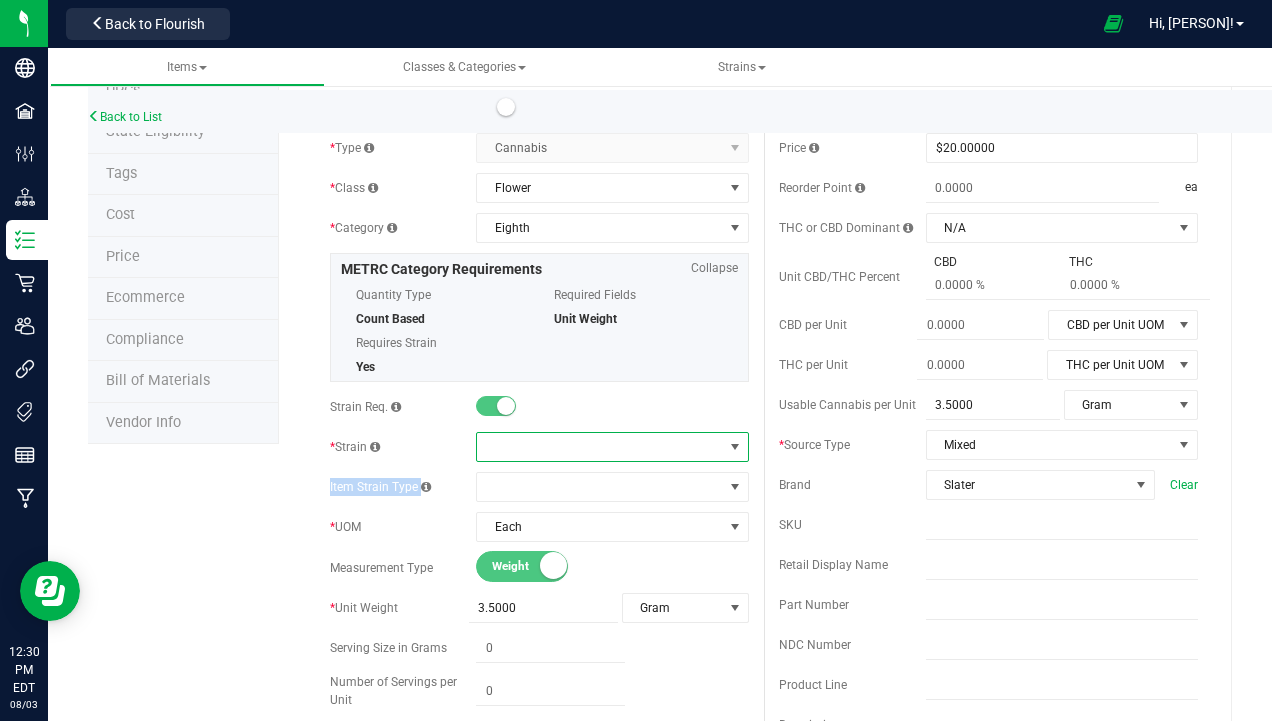 drag, startPoint x: 512, startPoint y: 493, endPoint x: 506, endPoint y: 448, distance: 45.39824 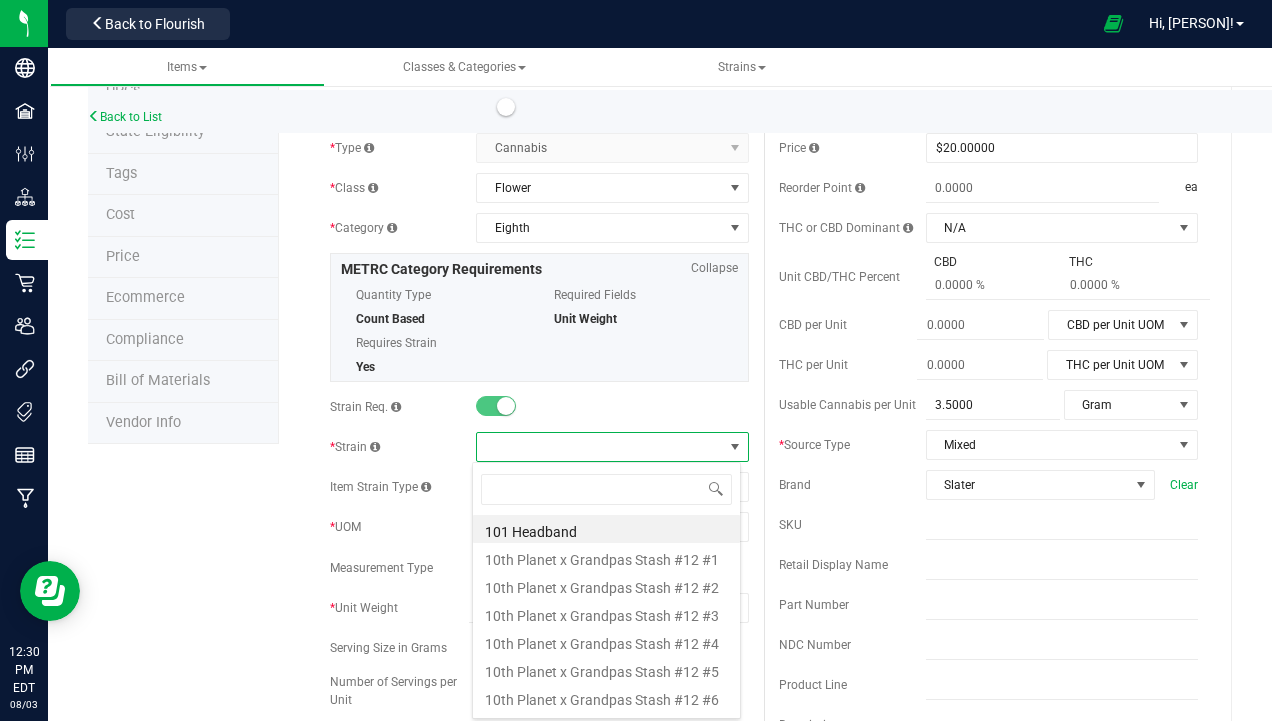 scroll, scrollTop: 99970, scrollLeft: 99731, axis: both 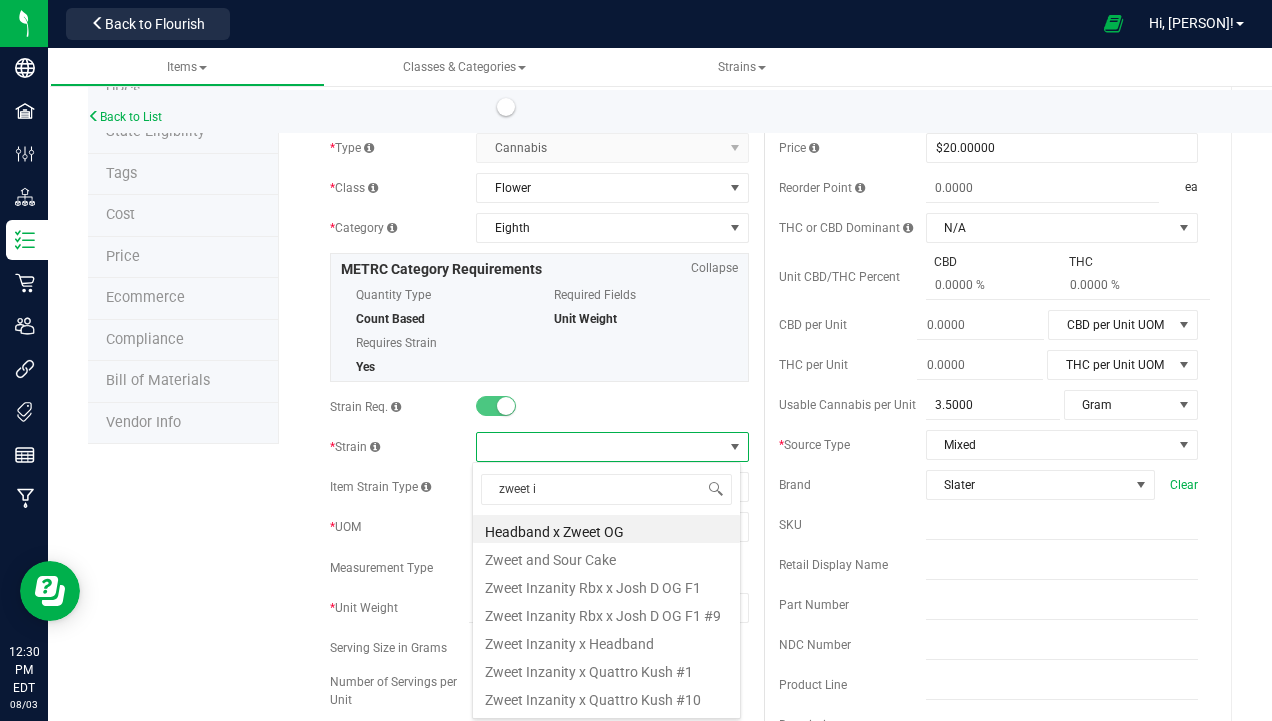 type on "zweet in" 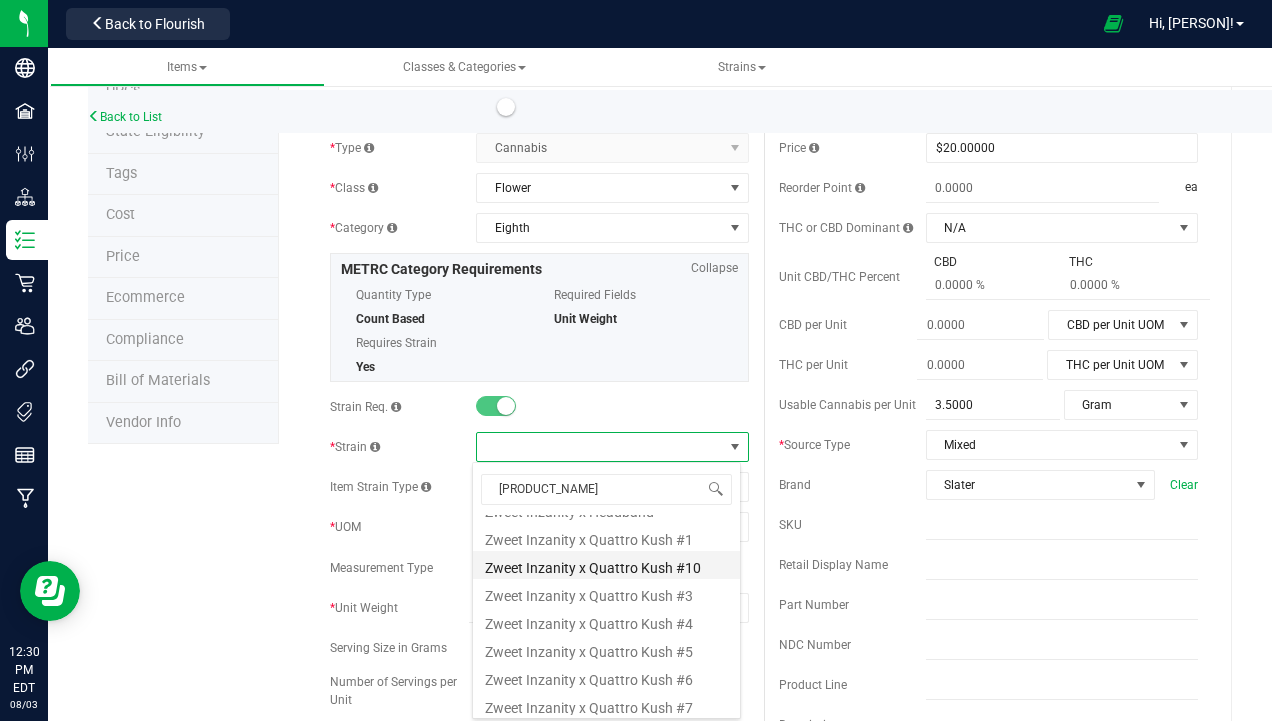 scroll, scrollTop: 100, scrollLeft: 0, axis: vertical 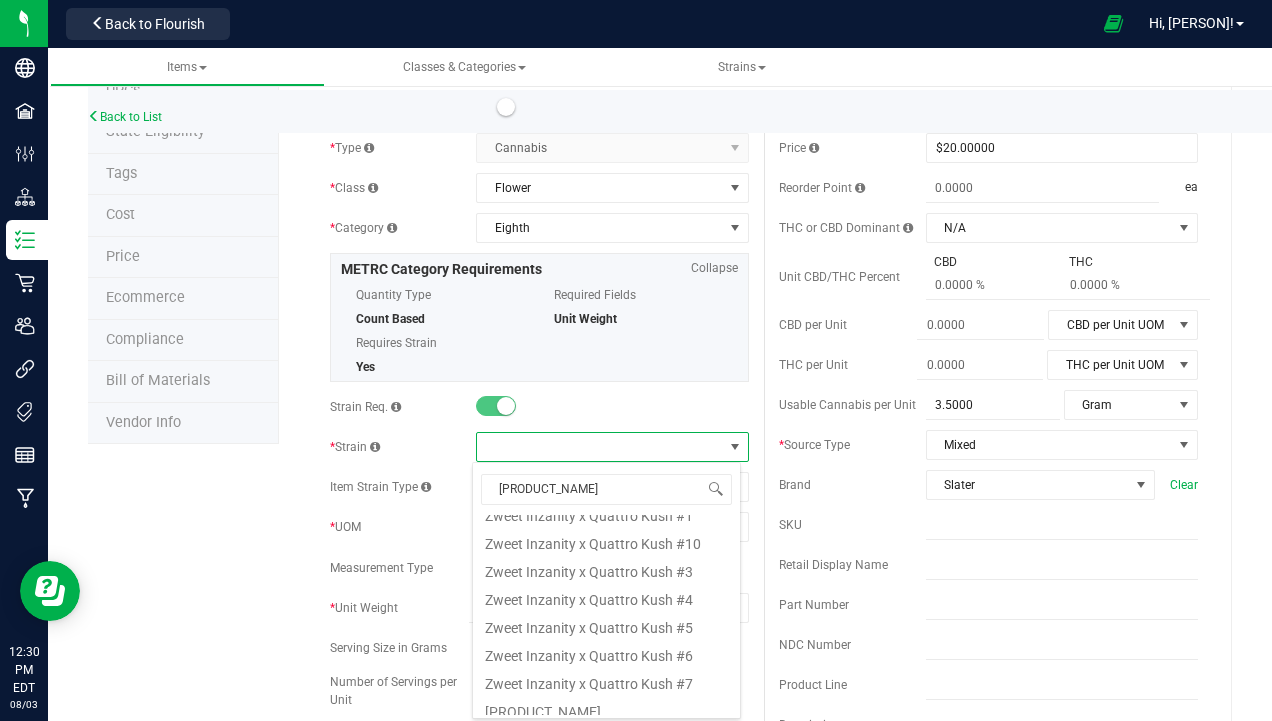 click on "Zweet Inzanity x Quattro Kush #6" at bounding box center [606, 653] 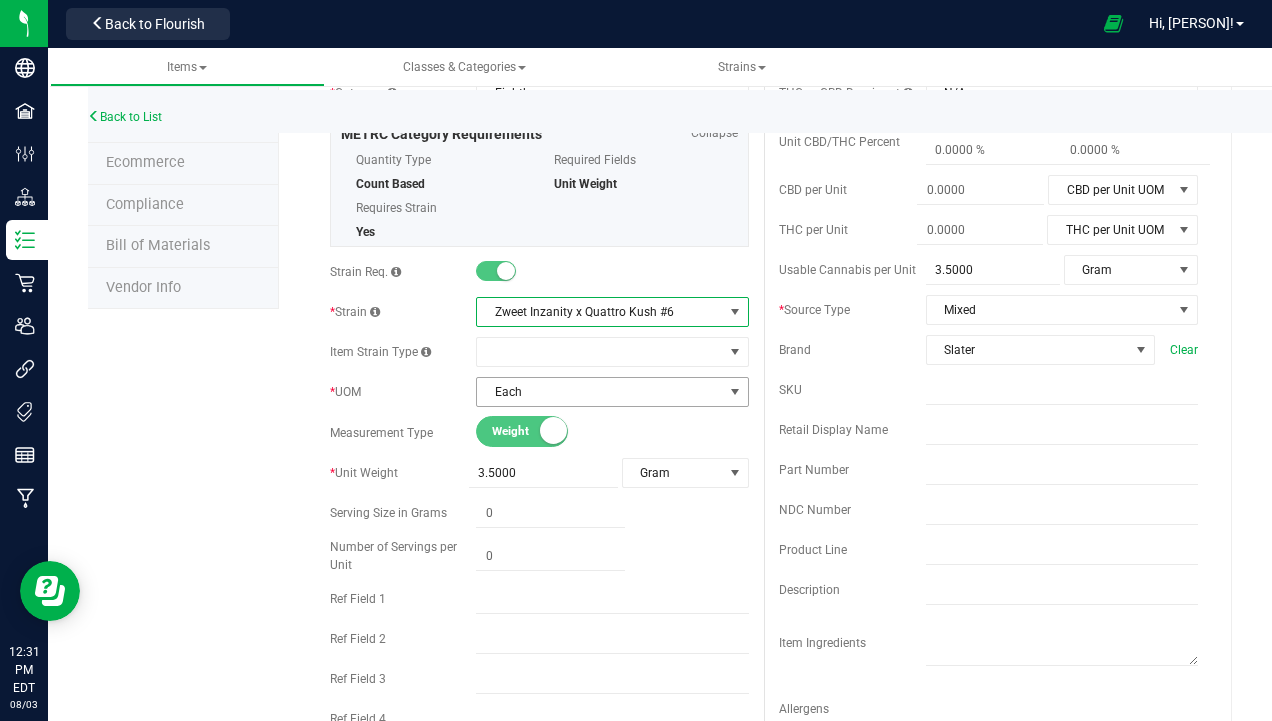scroll, scrollTop: 0, scrollLeft: 0, axis: both 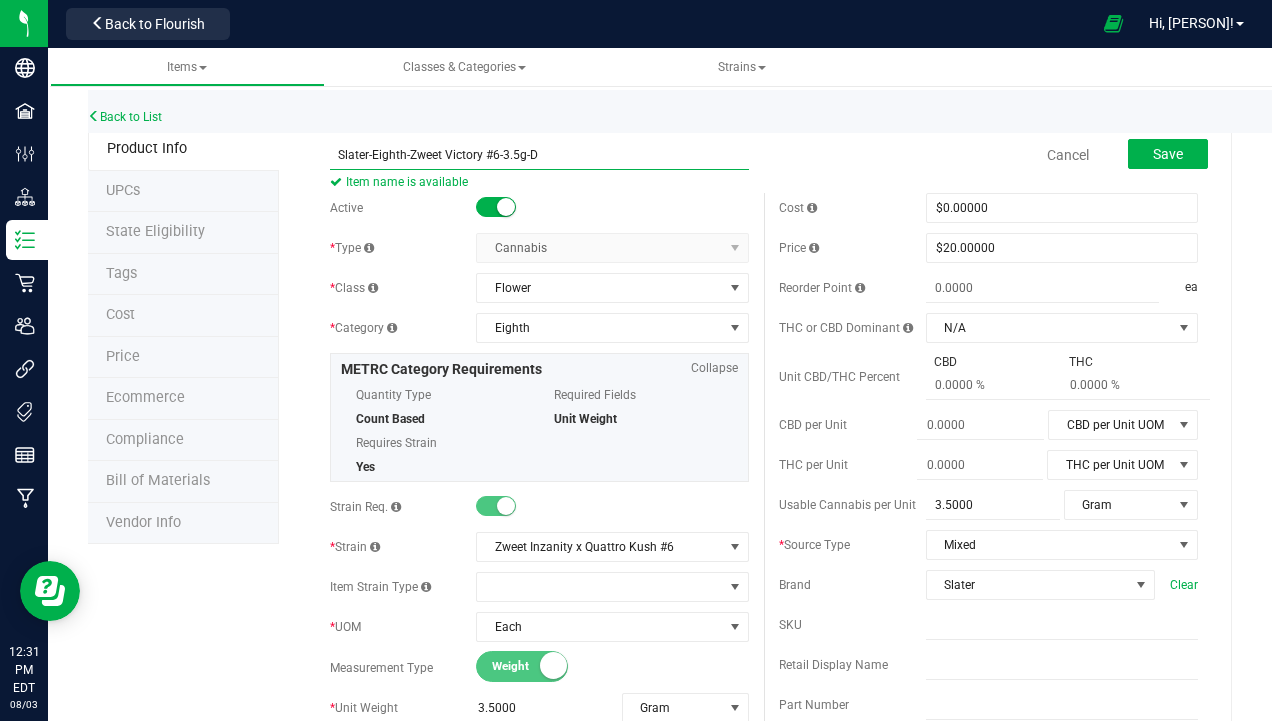 drag, startPoint x: 567, startPoint y: 151, endPoint x: 407, endPoint y: 155, distance: 160.04999 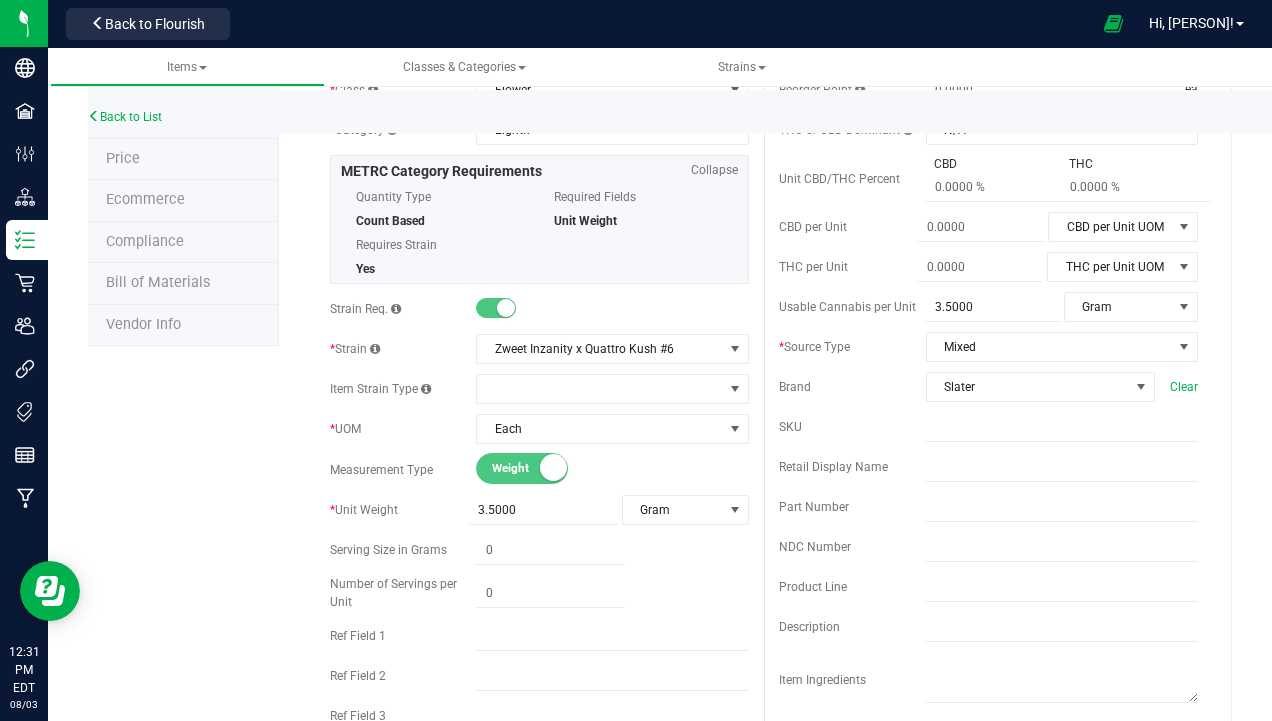 scroll, scrollTop: 200, scrollLeft: 0, axis: vertical 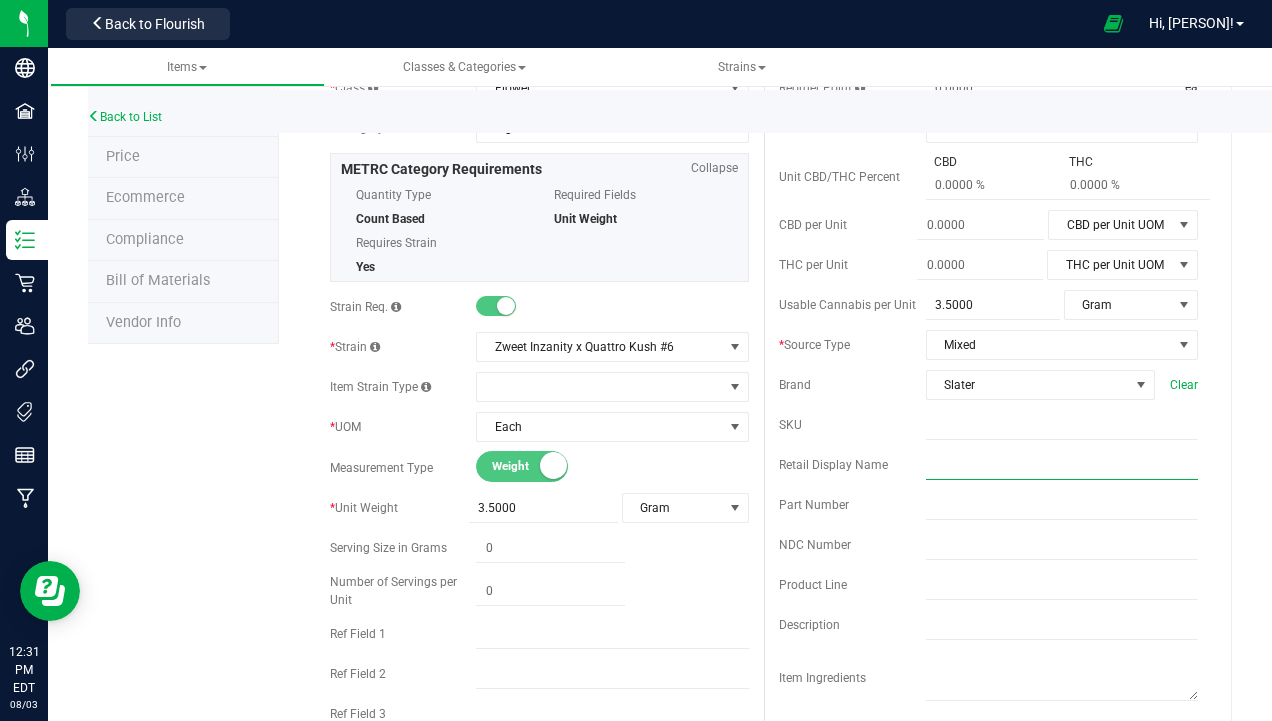 paste on "Zweet Victory #6-3.5g-D" 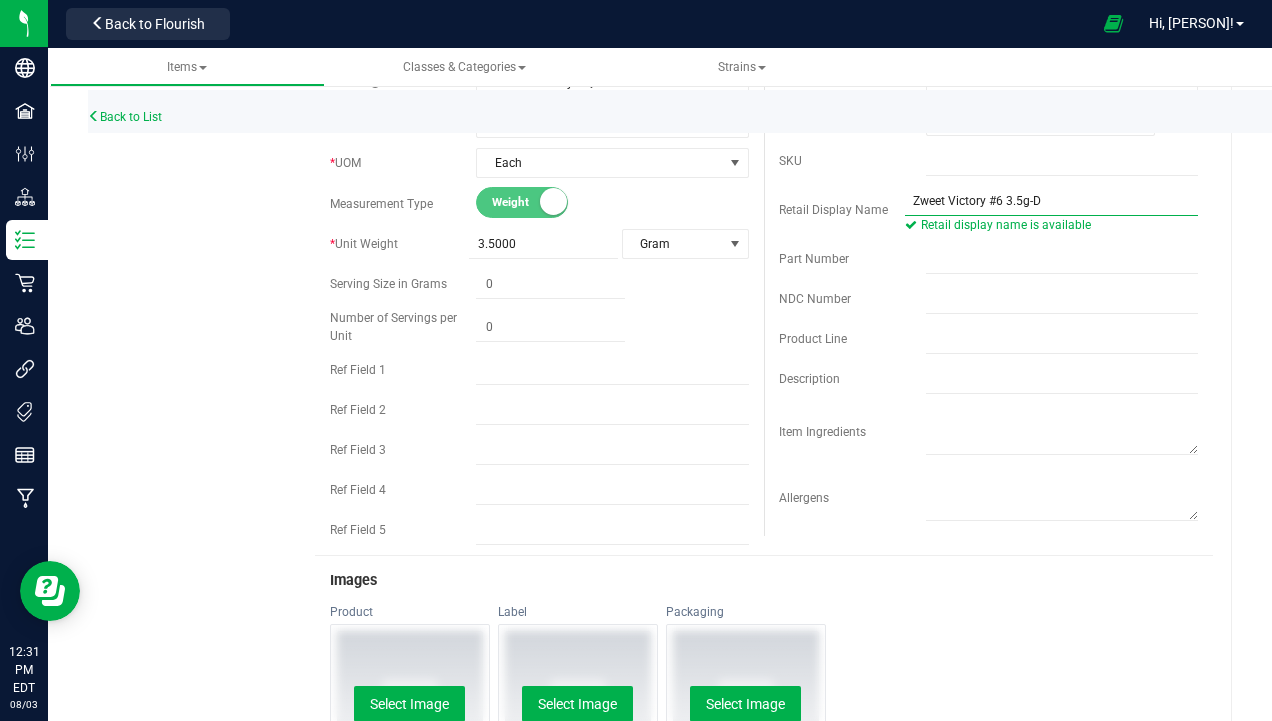 scroll, scrollTop: 500, scrollLeft: 0, axis: vertical 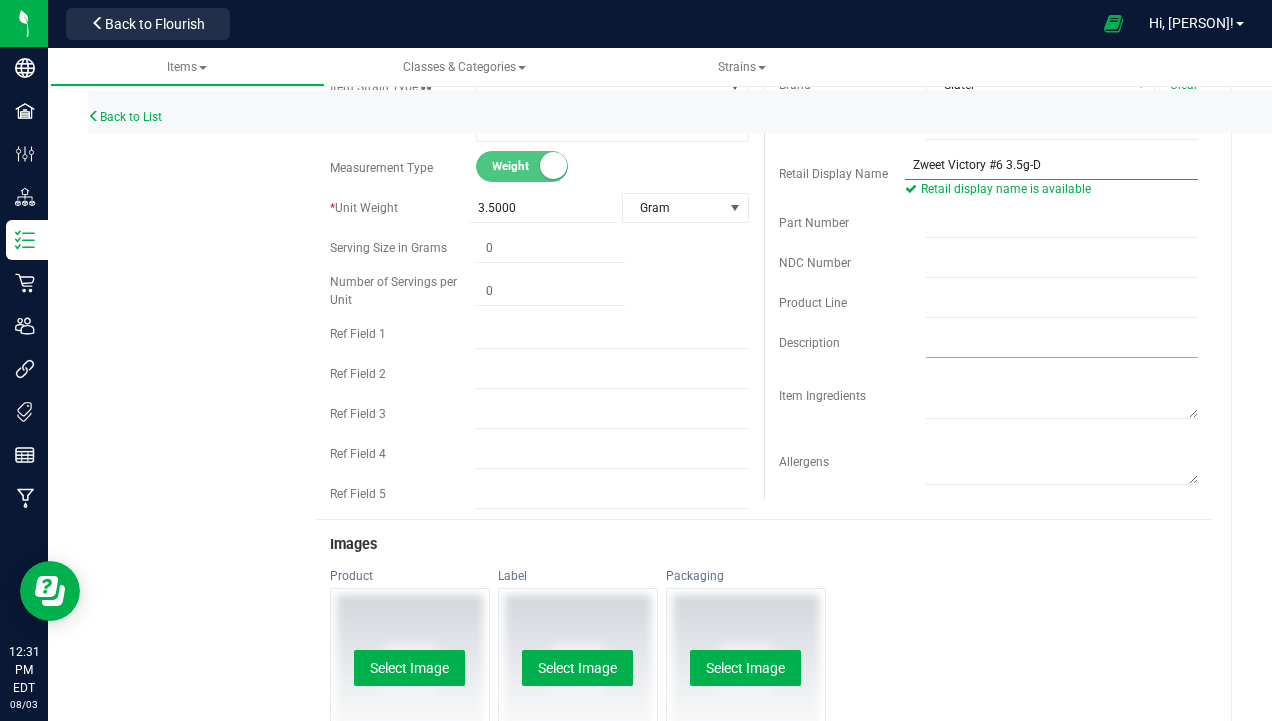 type on "Zweet Victory #6 3.5g-D" 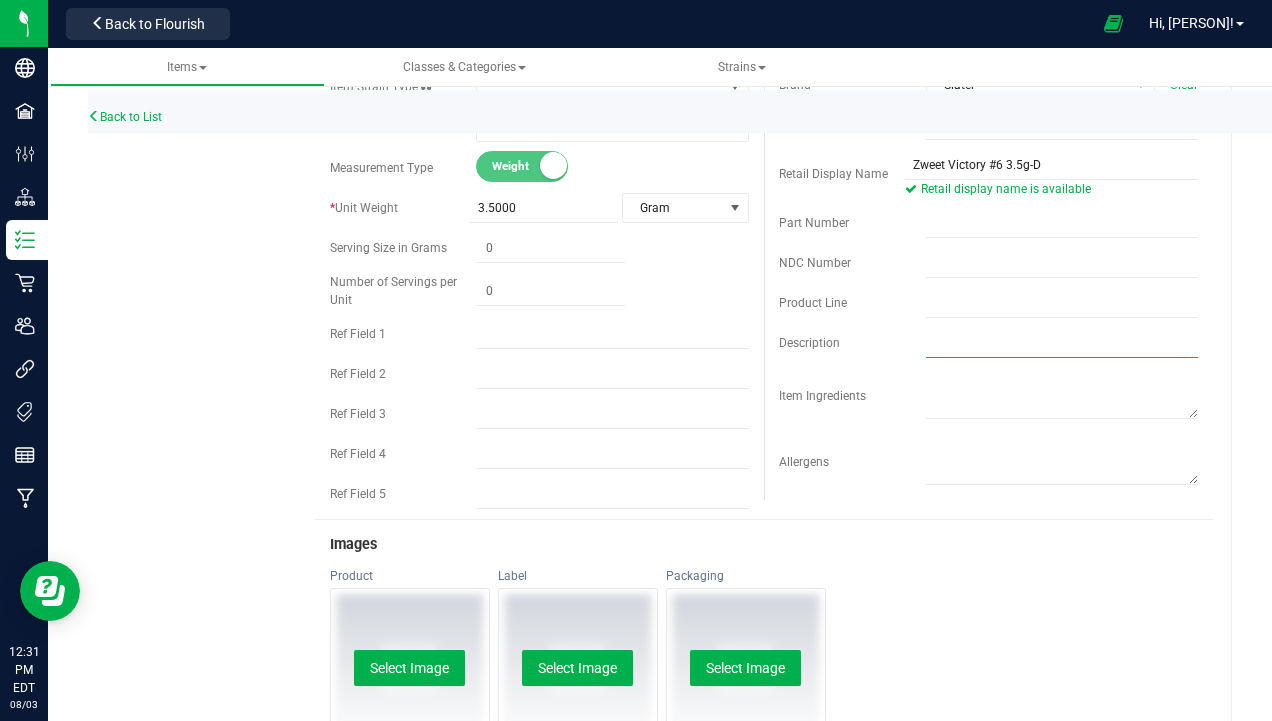 click at bounding box center [1062, 343] 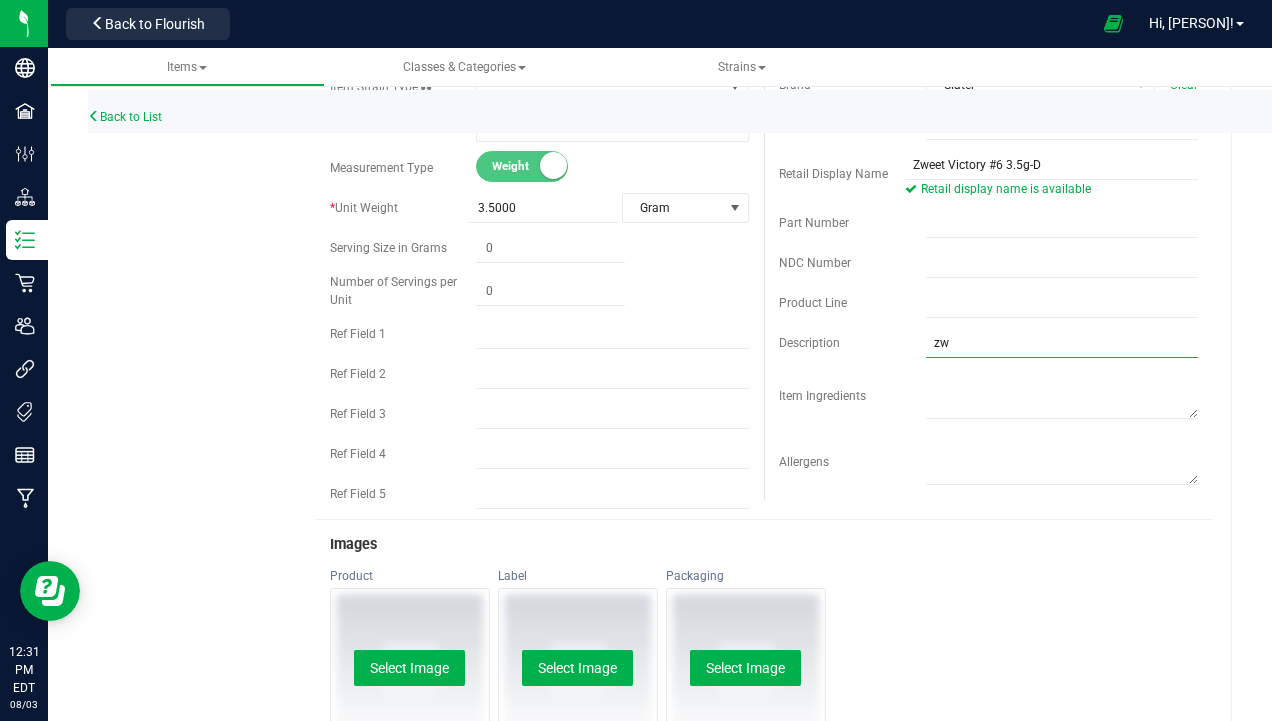 type on "z" 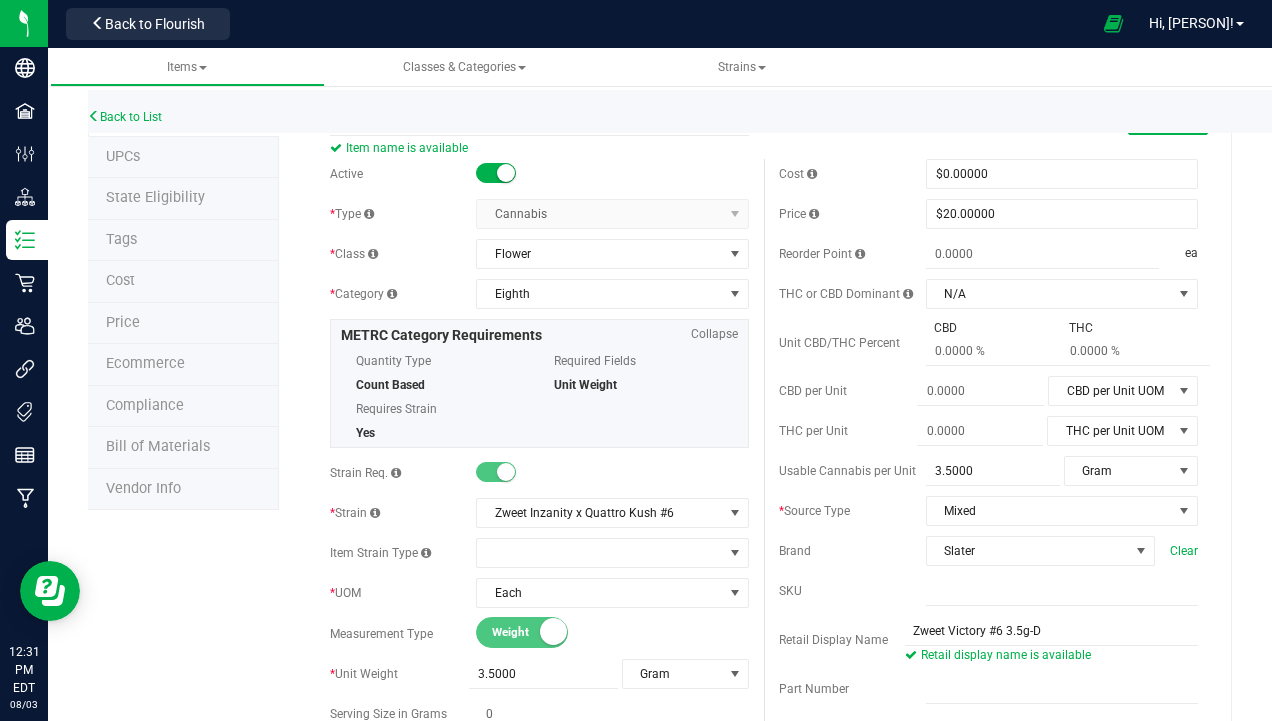 scroll, scrollTop: 0, scrollLeft: 0, axis: both 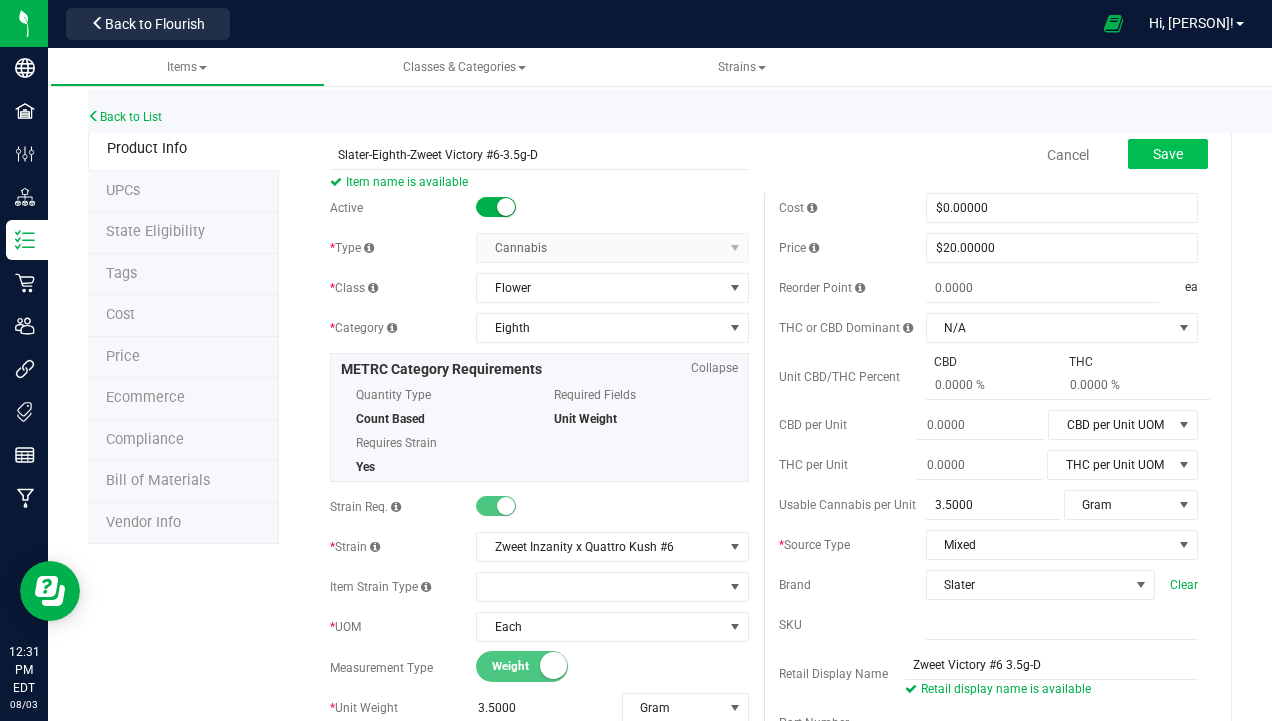 type on "Zweet Inzanity x Quattro Kush" 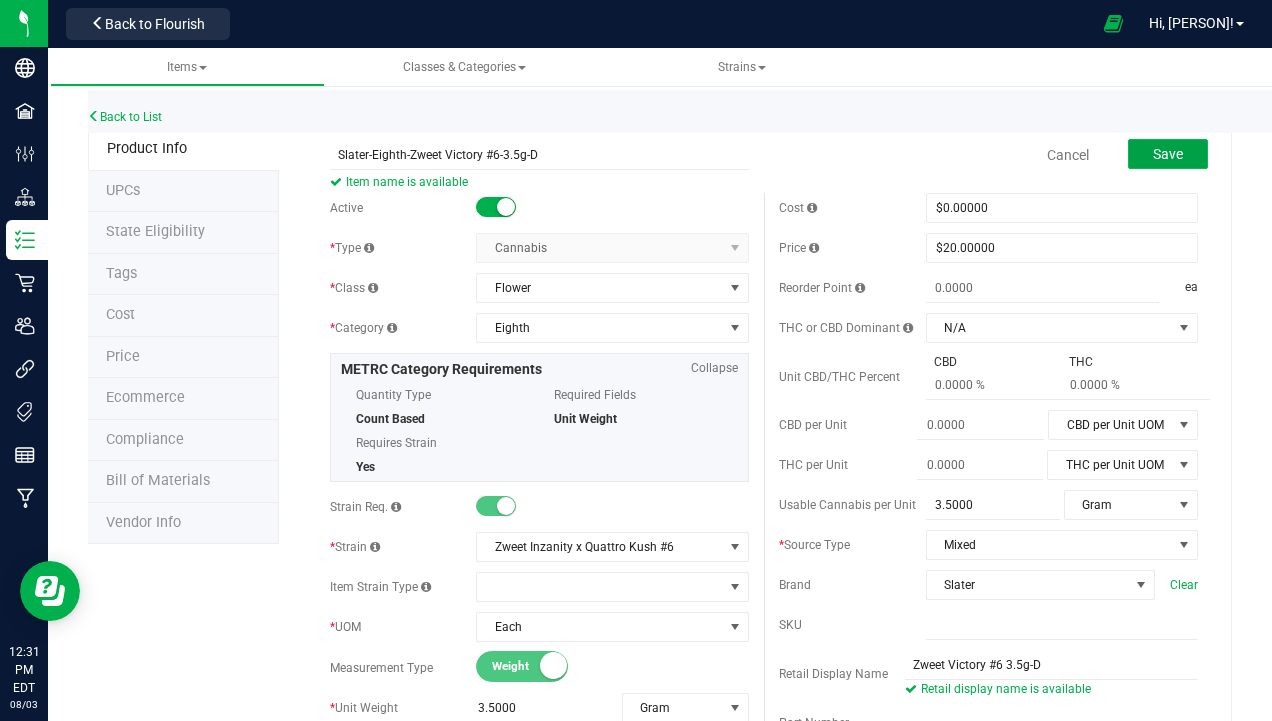 click on "Save" at bounding box center (1168, 154) 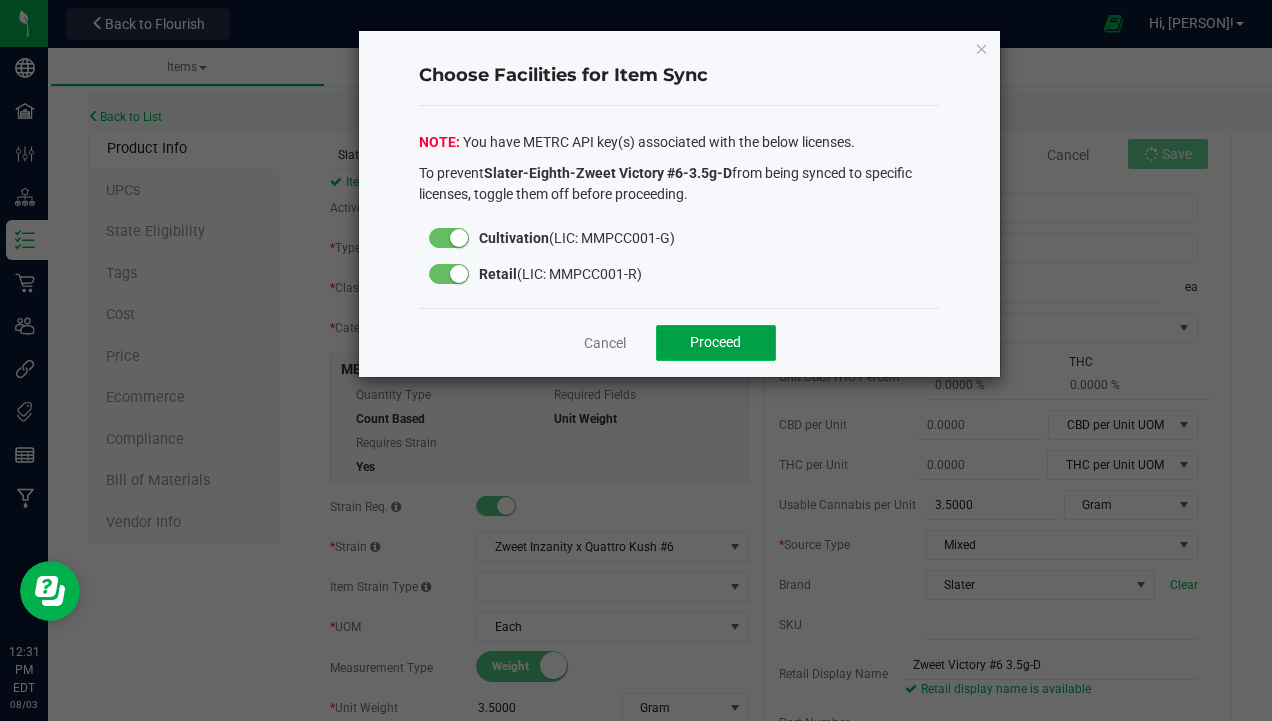 click on "Proceed" 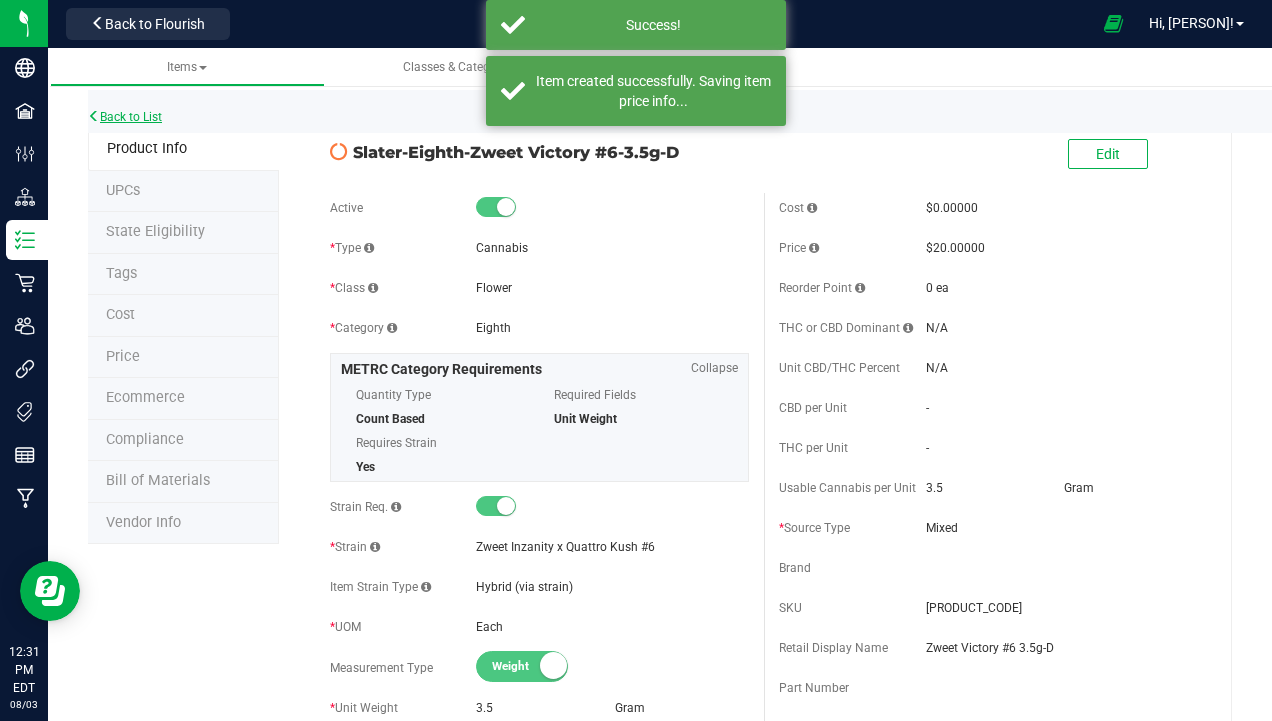 click on "Back to List" at bounding box center [125, 117] 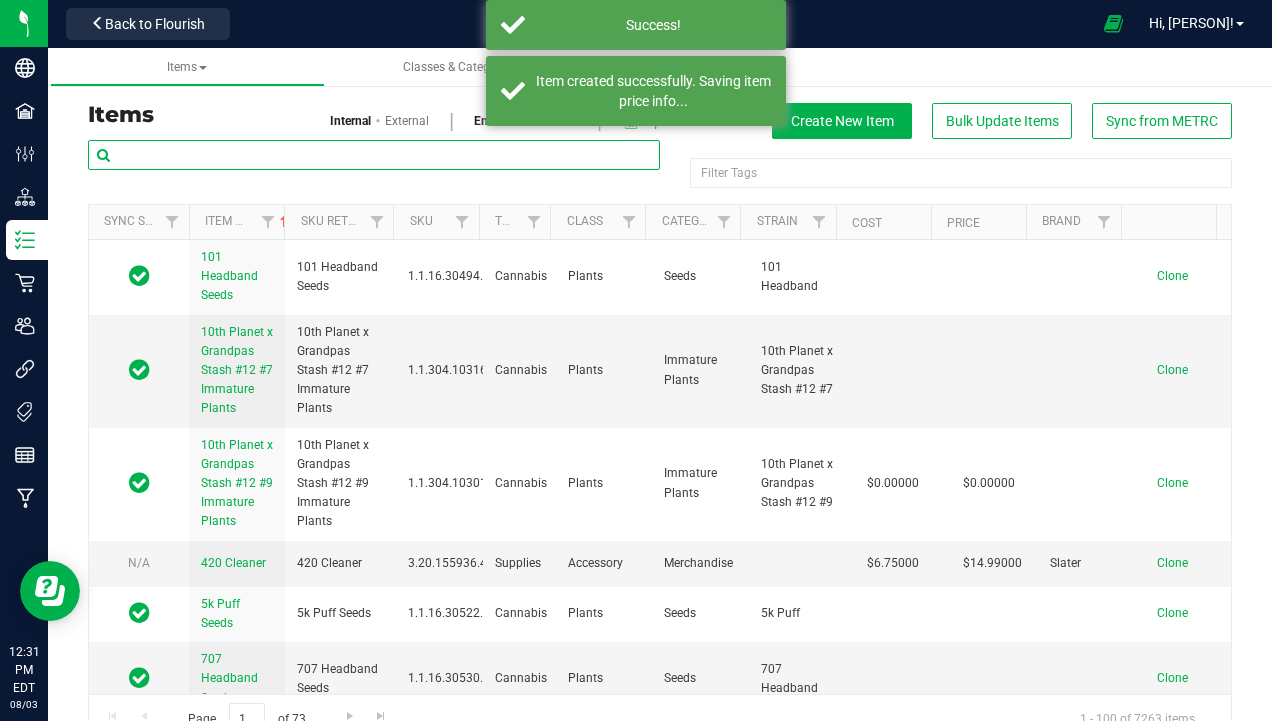 click at bounding box center [374, 155] 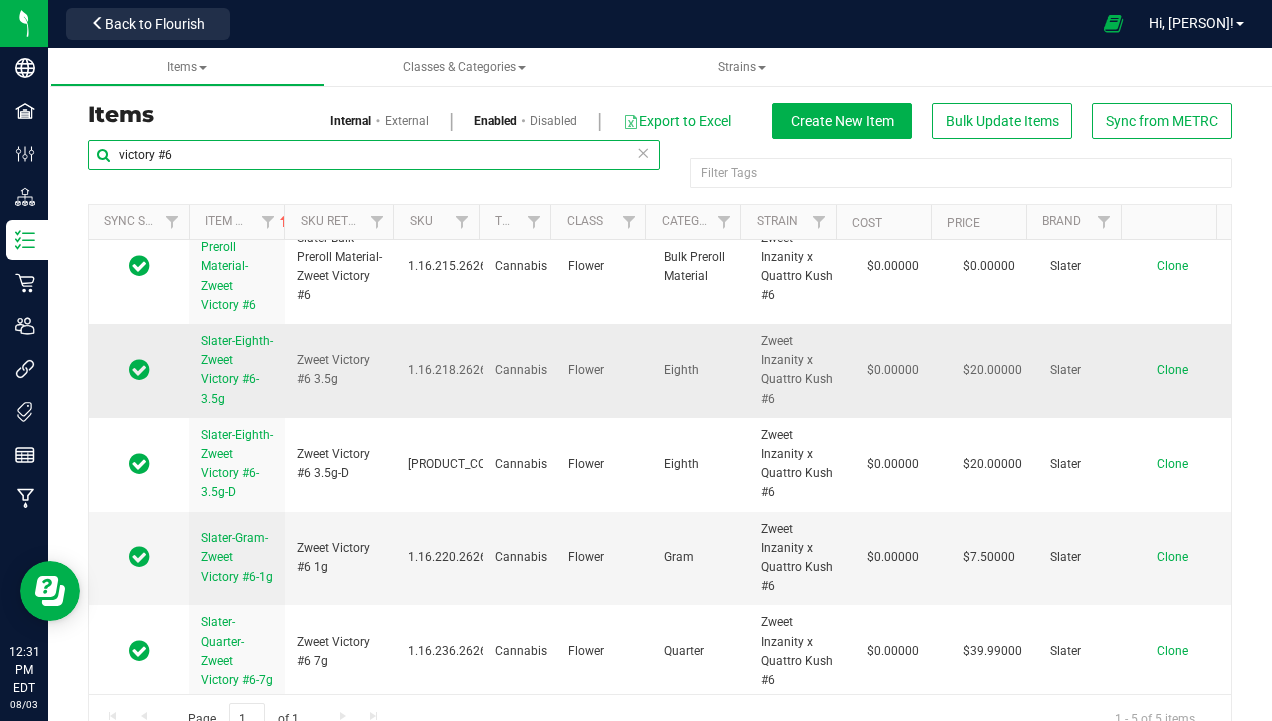 scroll, scrollTop: 52, scrollLeft: 0, axis: vertical 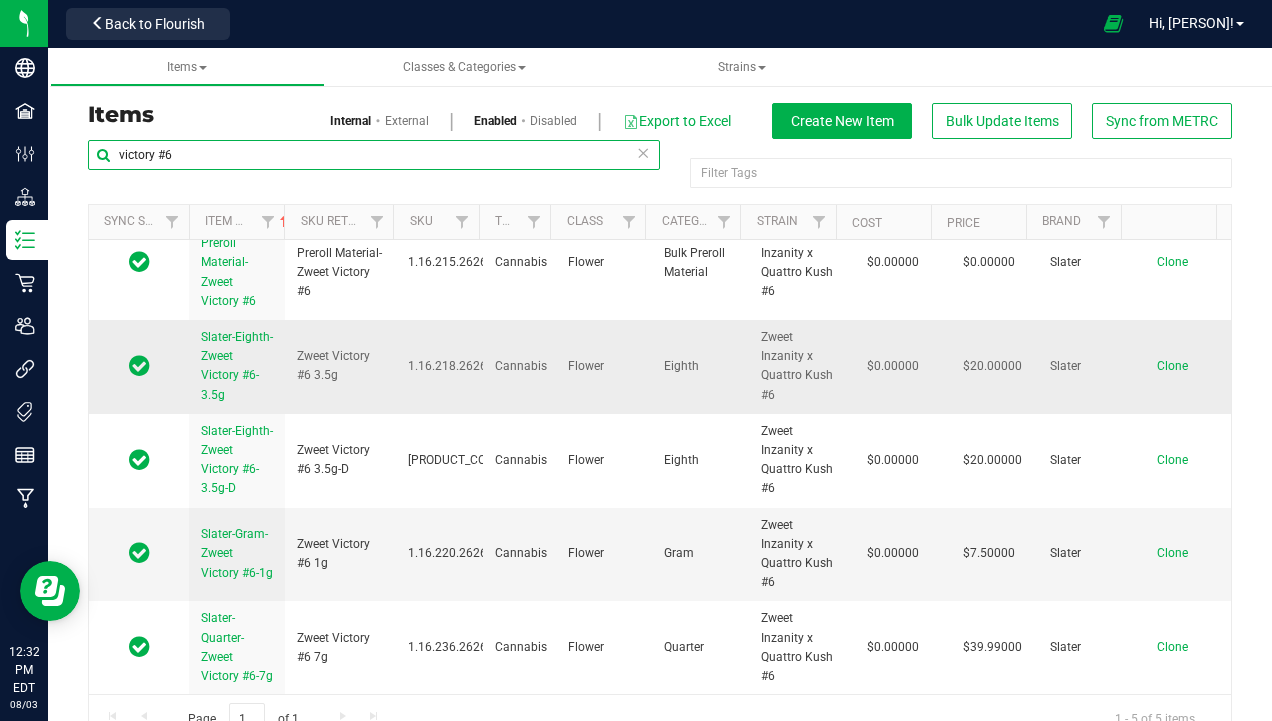 type on "victory #6" 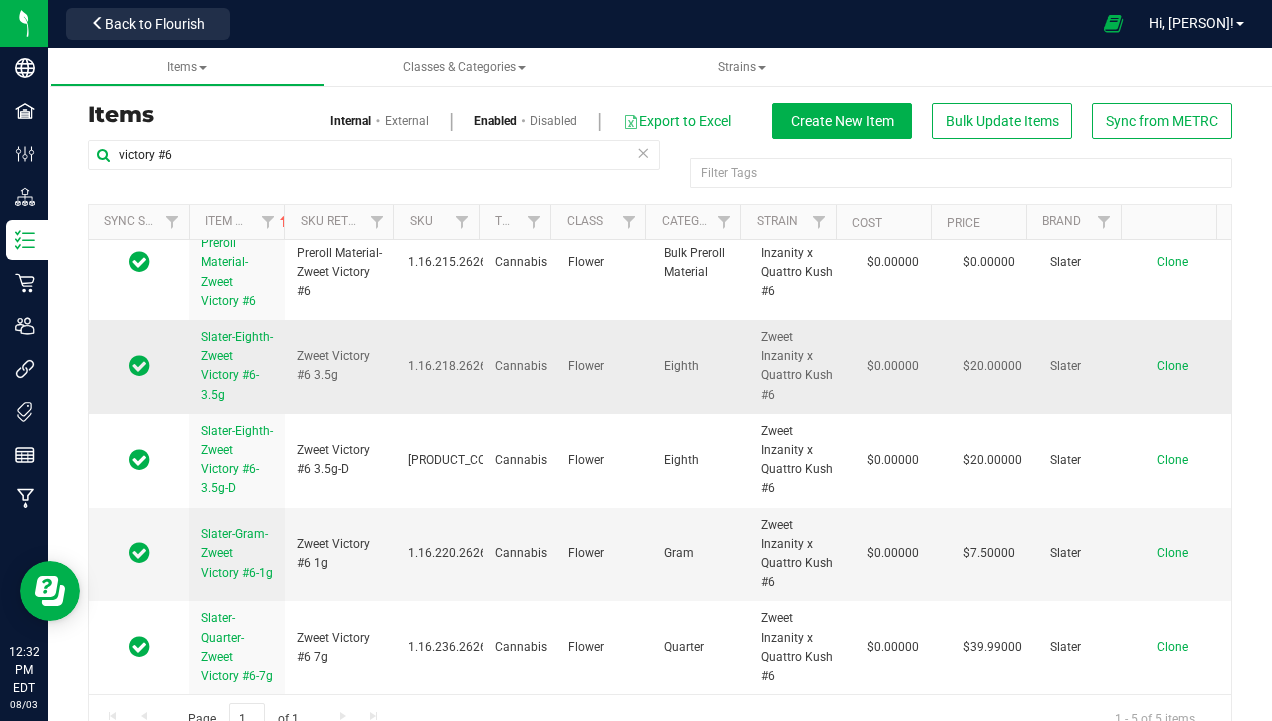 click on "Slater-Eighth-Zweet Victory #6-3.5g" at bounding box center [237, 366] 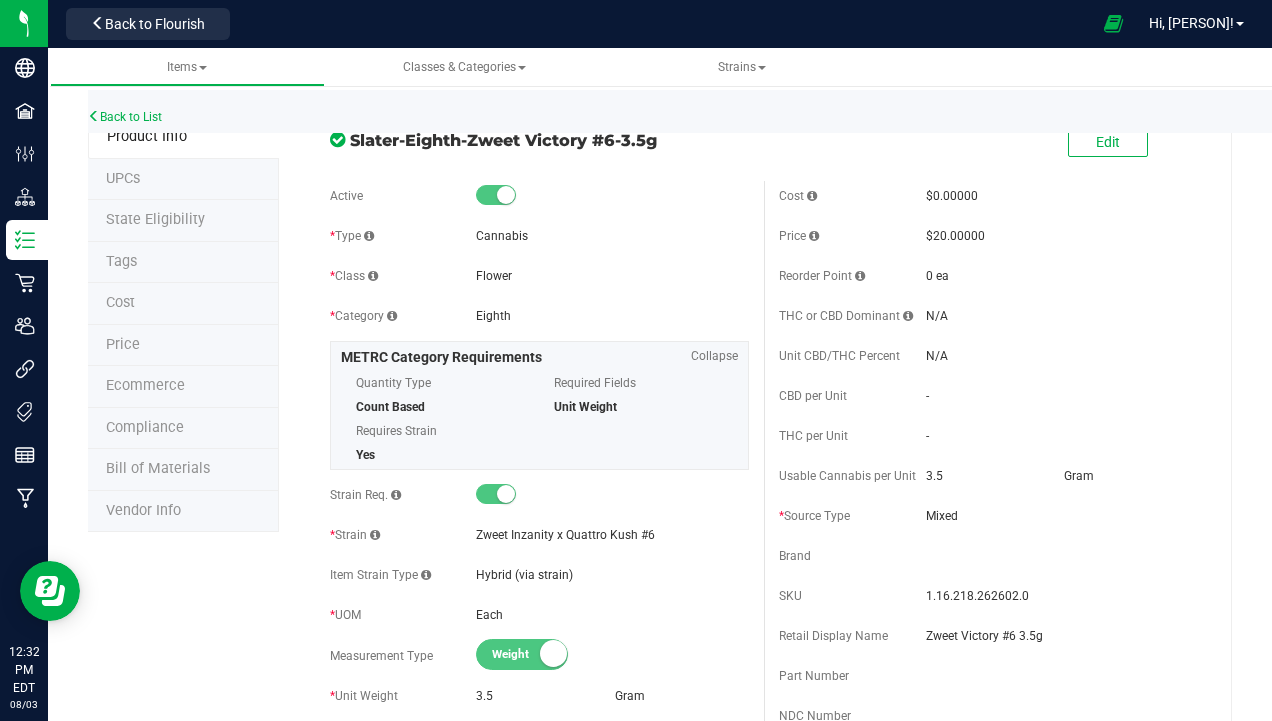 scroll, scrollTop: 0, scrollLeft: 0, axis: both 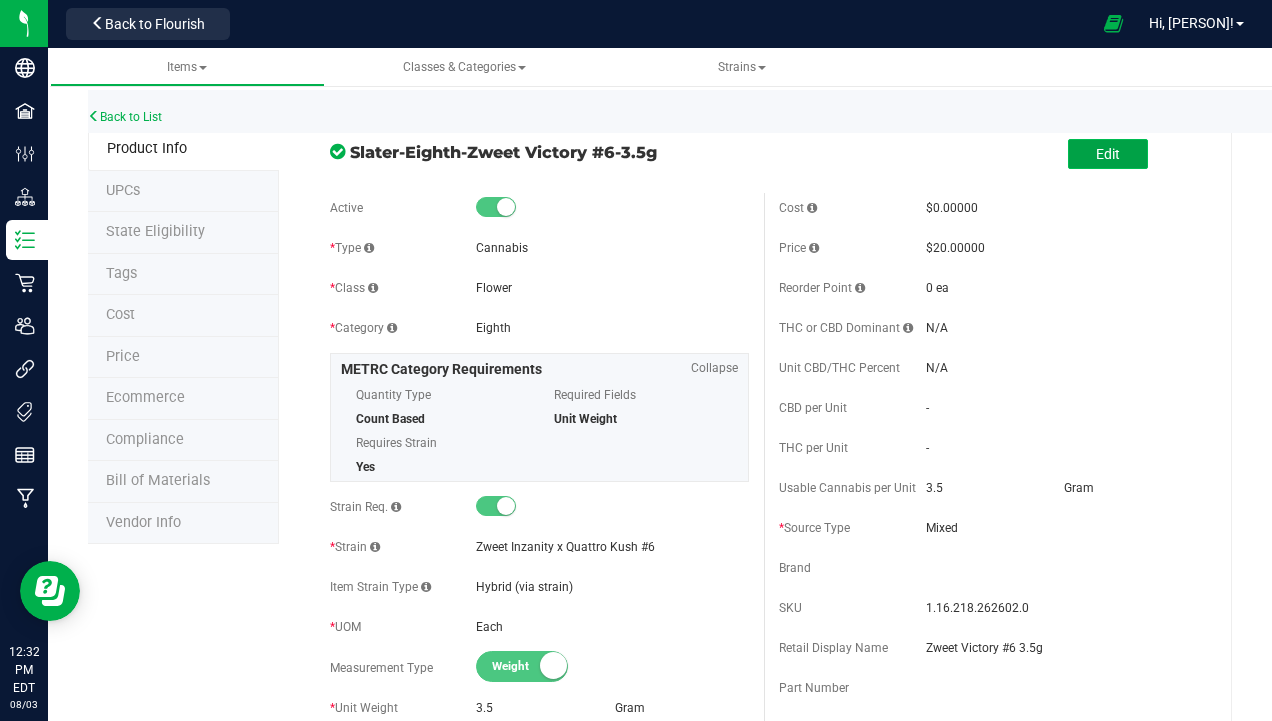 click on "Edit" at bounding box center (1108, 154) 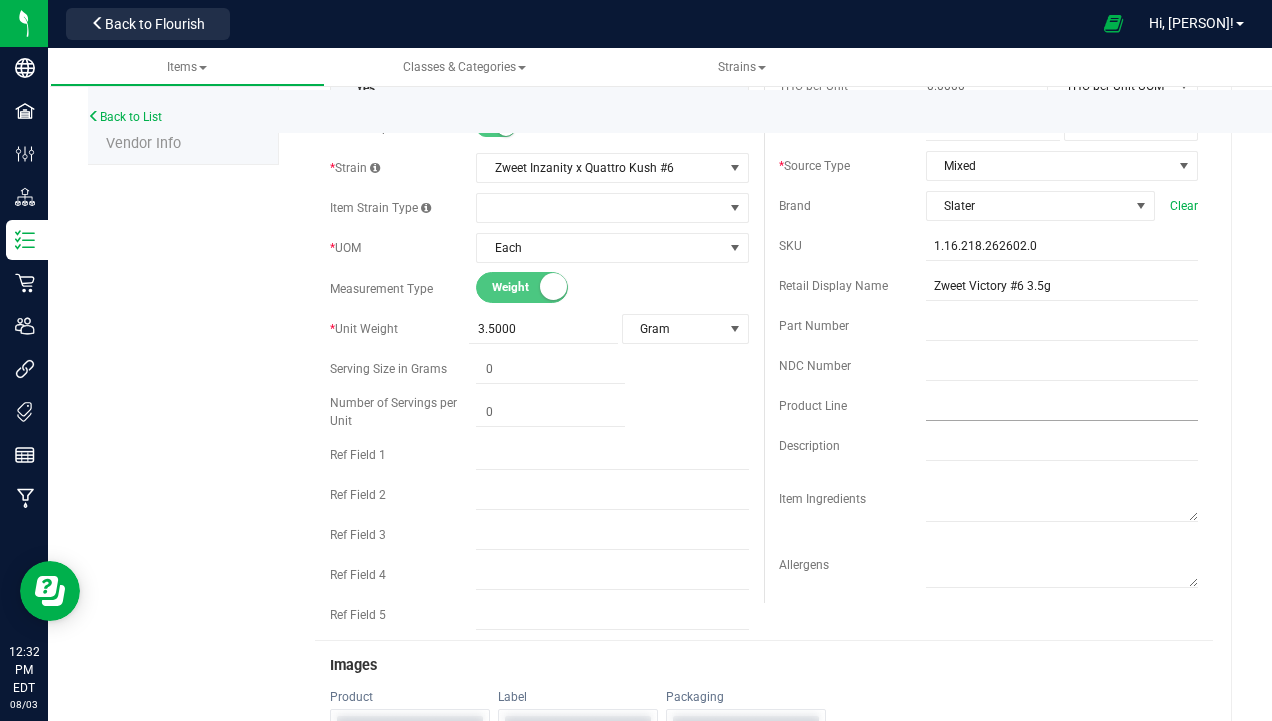 scroll, scrollTop: 400, scrollLeft: 0, axis: vertical 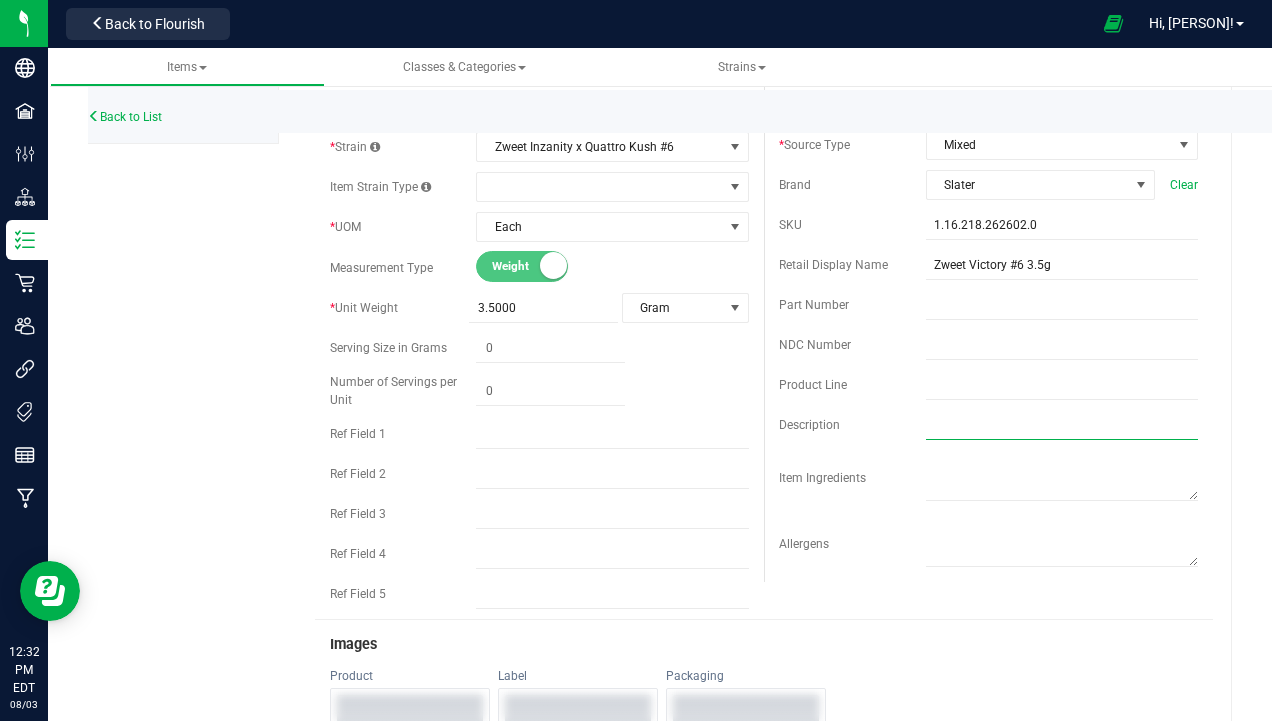 click at bounding box center (1062, 425) 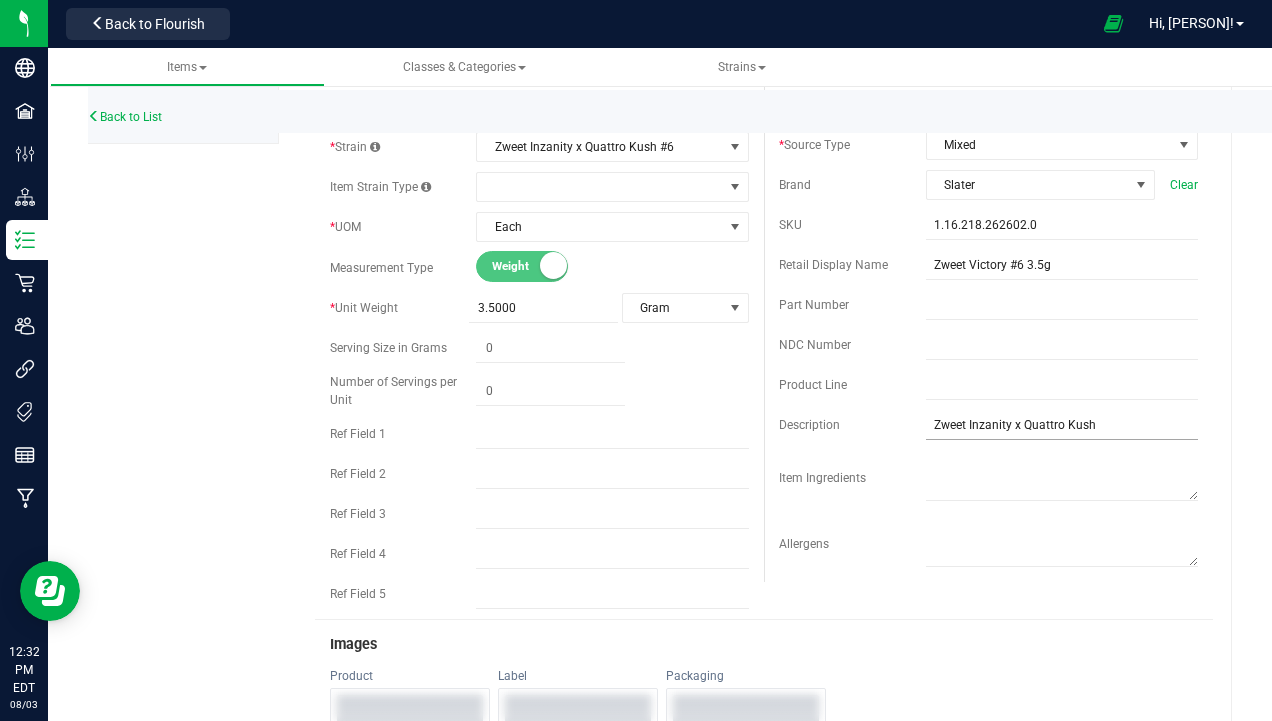 type on "0.0000" 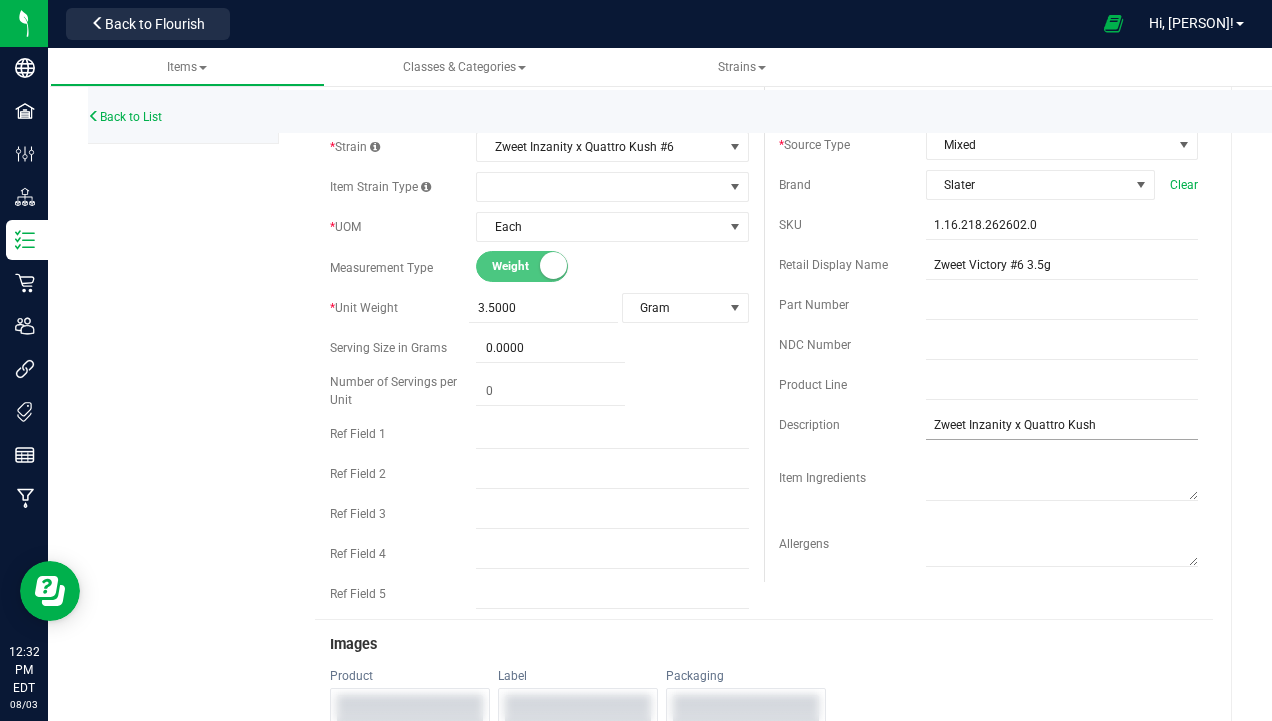 scroll, scrollTop: 1258, scrollLeft: 0, axis: vertical 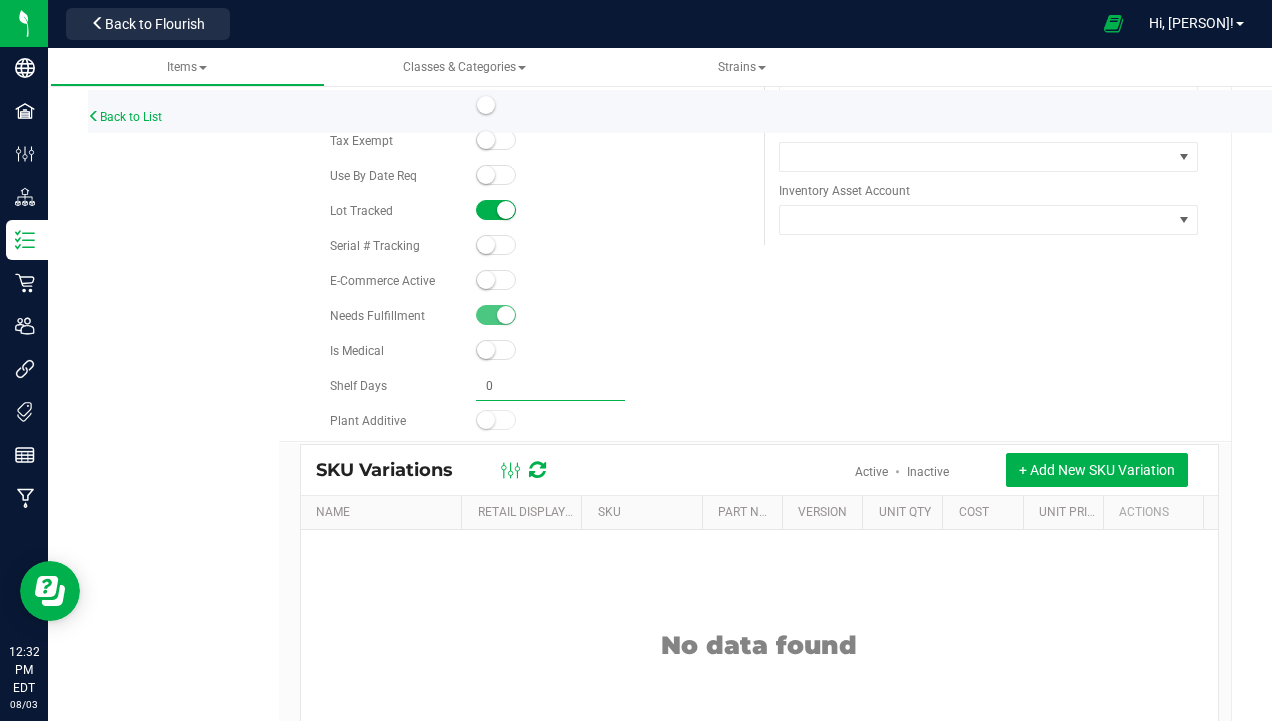 type 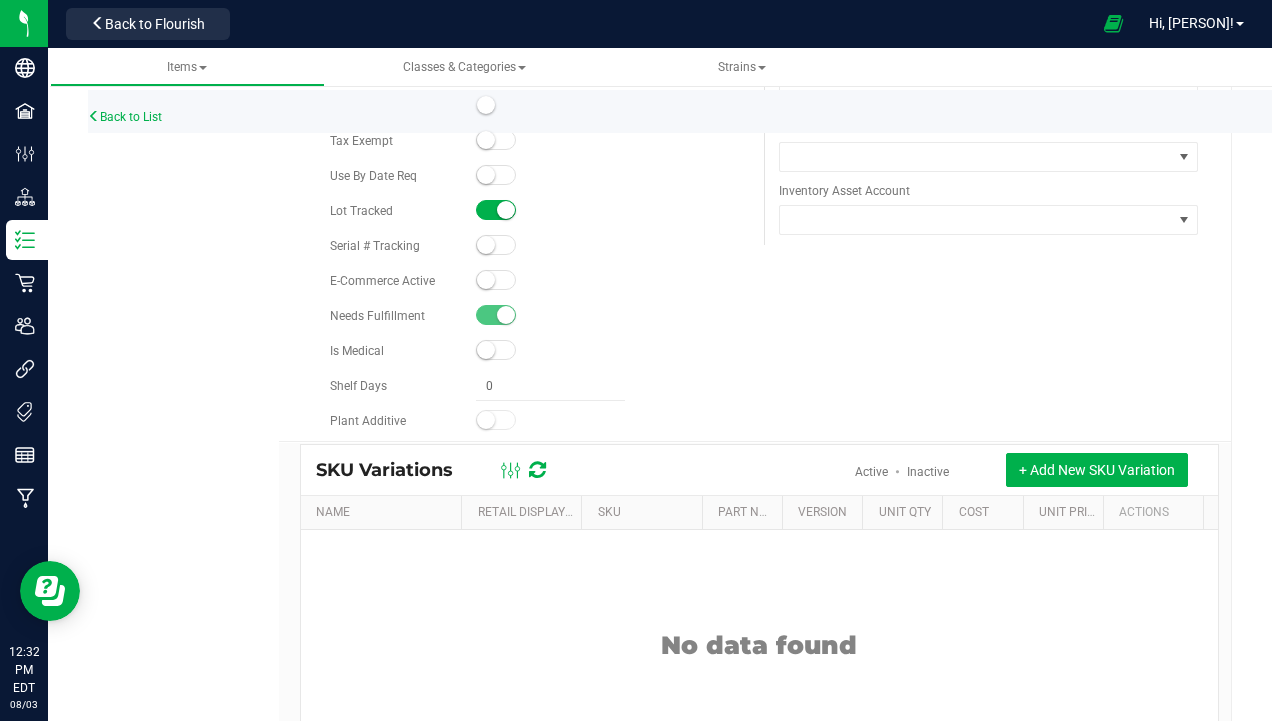 type on "0.0000" 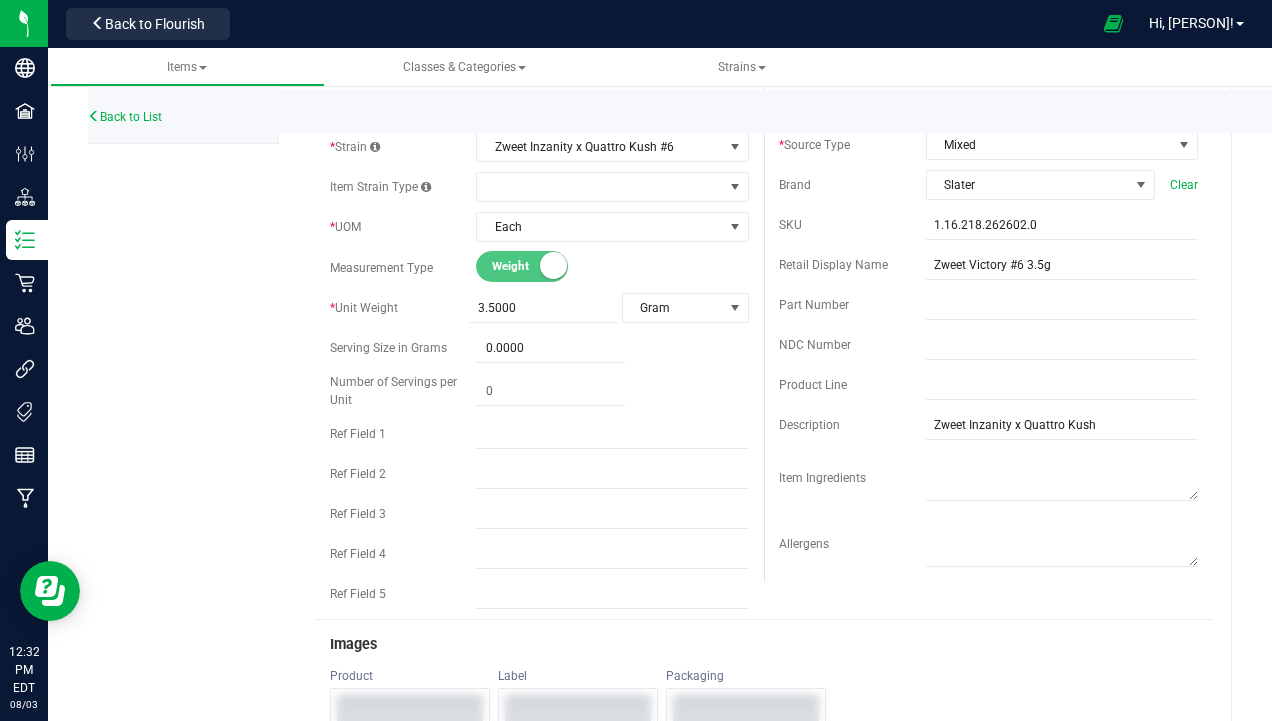 scroll, scrollTop: 0, scrollLeft: 0, axis: both 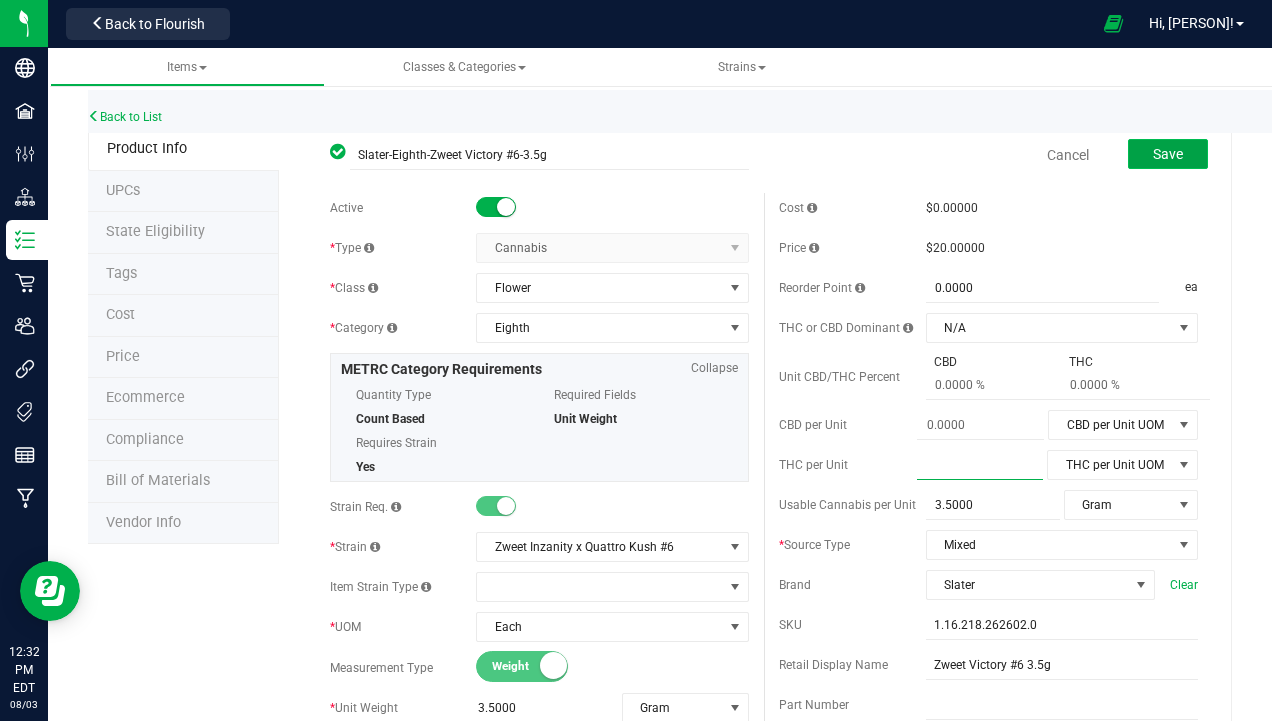 click on "Save" at bounding box center (1168, 154) 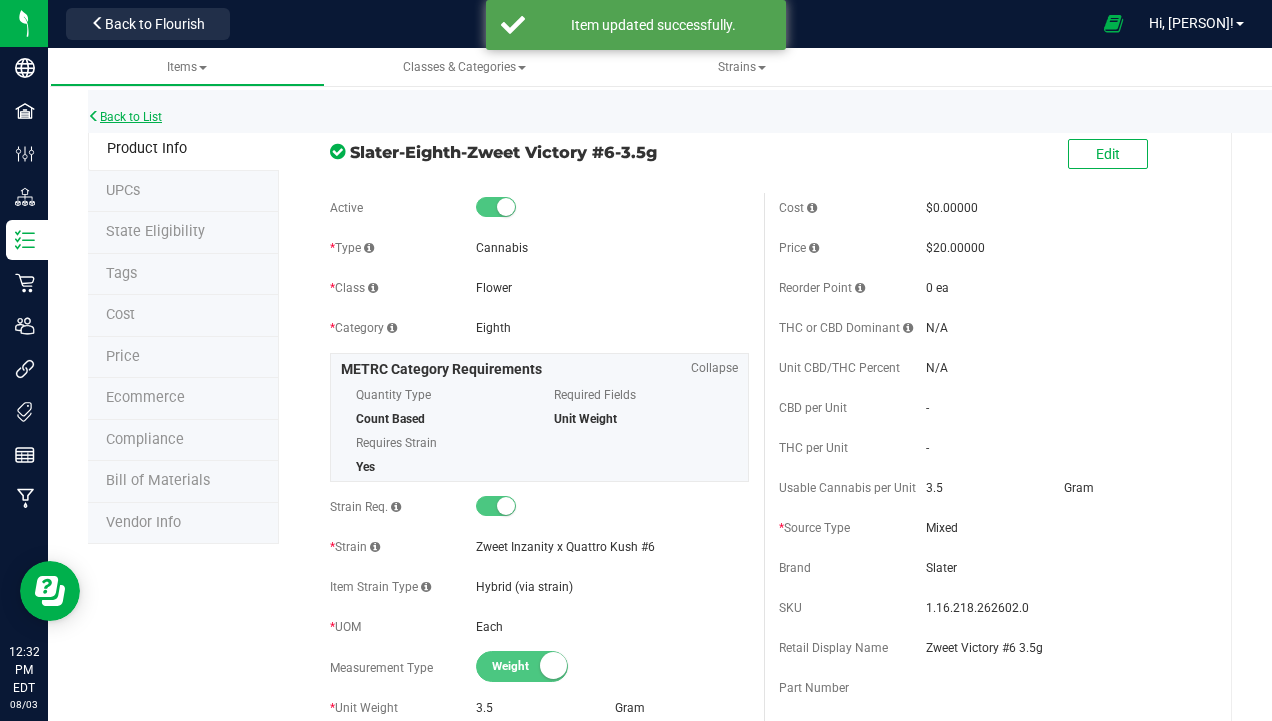 click on "Back to List" at bounding box center (125, 117) 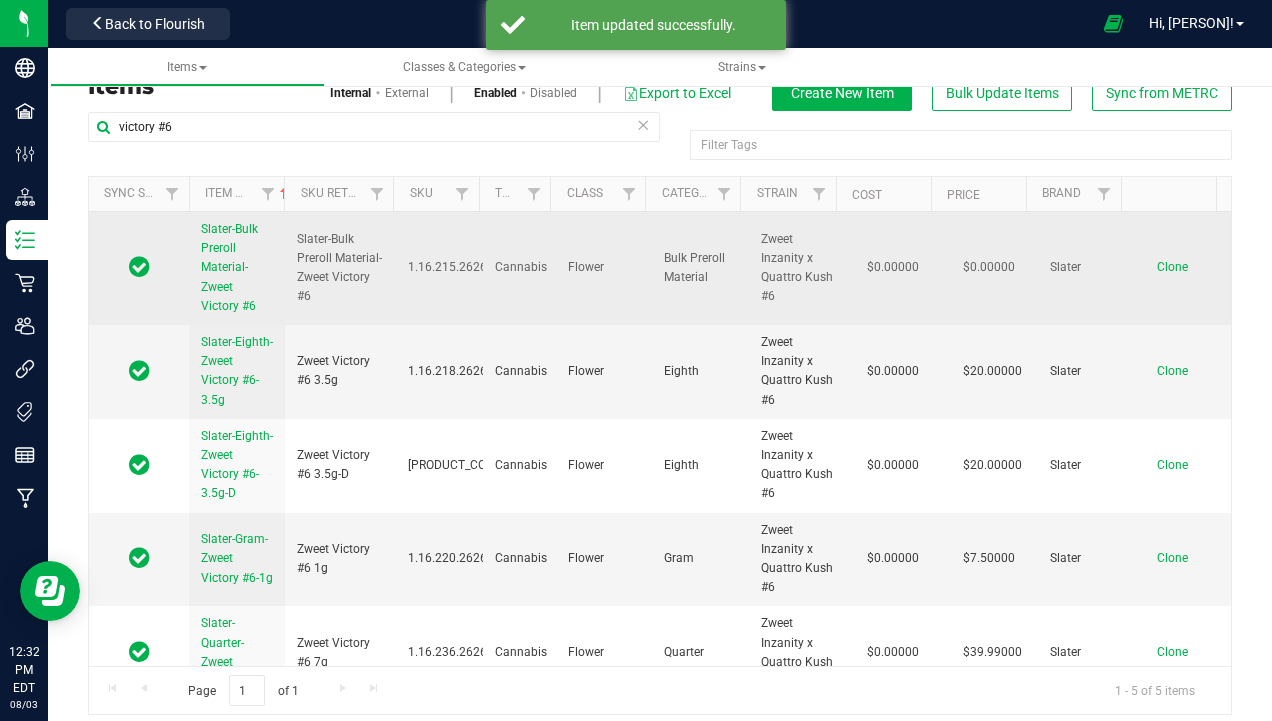 scroll, scrollTop: 42, scrollLeft: 0, axis: vertical 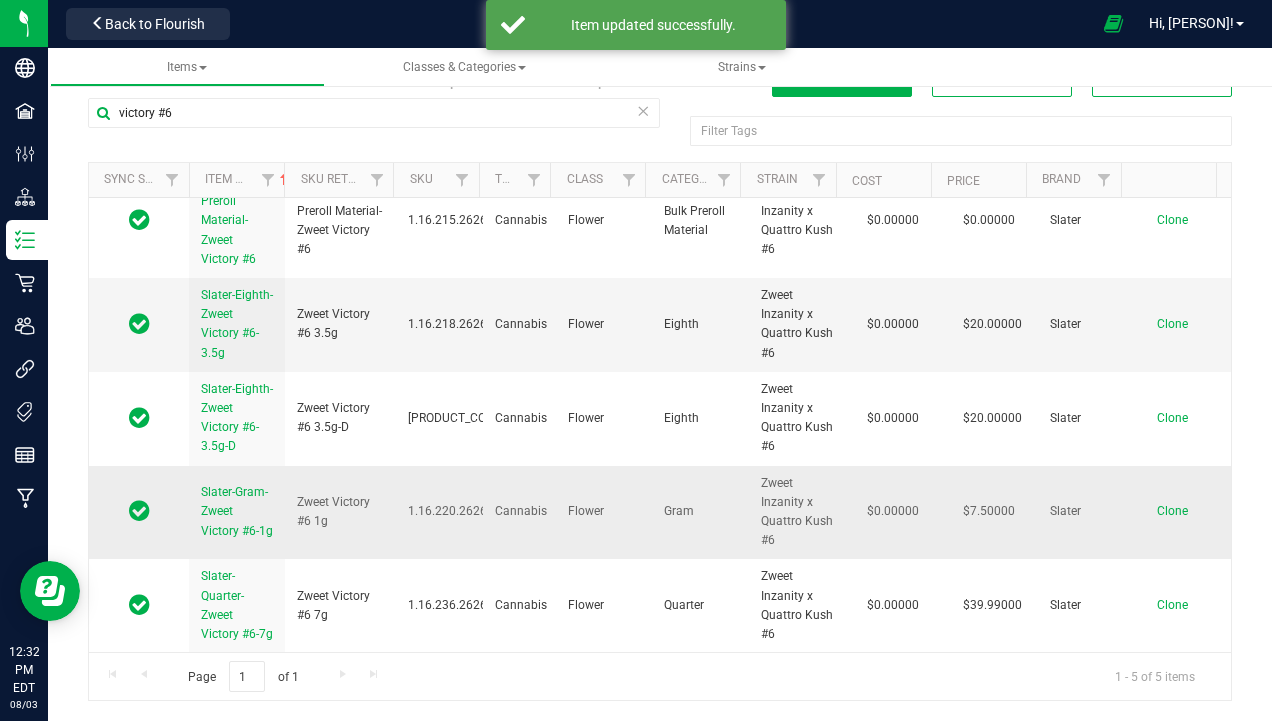 click on "Slater-Gram-Zweet Victory #6-1g" at bounding box center [237, 511] 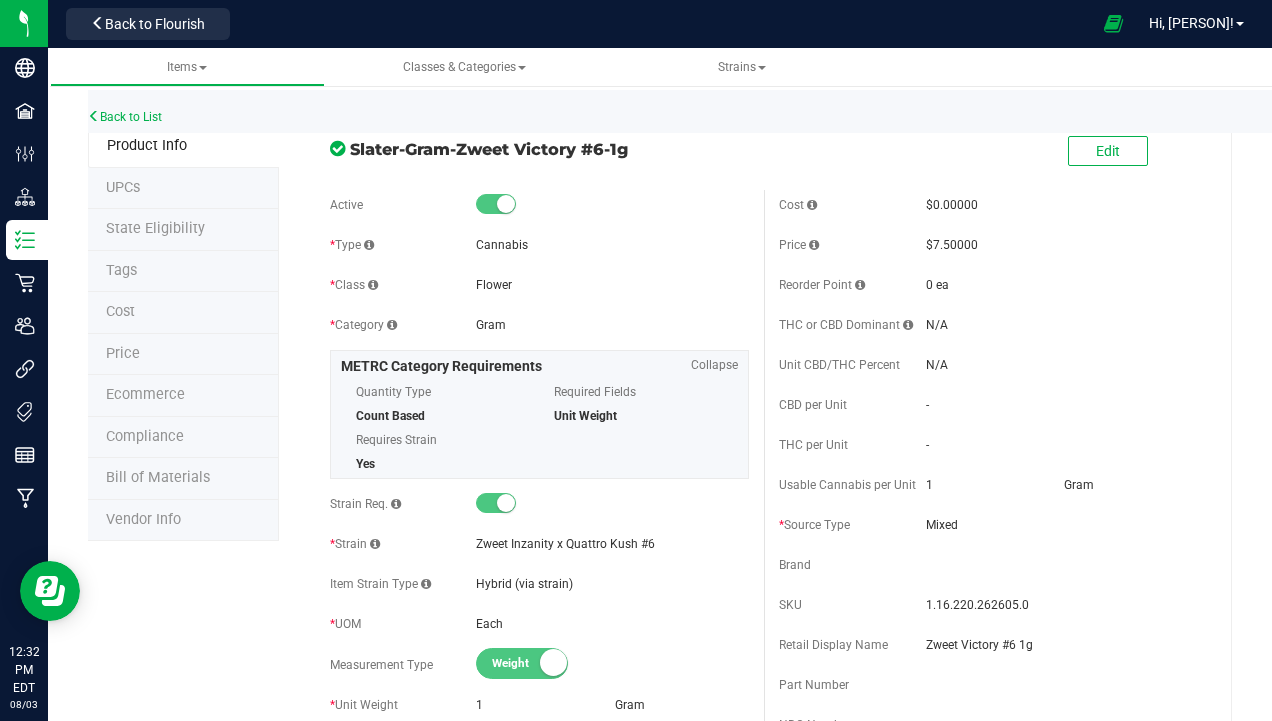 scroll, scrollTop: 0, scrollLeft: 0, axis: both 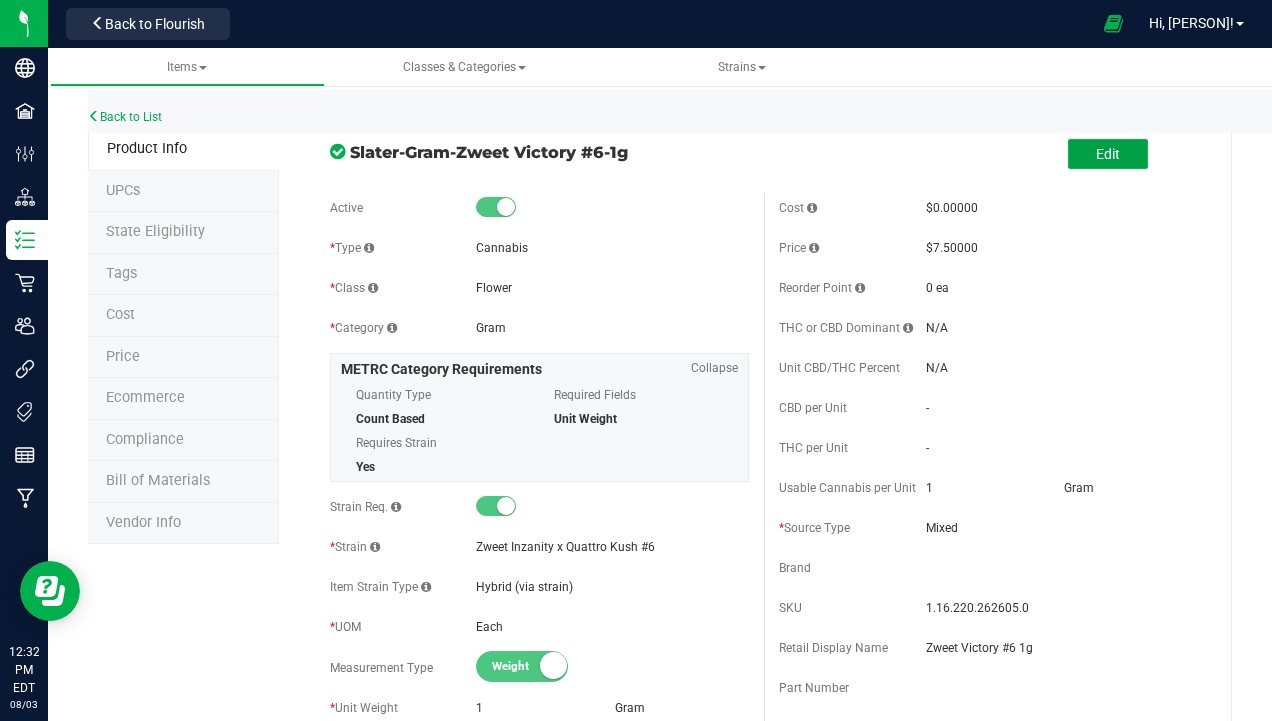 click on "Edit" at bounding box center [1108, 154] 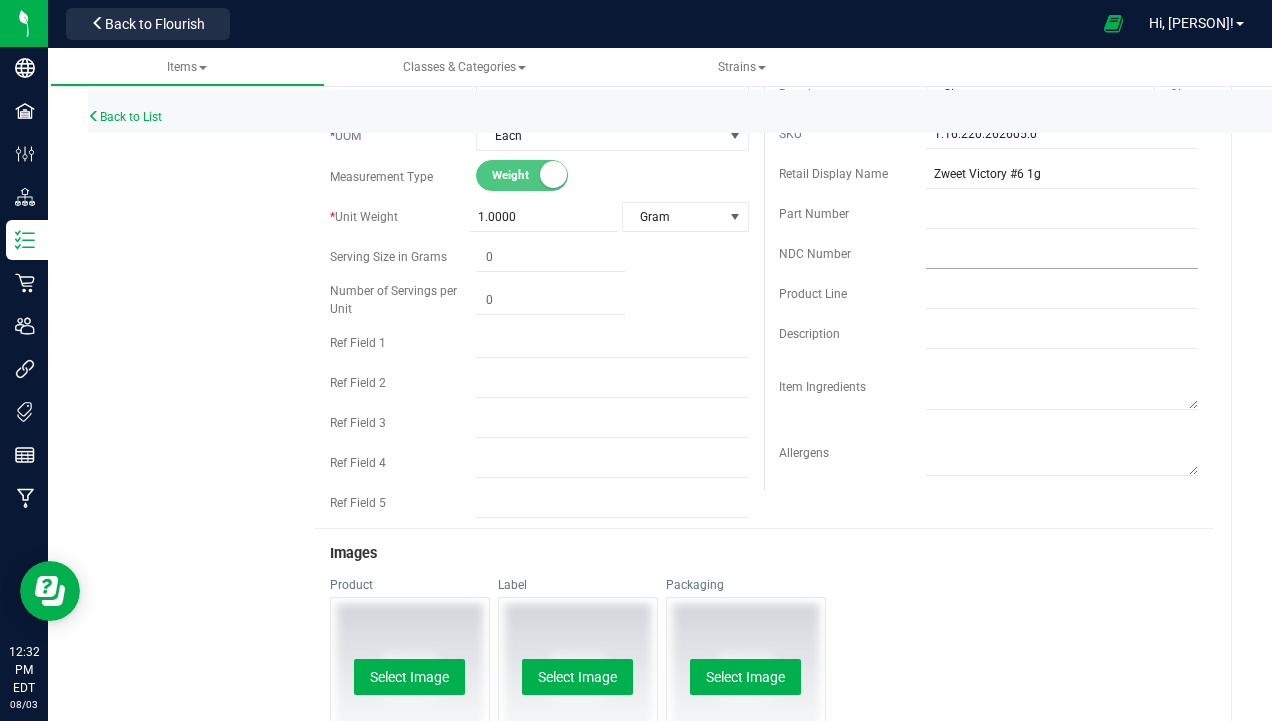 scroll, scrollTop: 500, scrollLeft: 0, axis: vertical 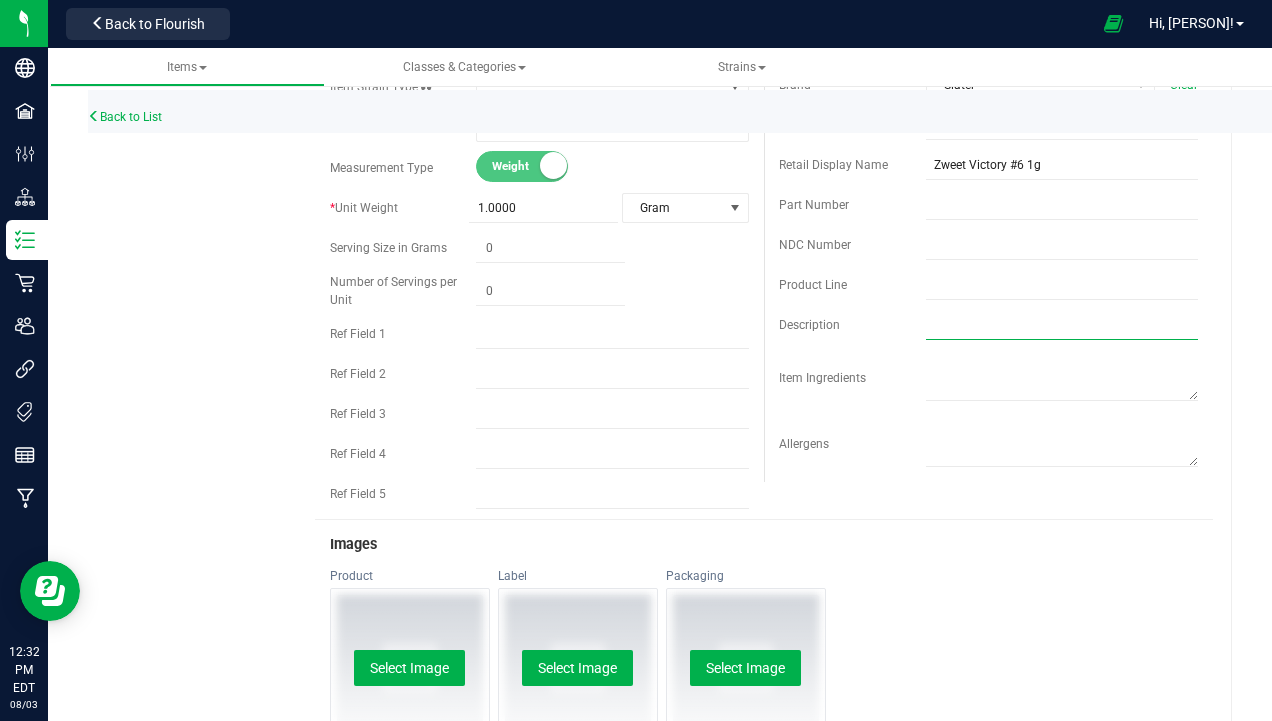 click at bounding box center (1062, 325) 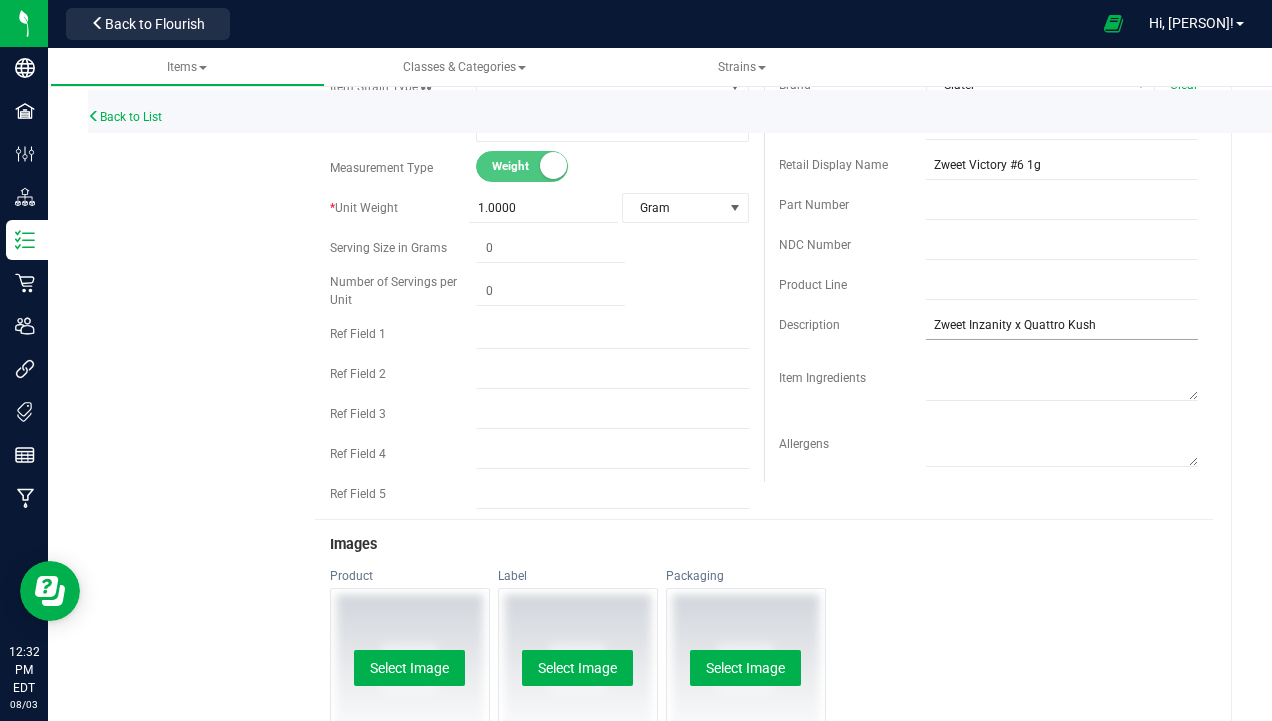 type on "0.0000" 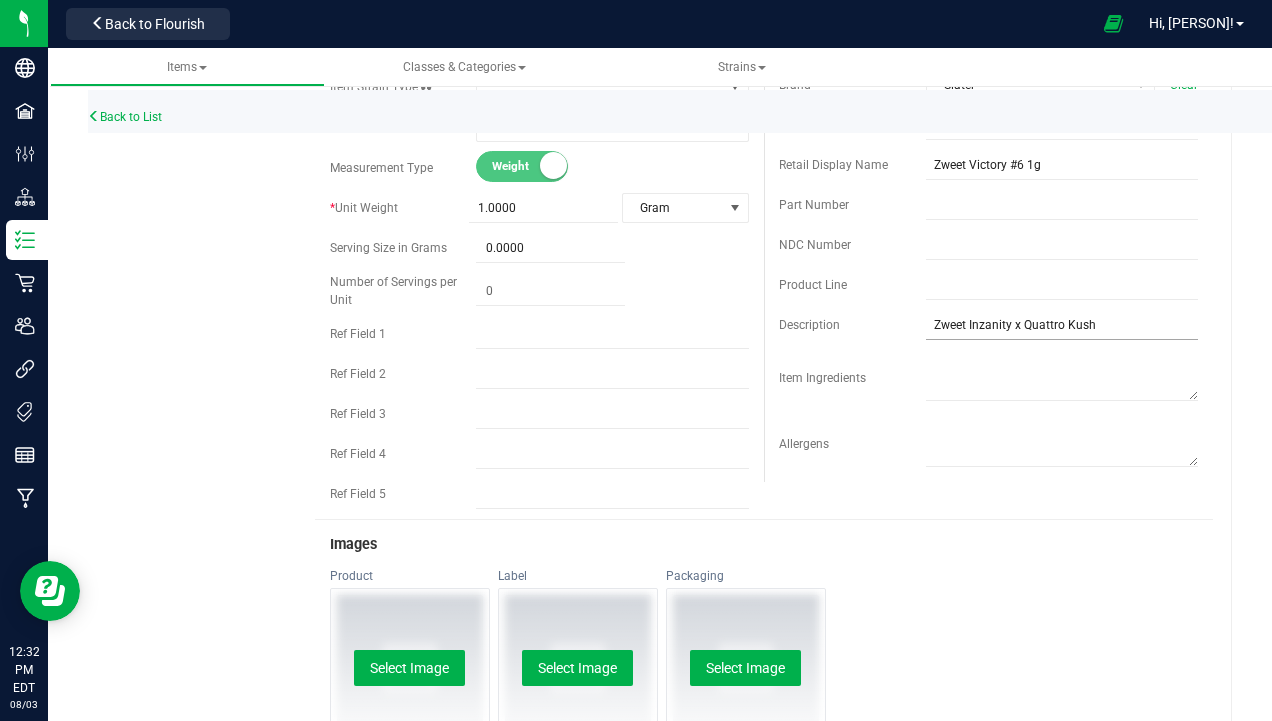 scroll, scrollTop: 1258, scrollLeft: 0, axis: vertical 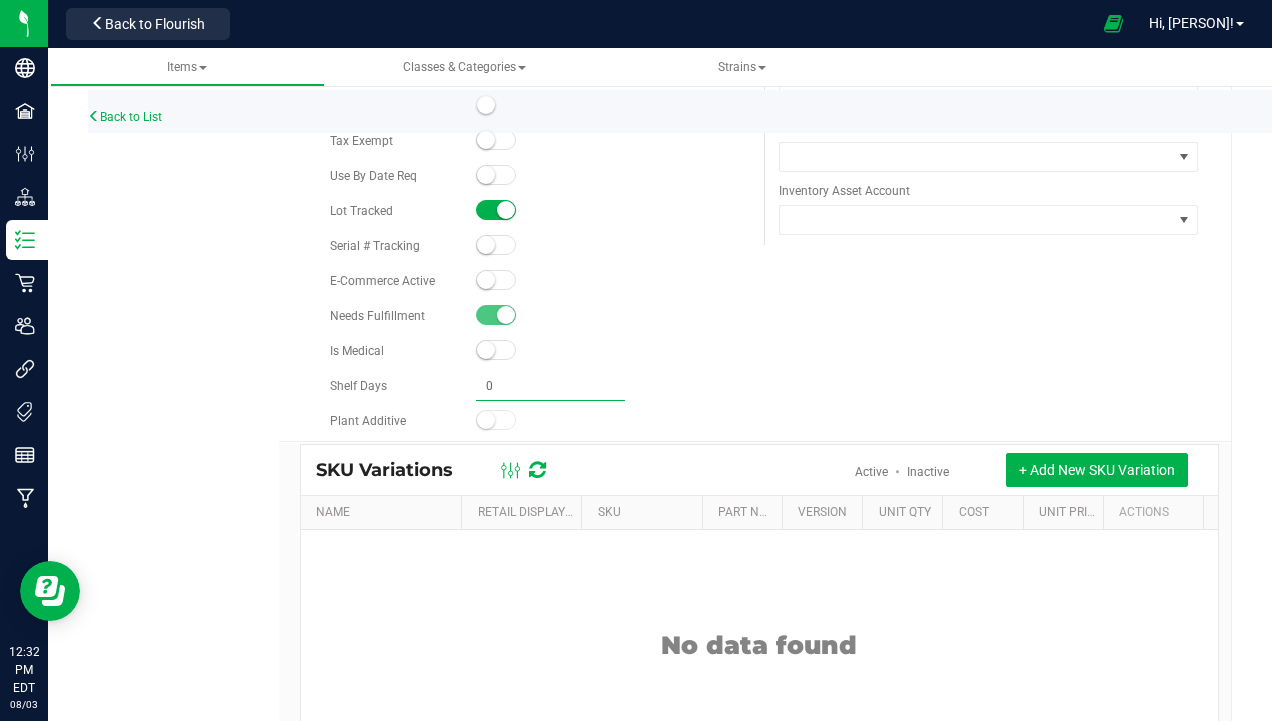 type 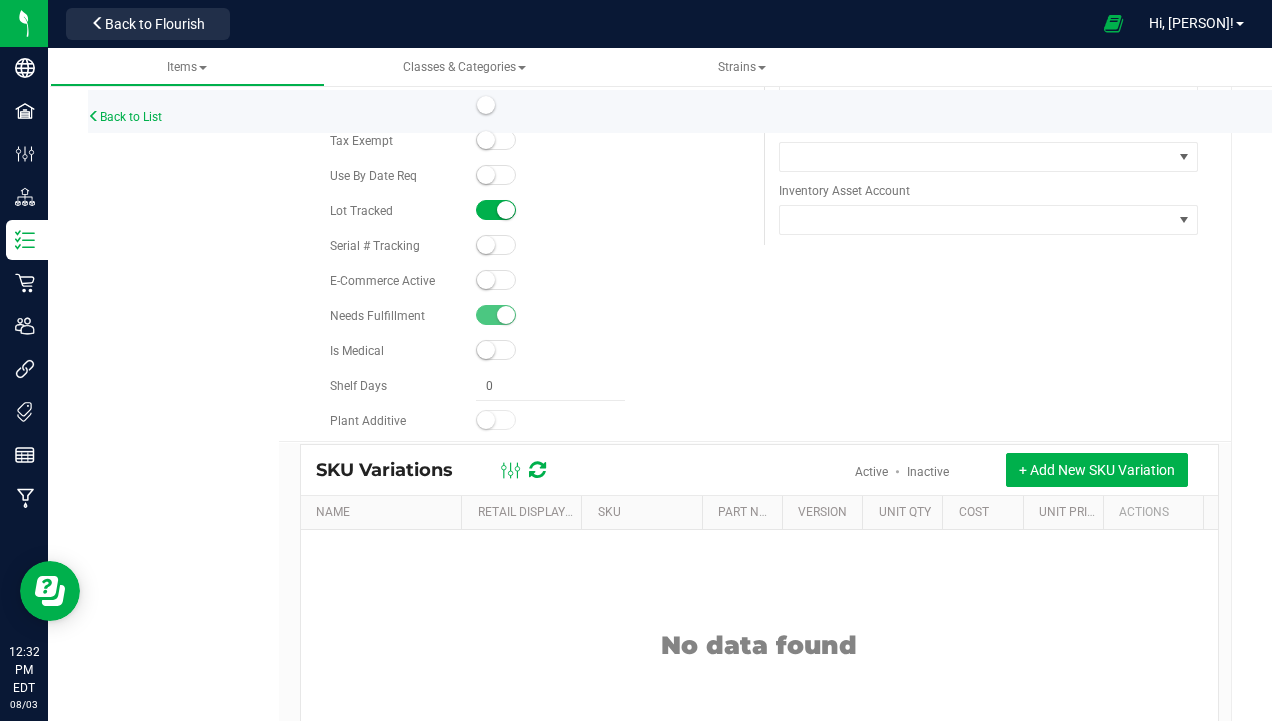 type on "0.0000" 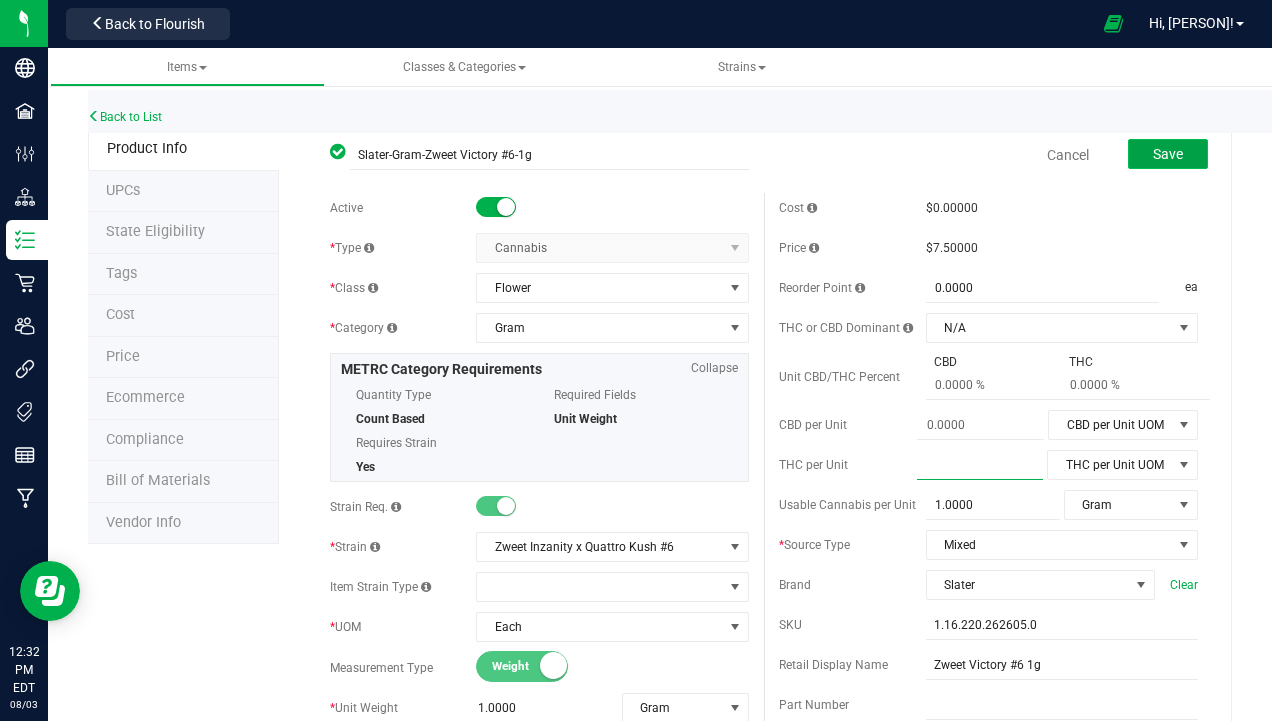 click on "Save" at bounding box center [1168, 154] 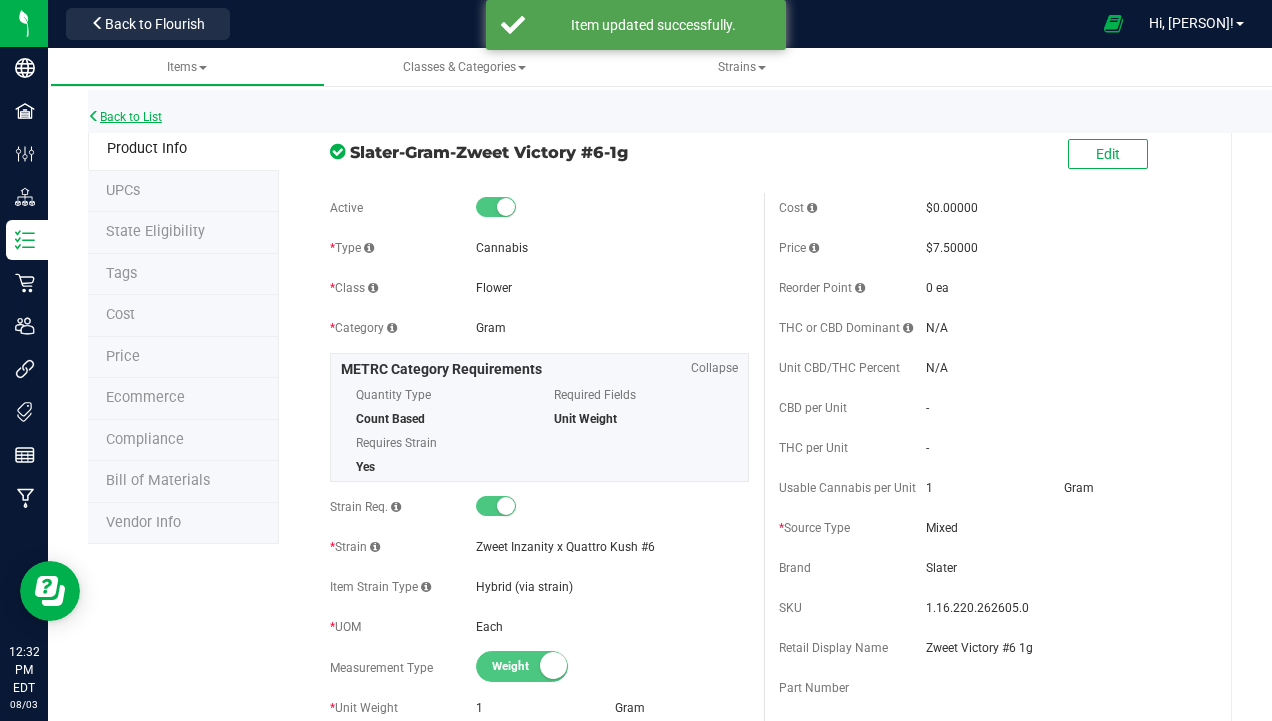 click on "Back to List" at bounding box center [125, 117] 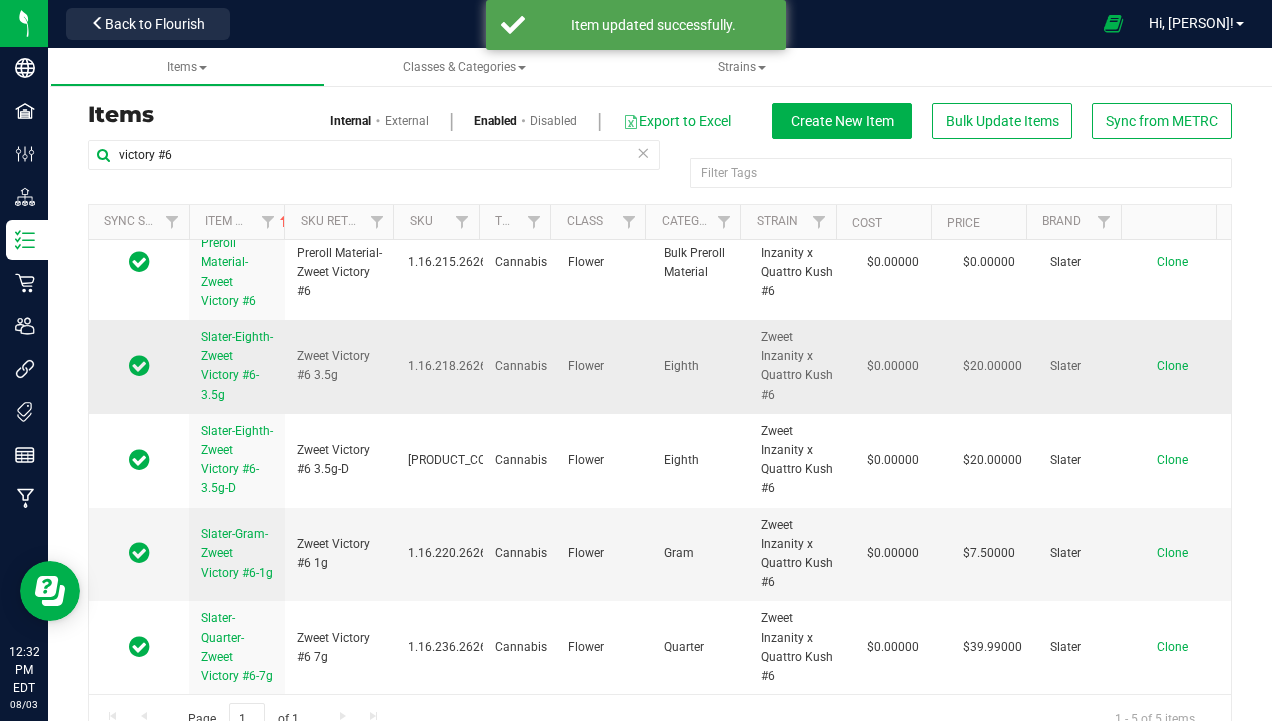 scroll, scrollTop: 52, scrollLeft: 0, axis: vertical 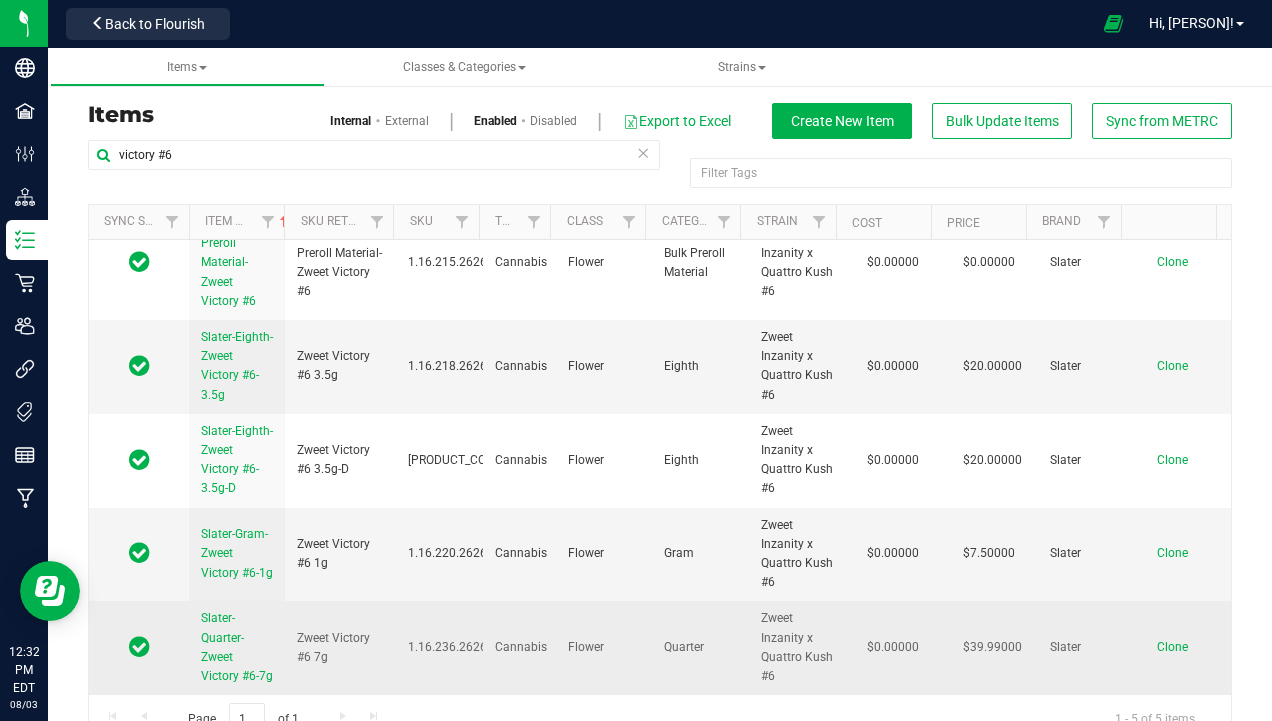 click on "Slater-Quarter-Zweet Victory #6-7g" at bounding box center (237, 647) 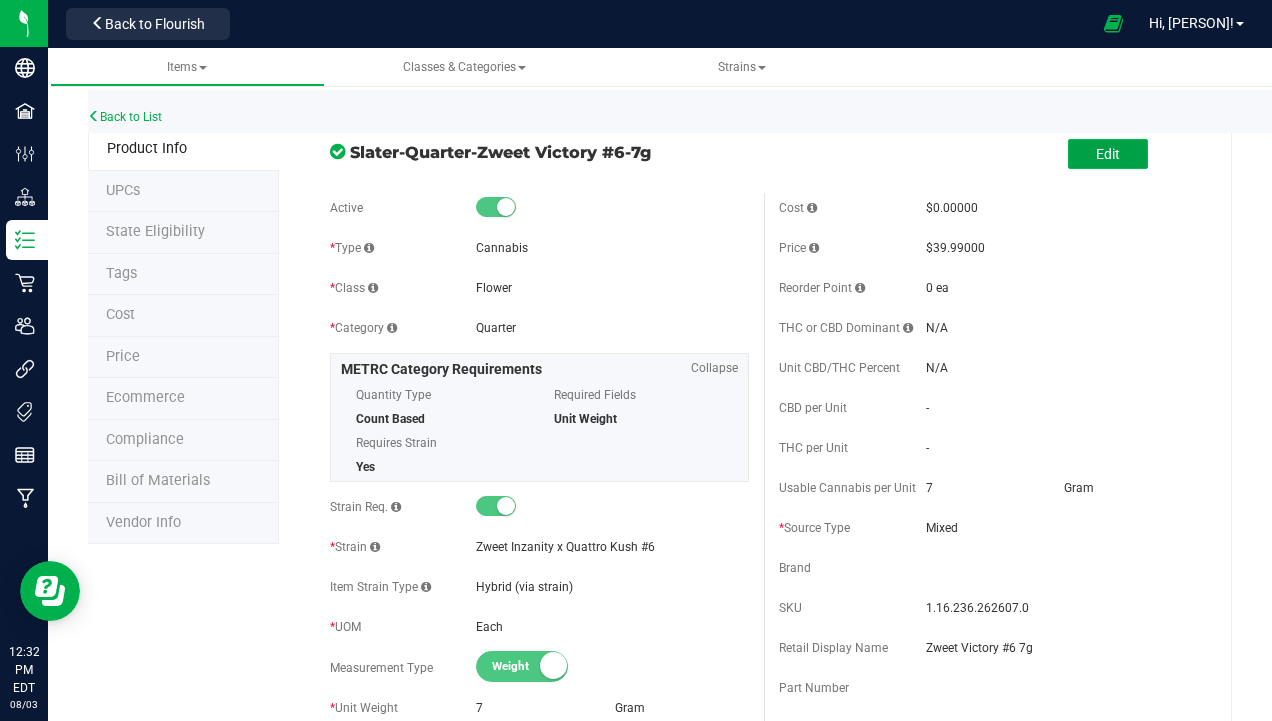 click on "Edit" at bounding box center (1108, 154) 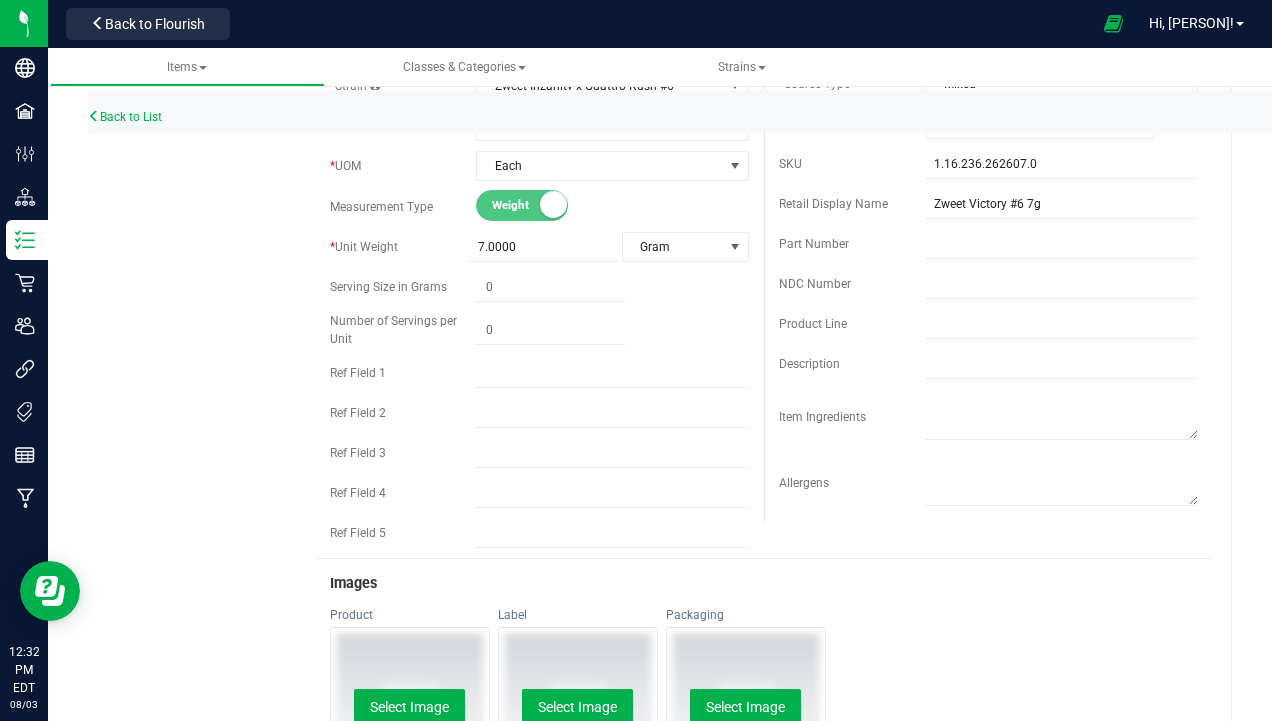 scroll, scrollTop: 500, scrollLeft: 0, axis: vertical 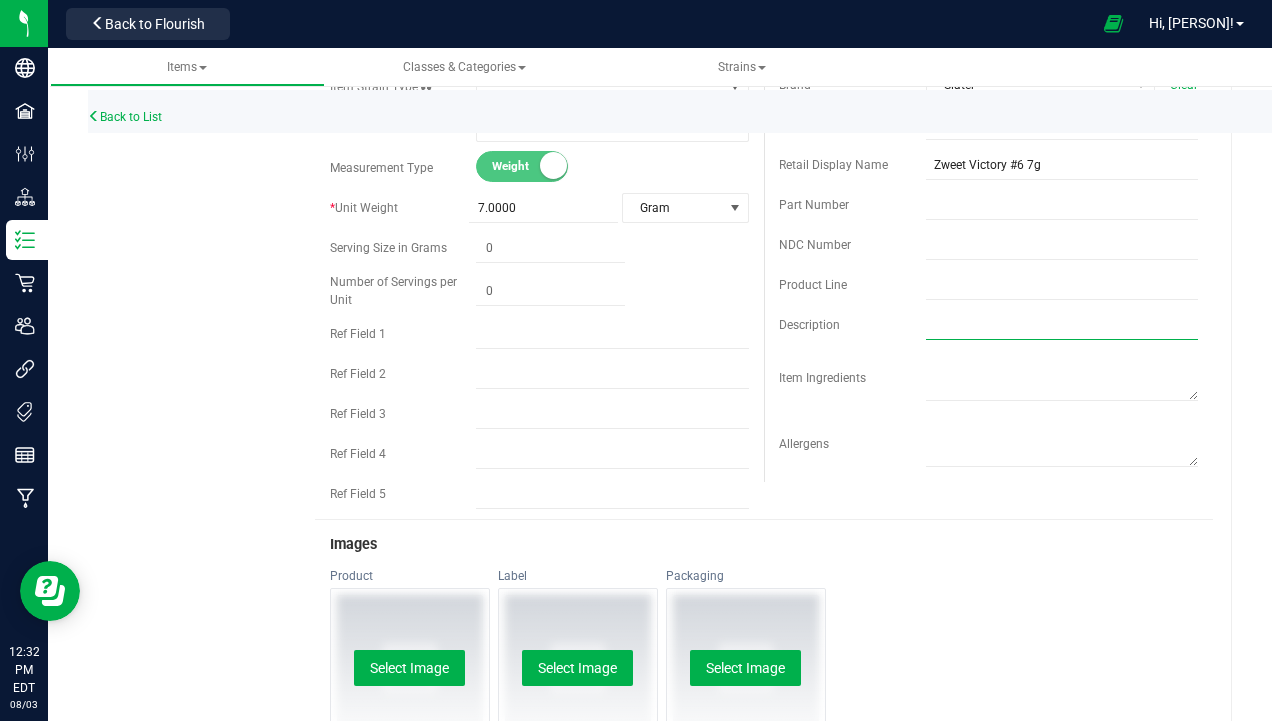 click at bounding box center (1062, 325) 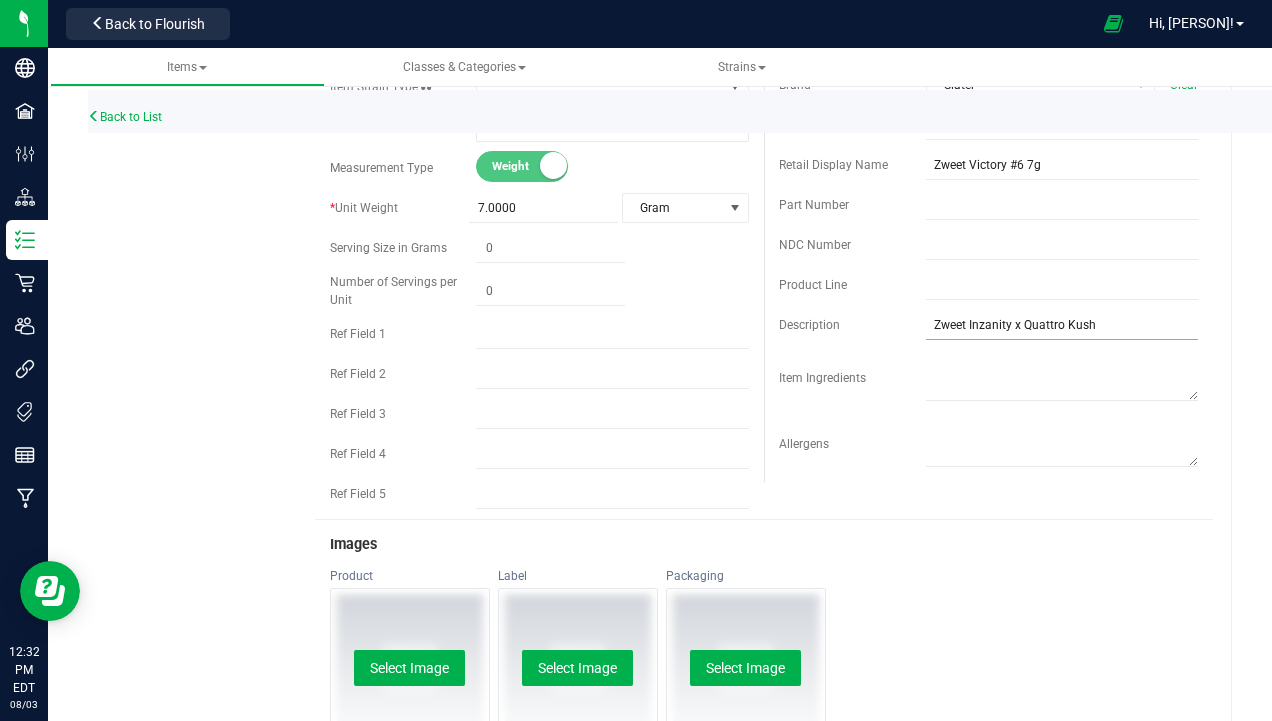 type on "0.0000" 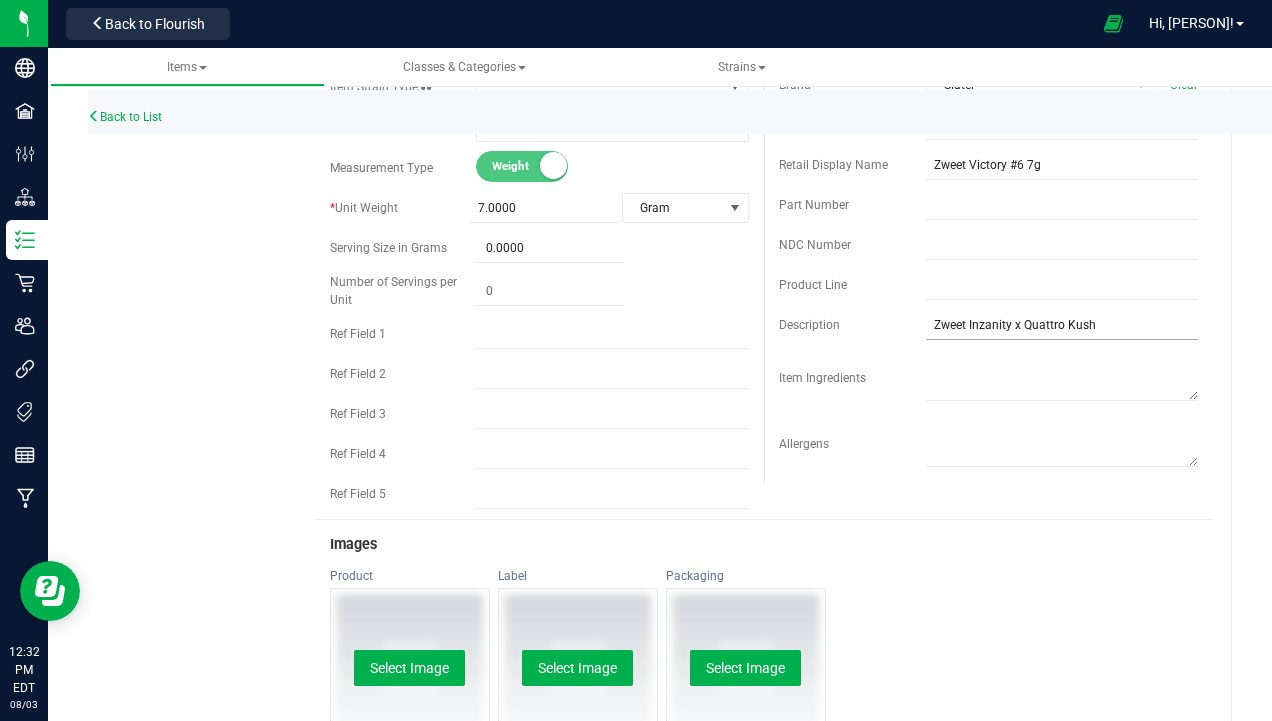 scroll, scrollTop: 1258, scrollLeft: 0, axis: vertical 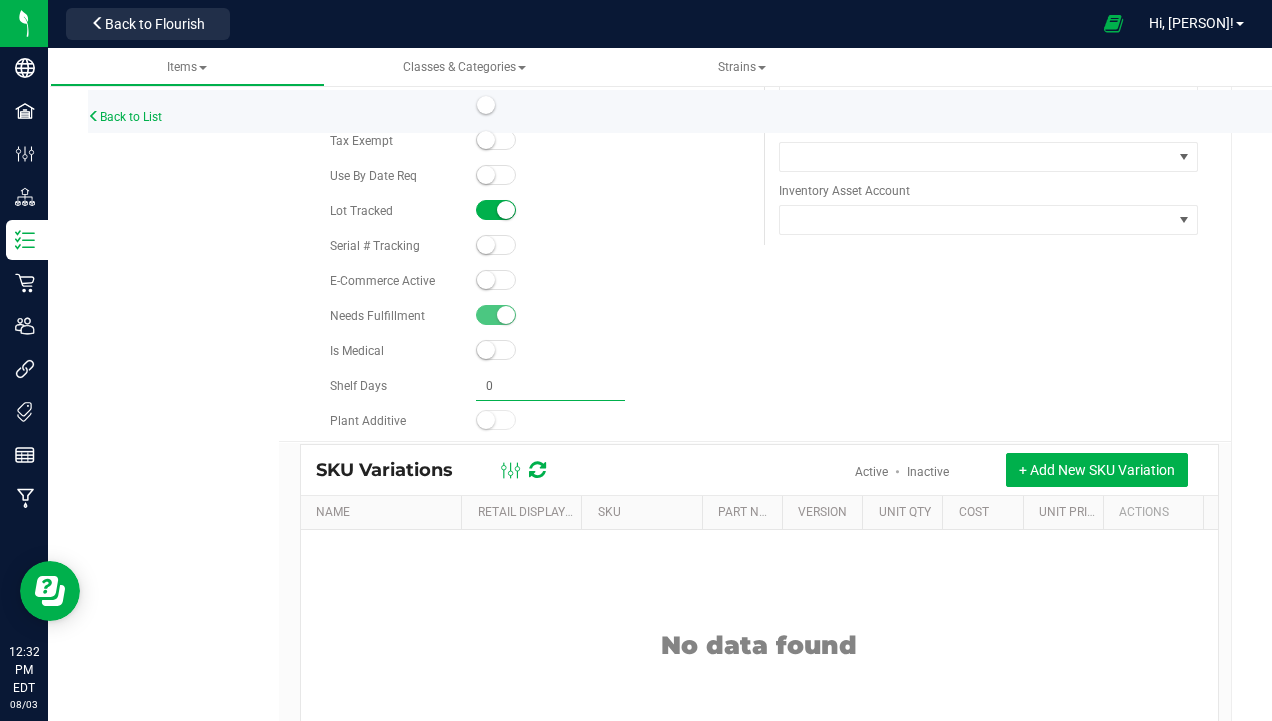 type 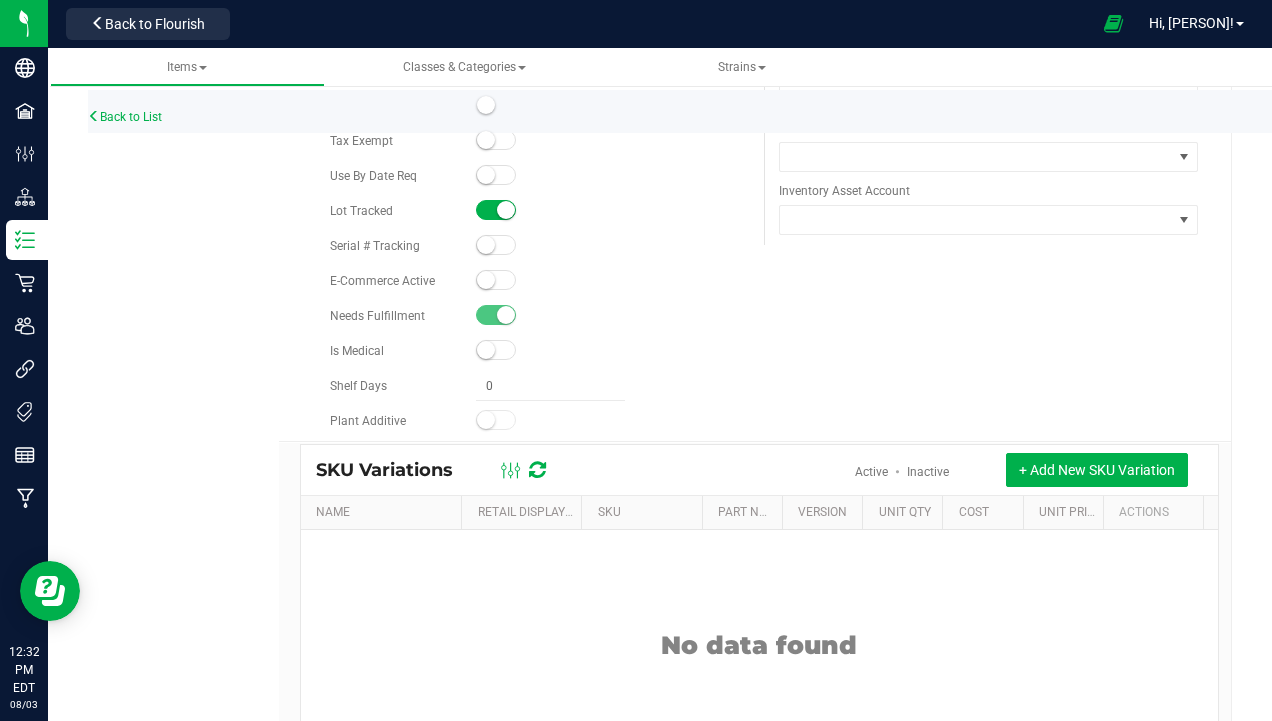 type on "0.0000" 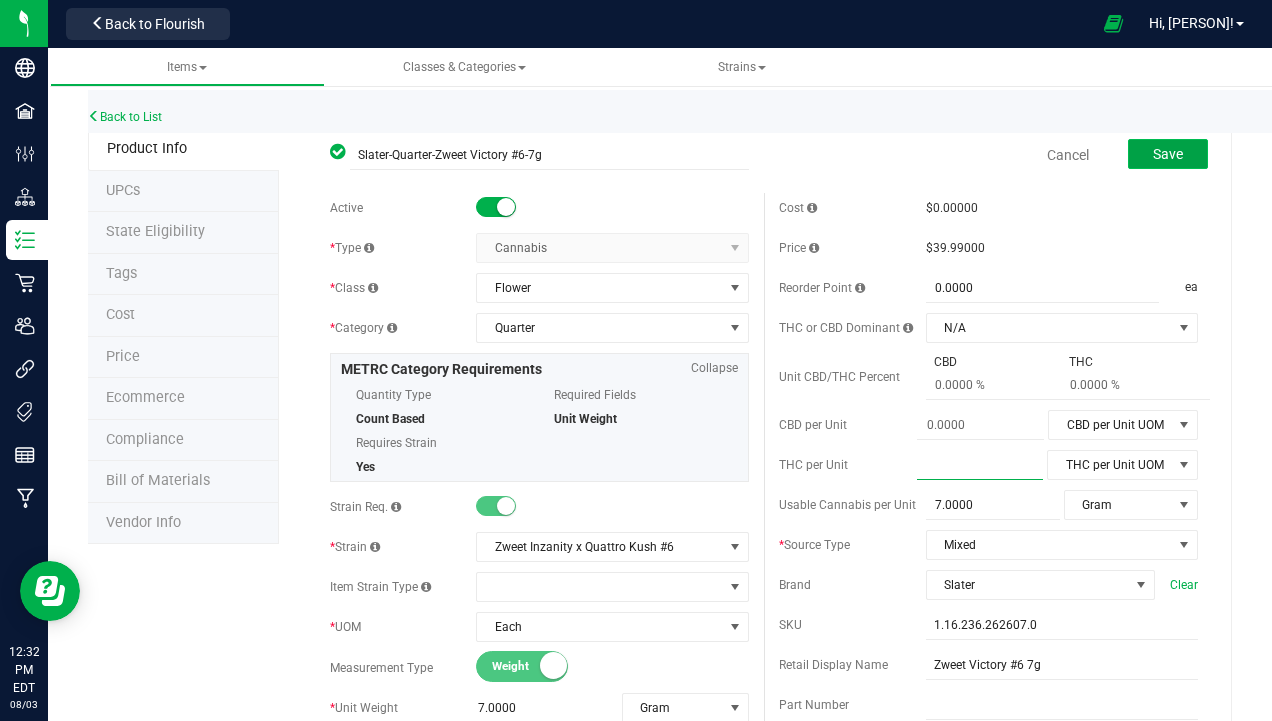 click on "Save" at bounding box center [1168, 154] 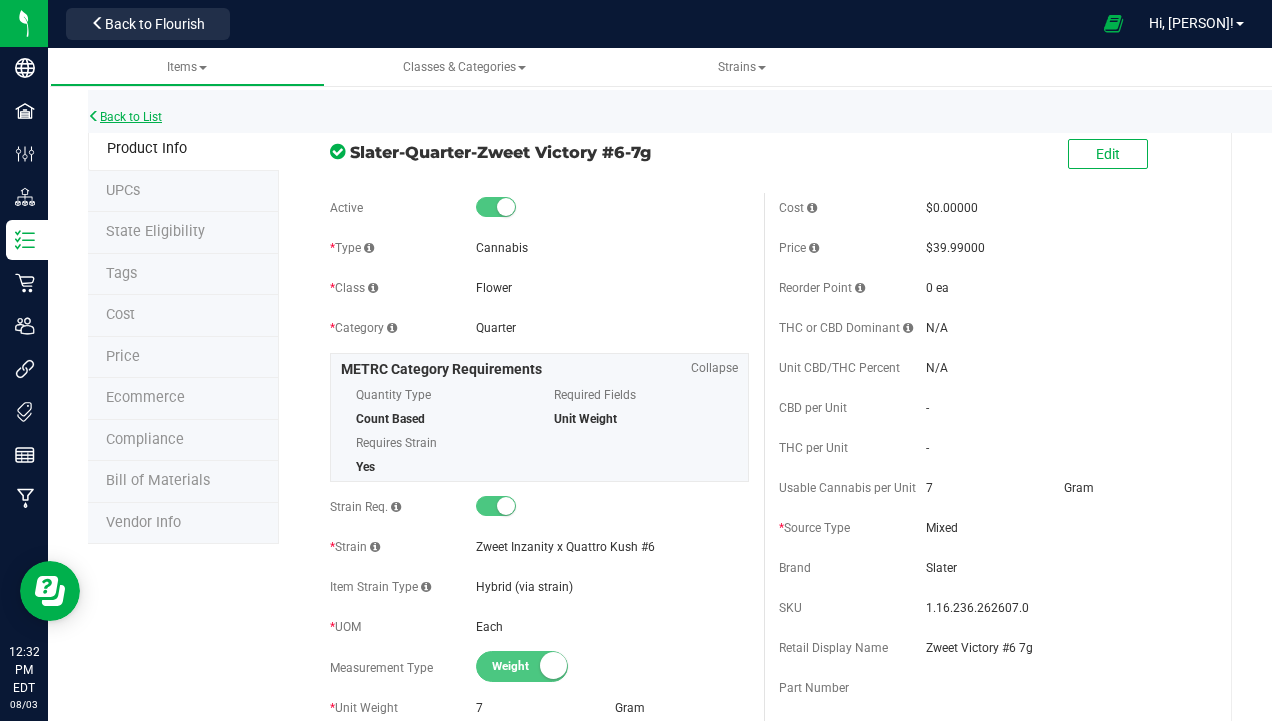 click on "Back to List" at bounding box center (125, 117) 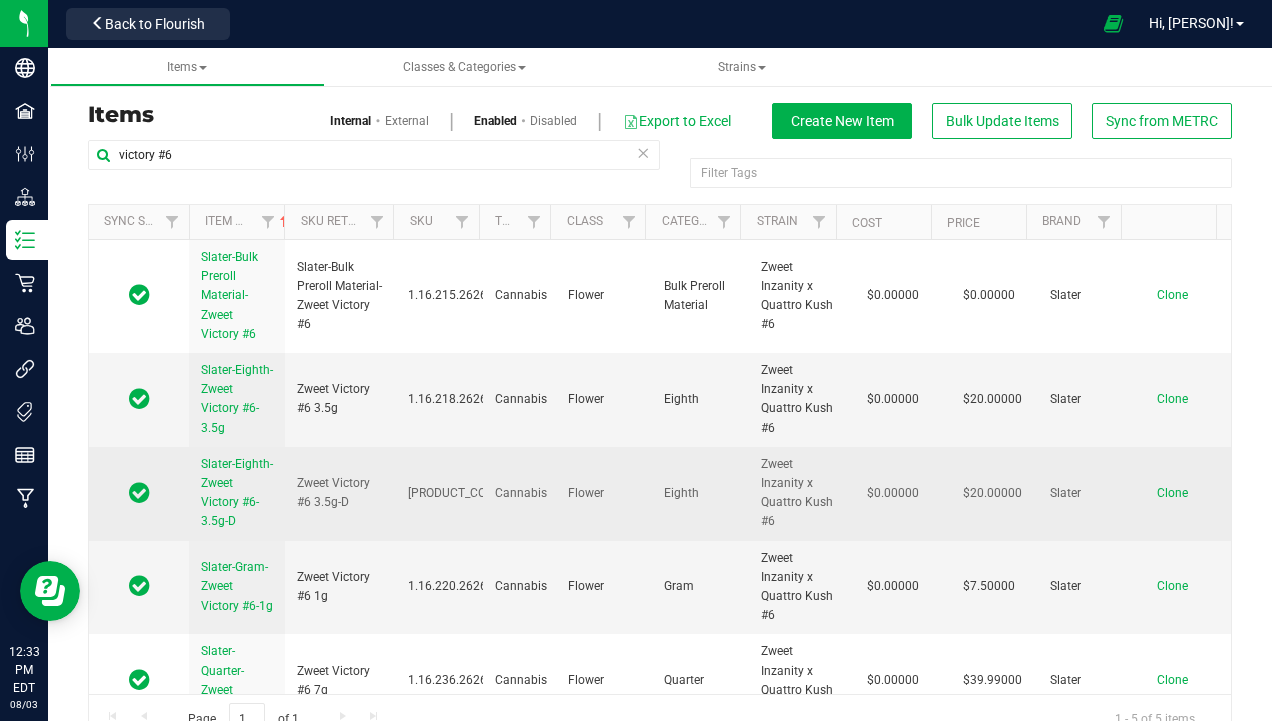 click on "Slater-Eighth-Zweet Victory #6-3.5g-D" at bounding box center (237, 493) 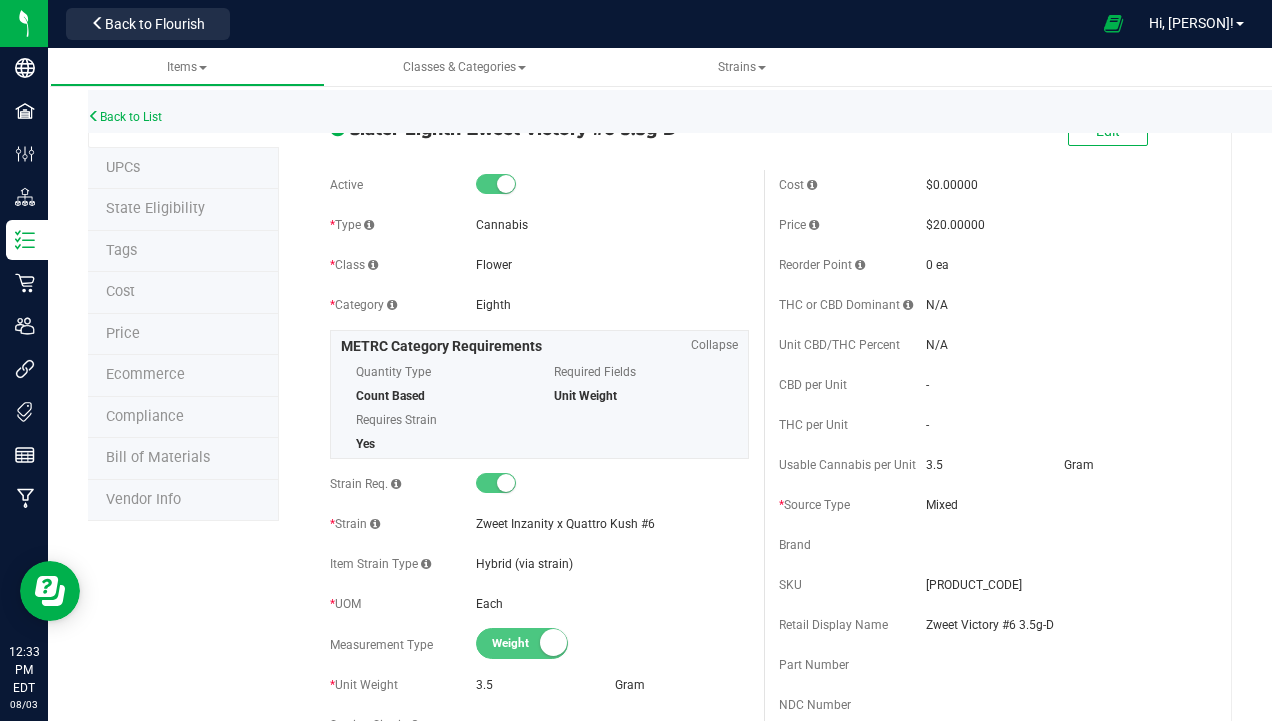 scroll, scrollTop: 0, scrollLeft: 0, axis: both 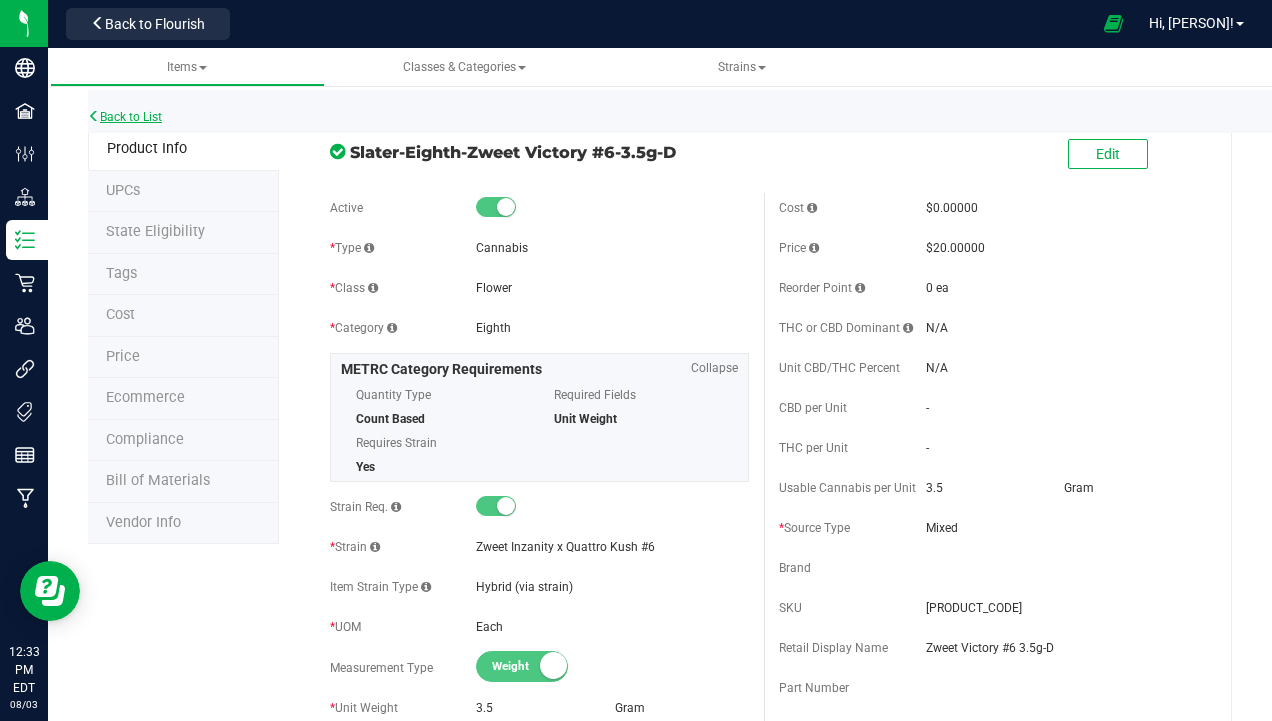 click on "Back to List" at bounding box center (125, 117) 